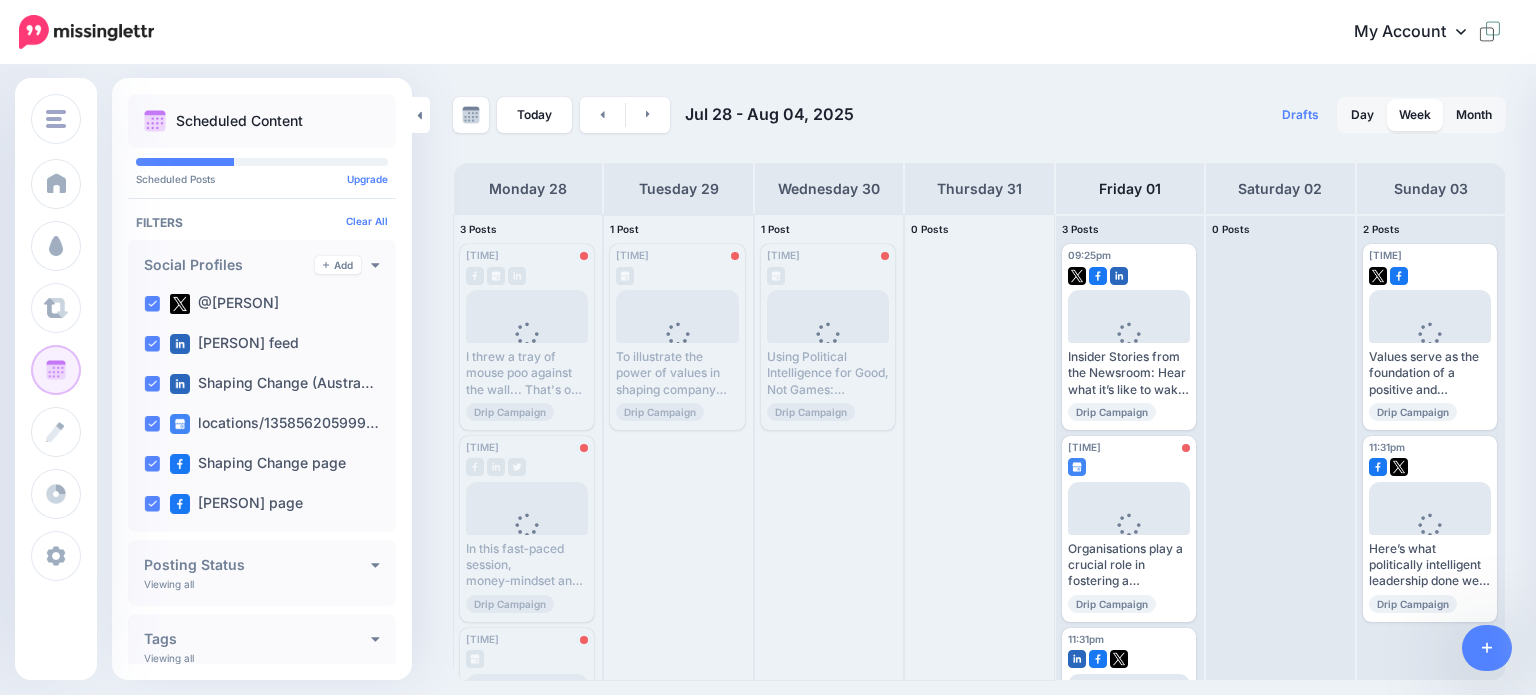 scroll, scrollTop: 0, scrollLeft: 0, axis: both 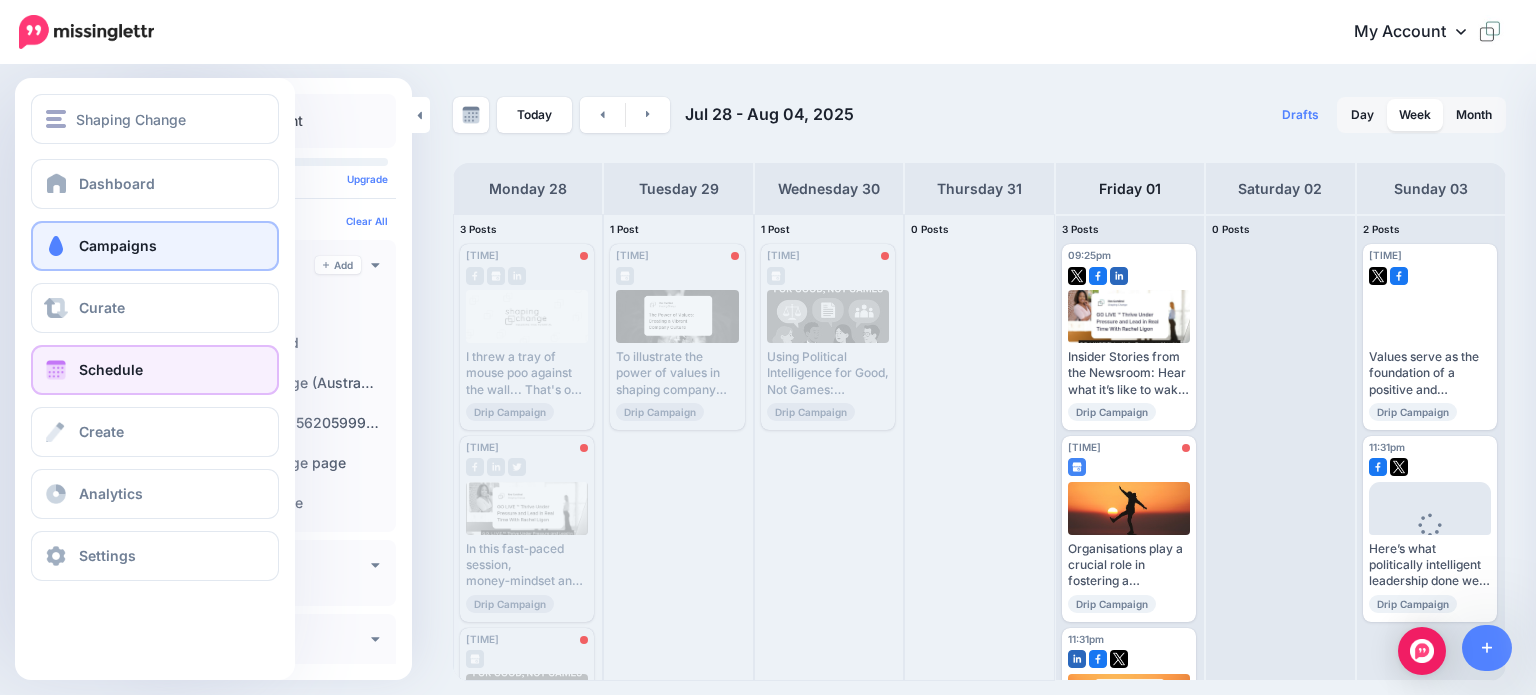 click on "Campaigns" at bounding box center [118, 245] 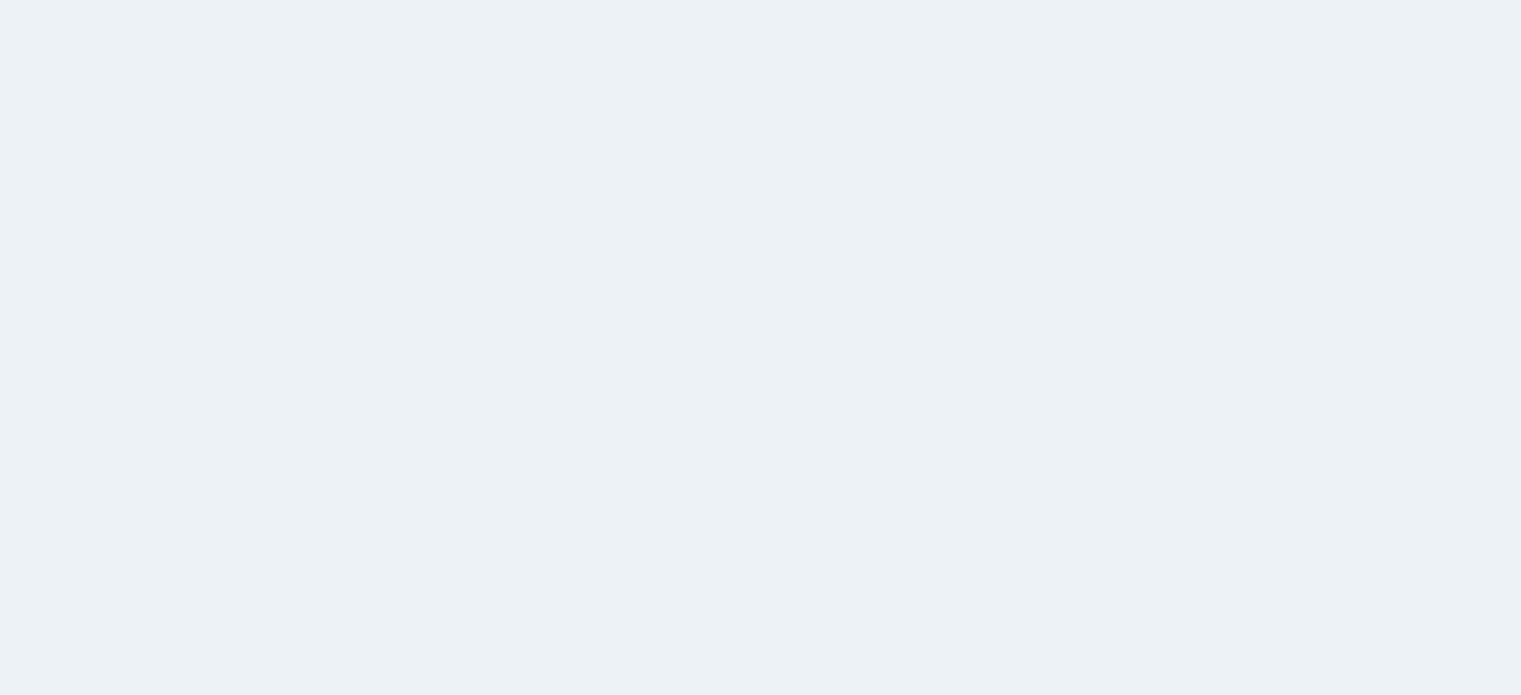 scroll, scrollTop: 0, scrollLeft: 0, axis: both 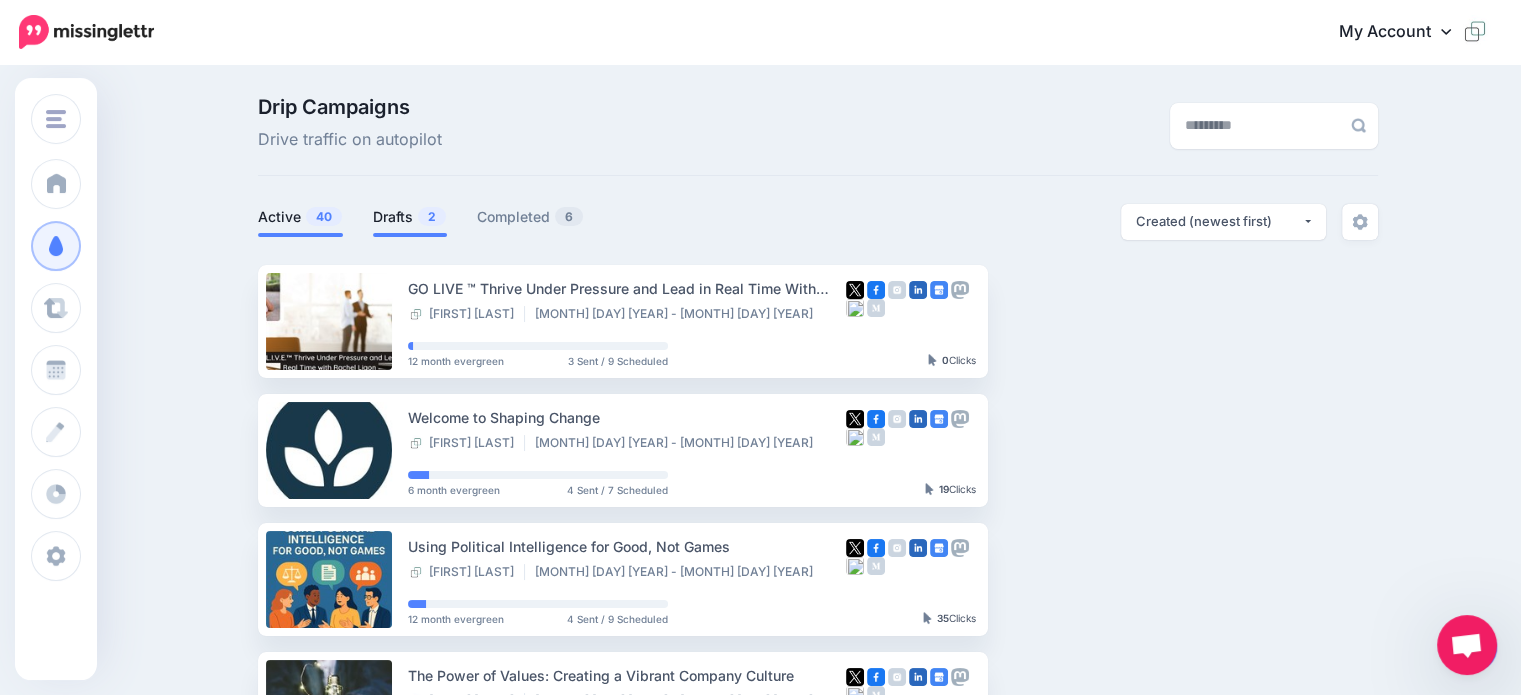 click on "Drafts  2" at bounding box center (410, 217) 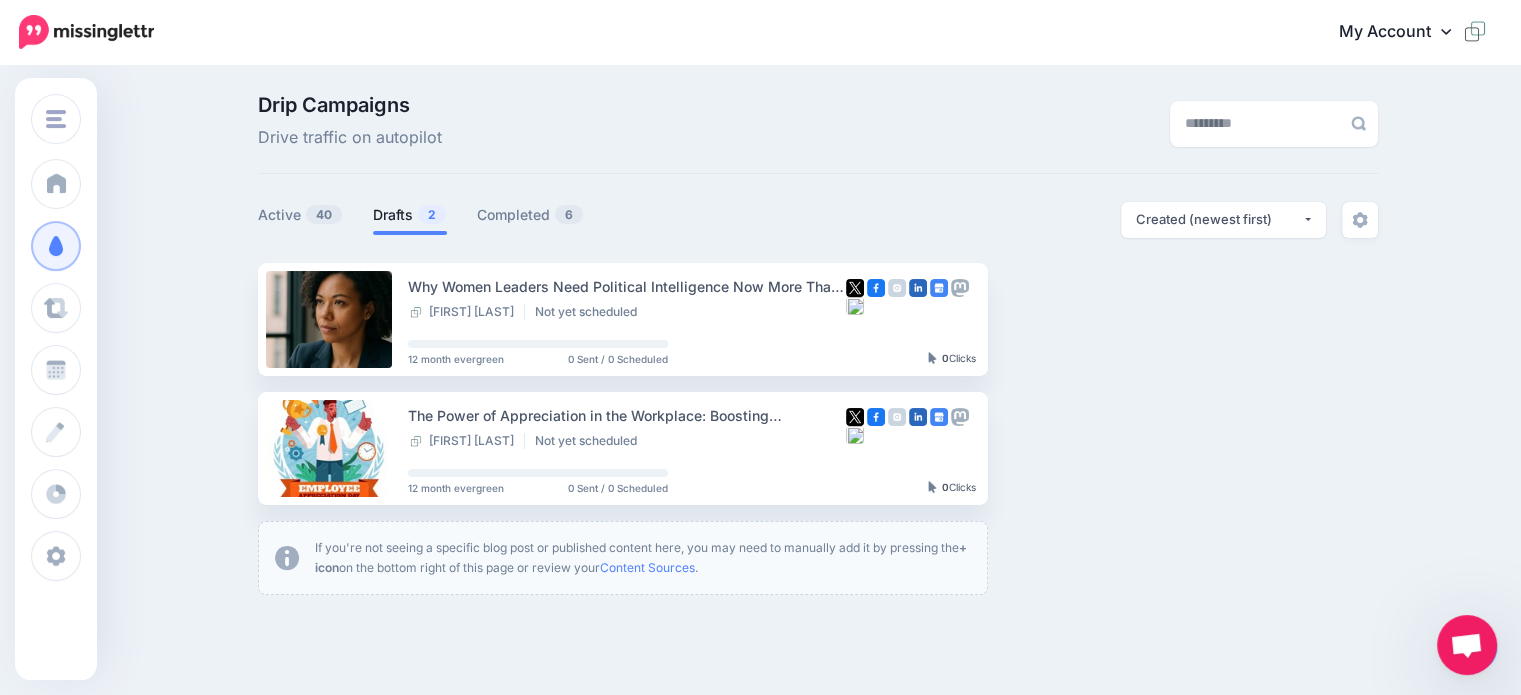 scroll, scrollTop: 0, scrollLeft: 0, axis: both 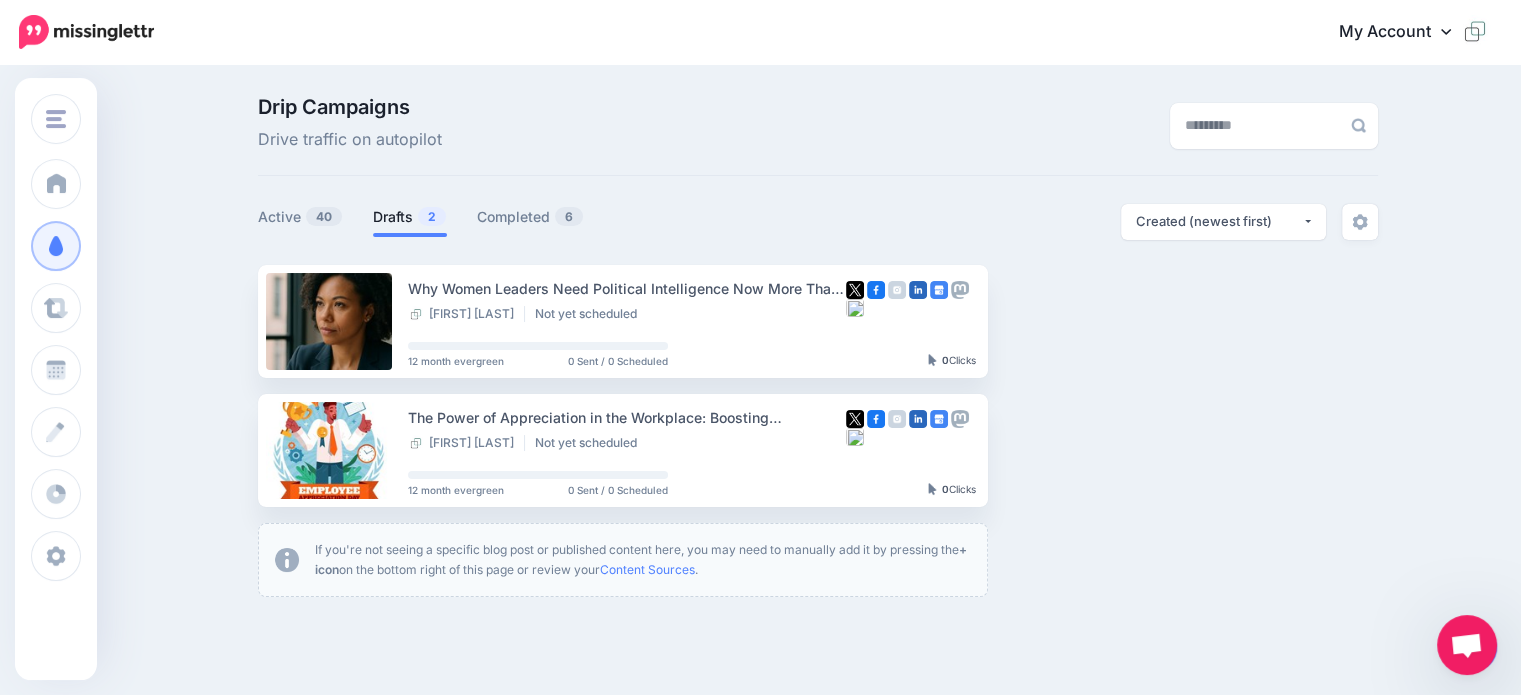 click at bounding box center (1466, 647) 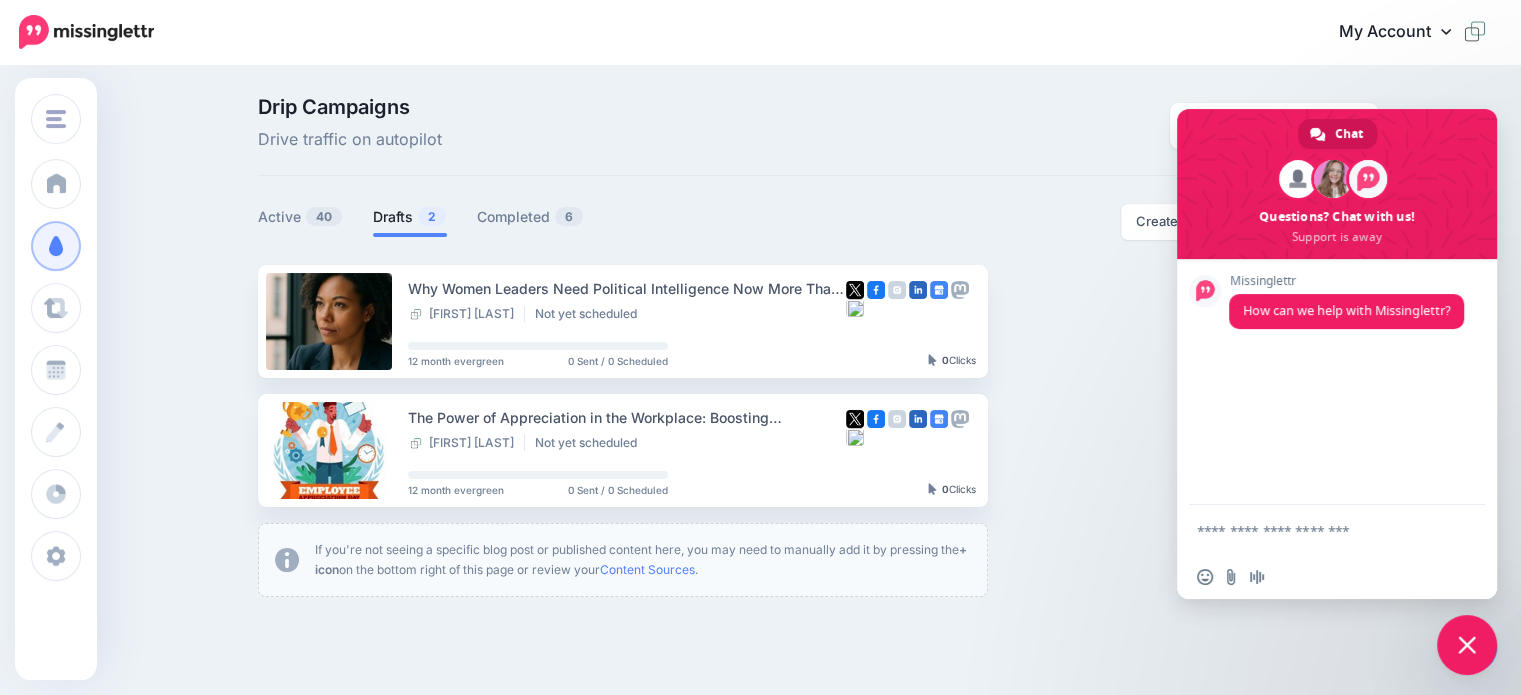 scroll, scrollTop: 0, scrollLeft: 0, axis: both 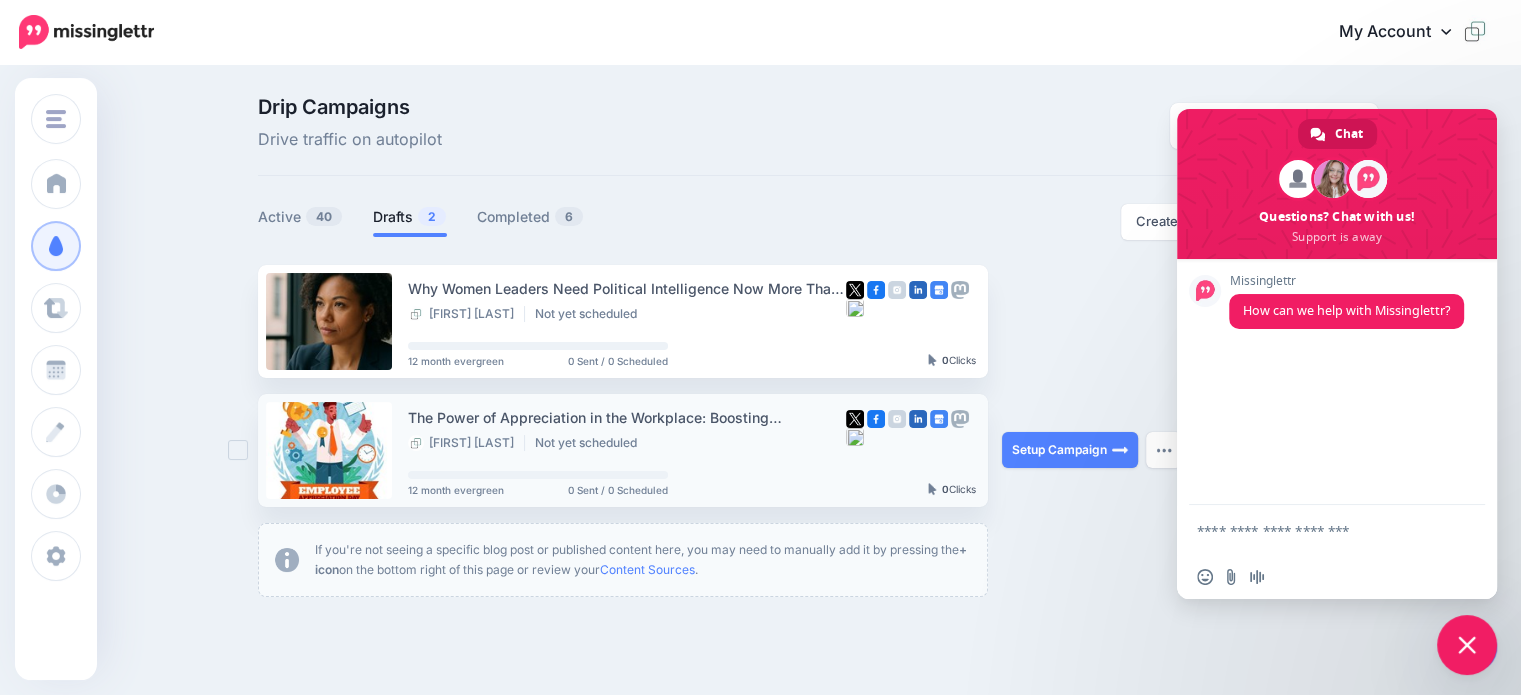 click on "Setup Campaign
Review Campaign
Regenerate Campaign
Update Source URL
Regenerate shortened URL
View Original Source
Delete Campaign" at bounding box center [1077, 450] 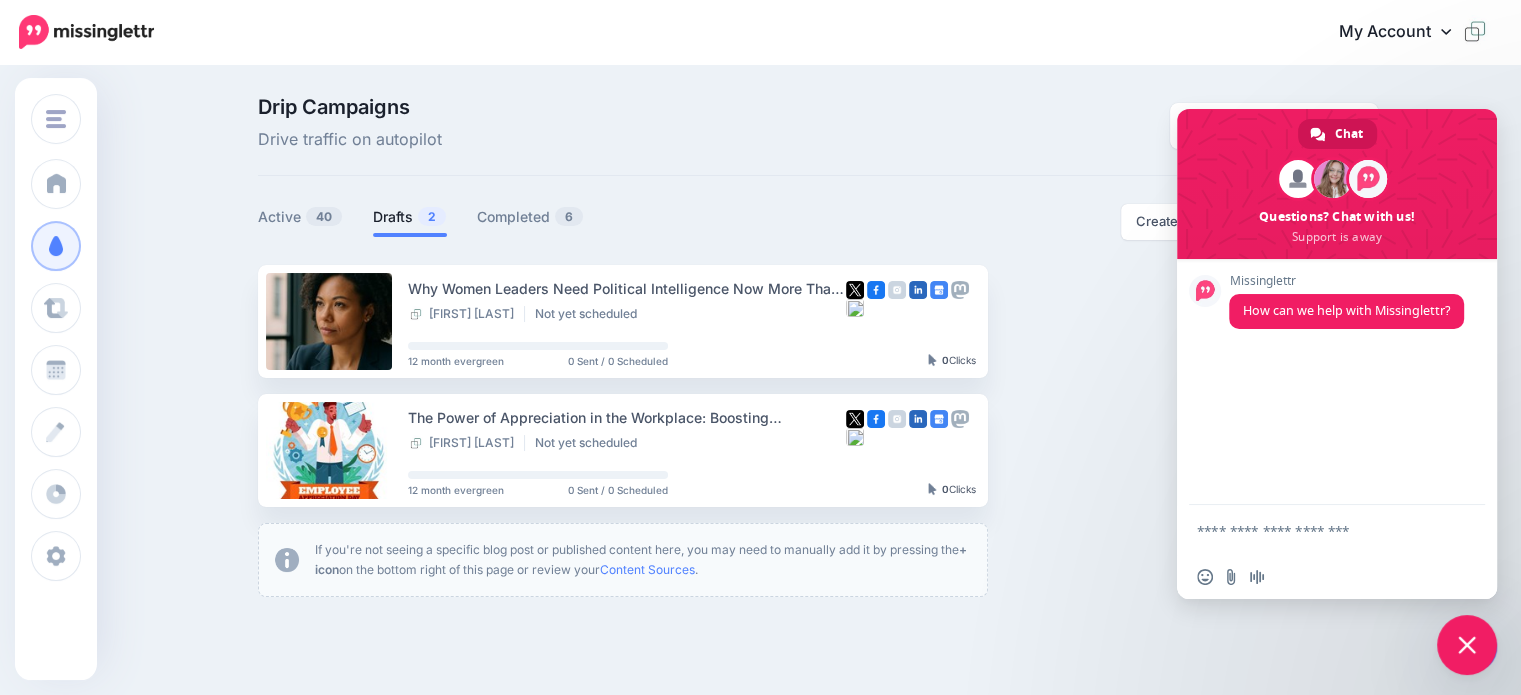 click at bounding box center (1467, 645) 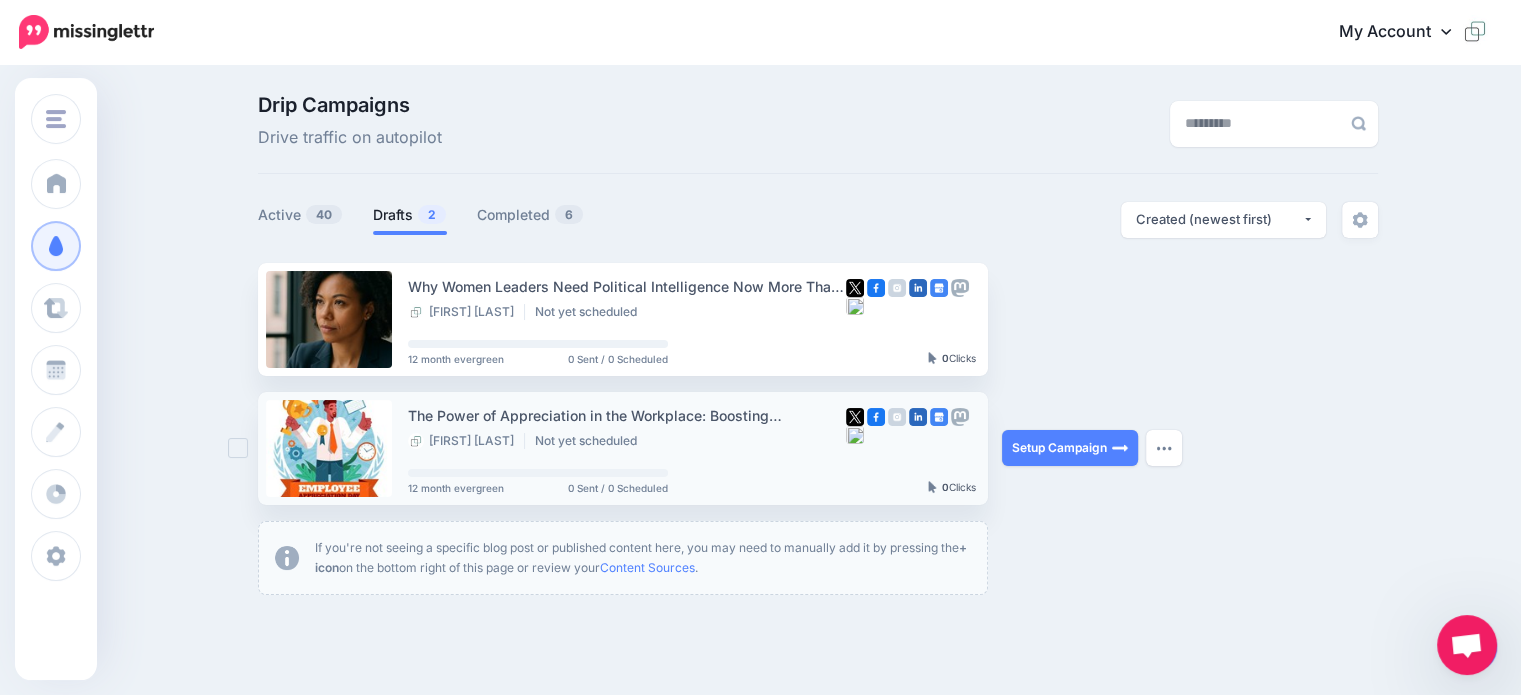 scroll, scrollTop: 0, scrollLeft: 0, axis: both 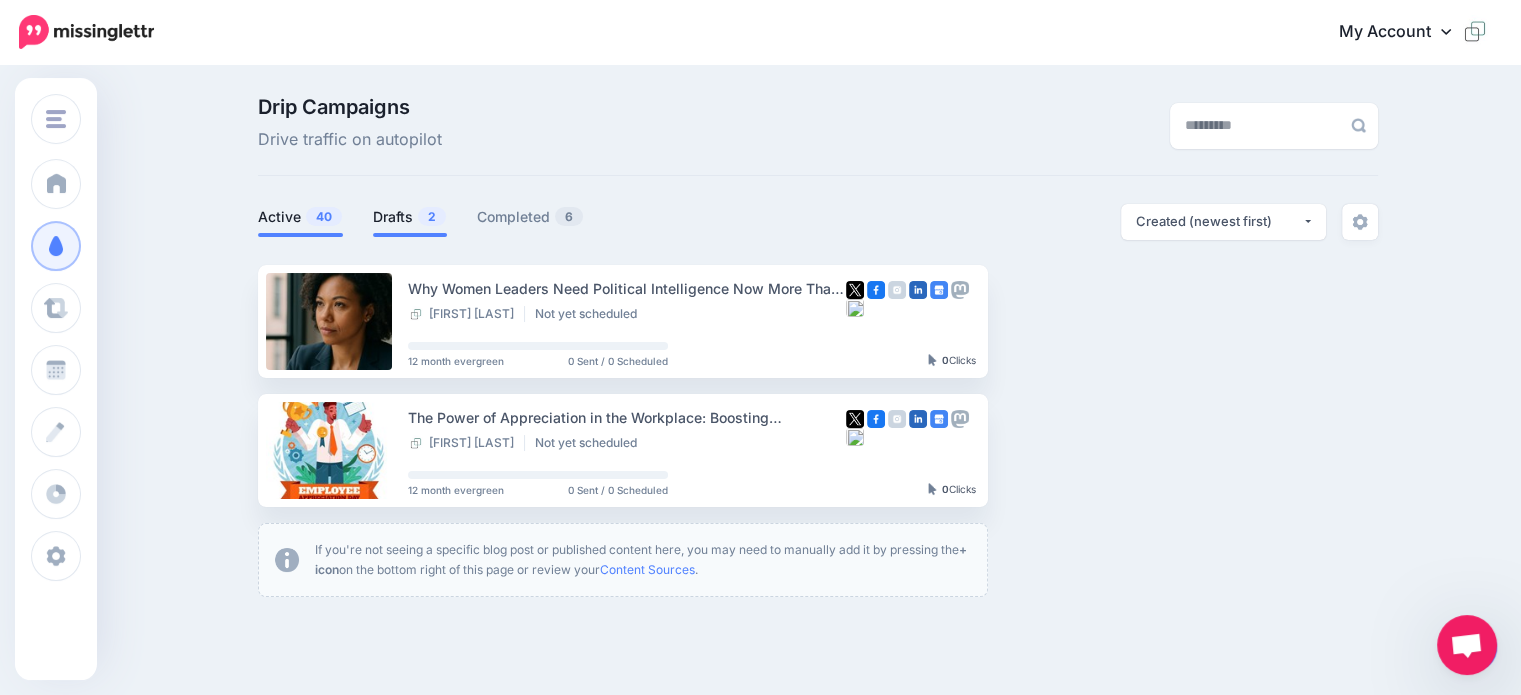 click on "Active  40" at bounding box center (300, 217) 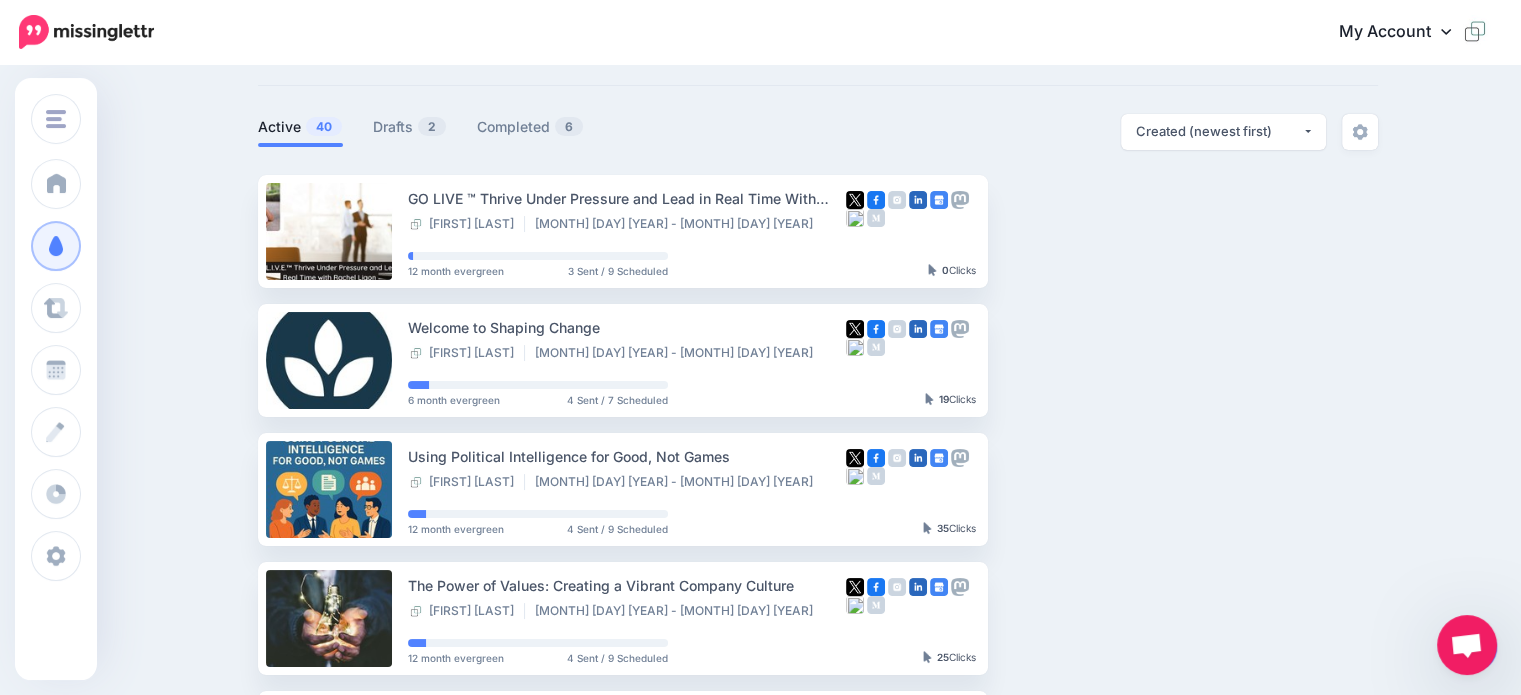 scroll, scrollTop: 0, scrollLeft: 0, axis: both 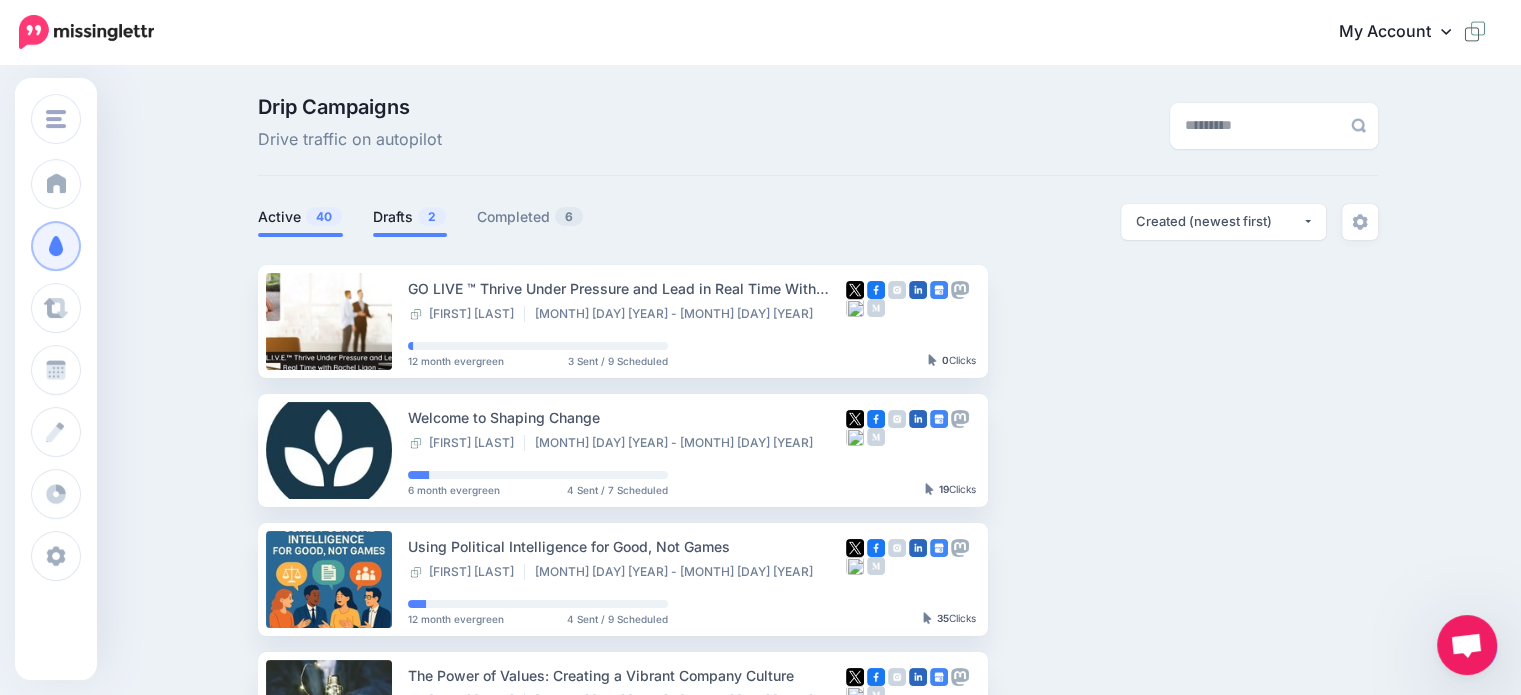 click on "Drafts  2" at bounding box center [410, 217] 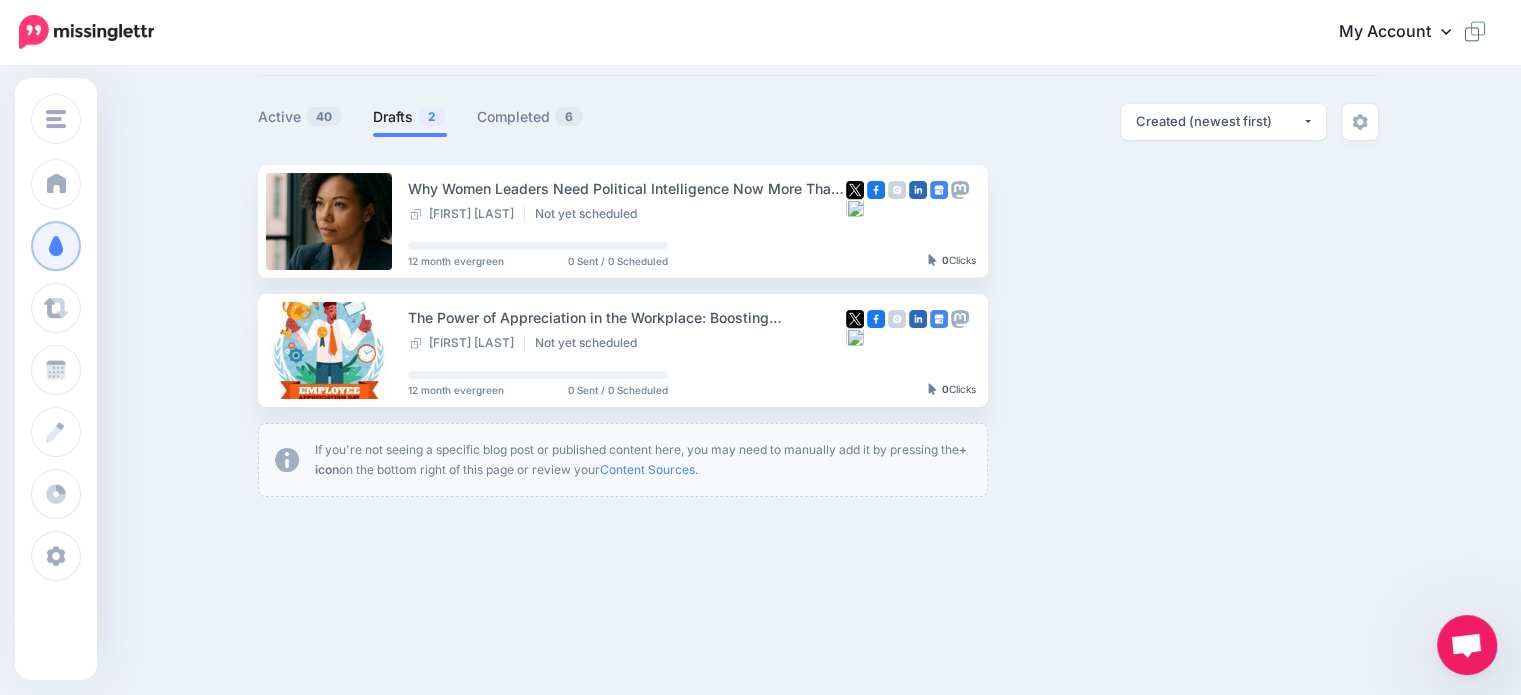 scroll, scrollTop: 102, scrollLeft: 0, axis: vertical 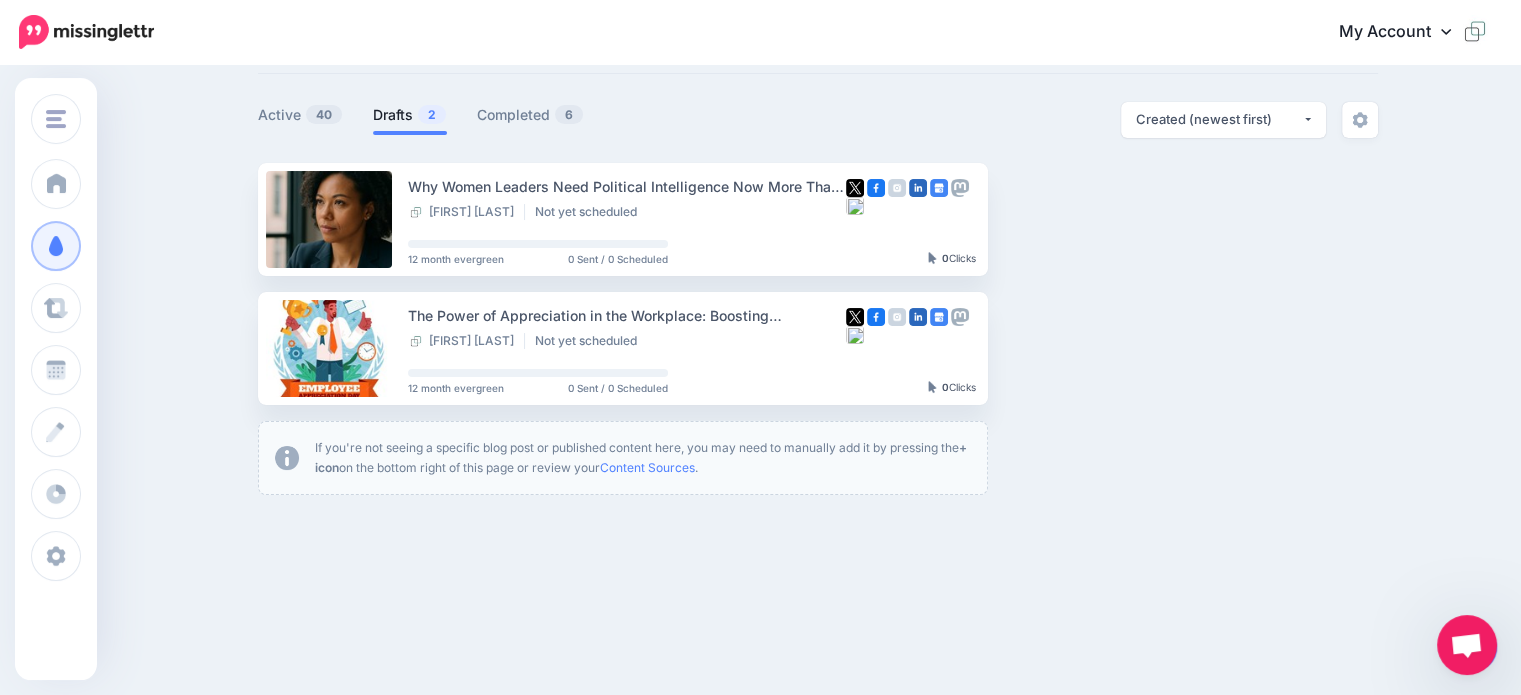 click at bounding box center [1466, 647] 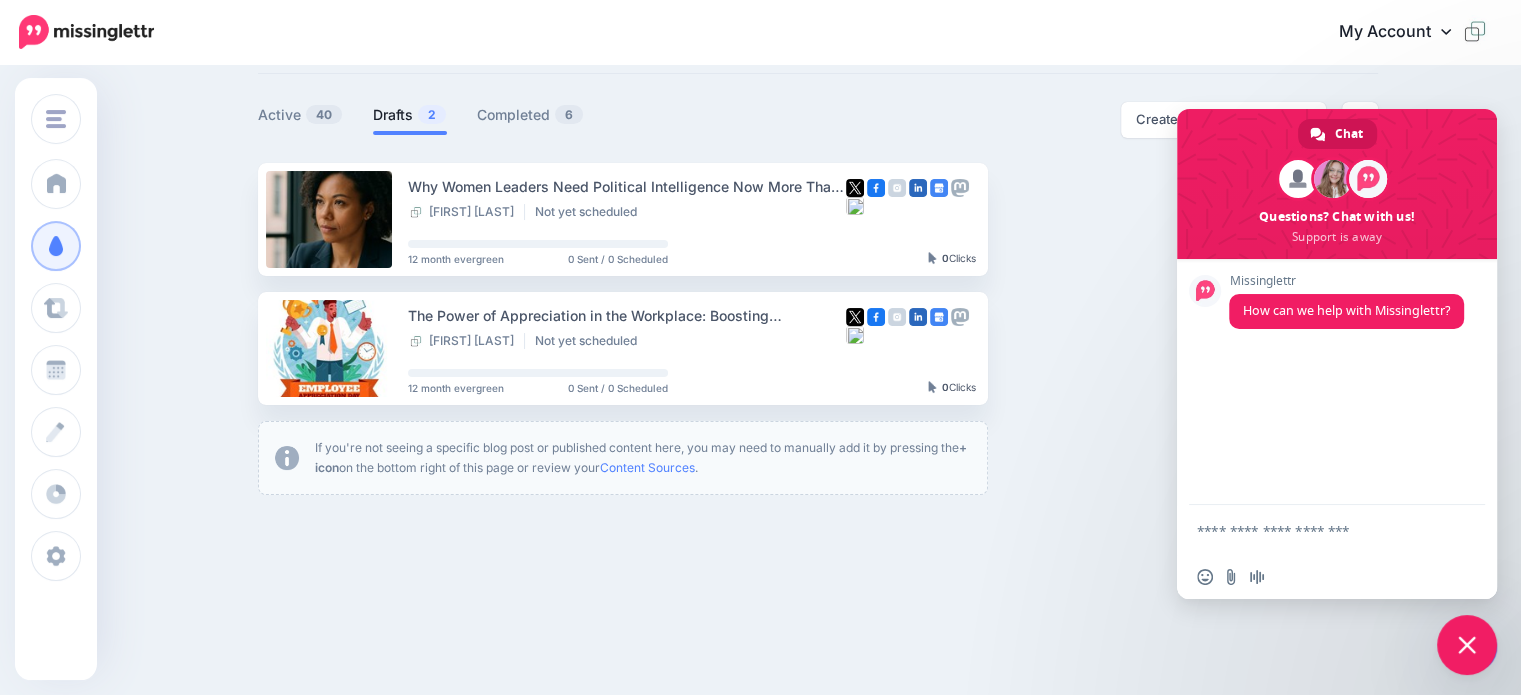 click on "Why Women Leaders Need Political Intelligence Now More Than Ever
Ros Cardinal
Not yet scheduled
12 month evergreen
0 Sent / 0 Scheduled
0" at bounding box center (818, 329) 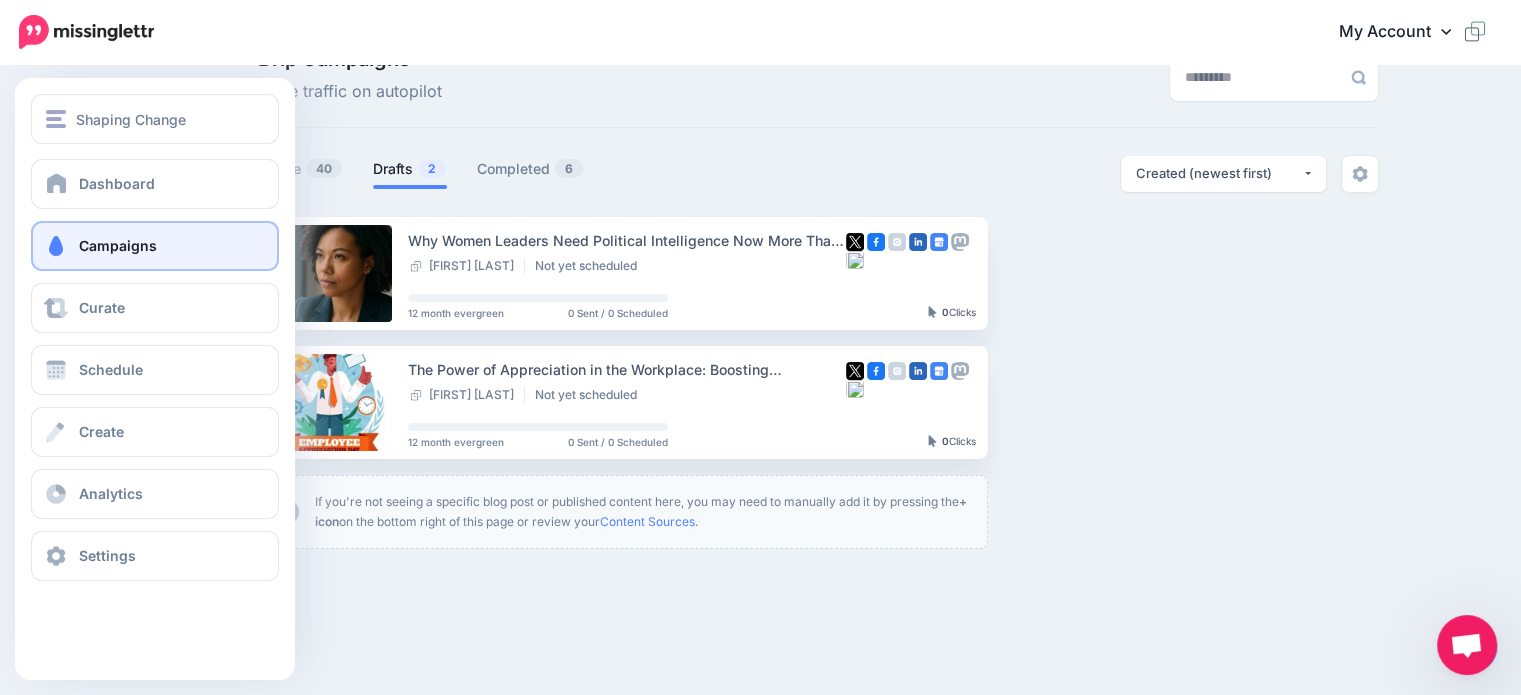 scroll, scrollTop: 2, scrollLeft: 0, axis: vertical 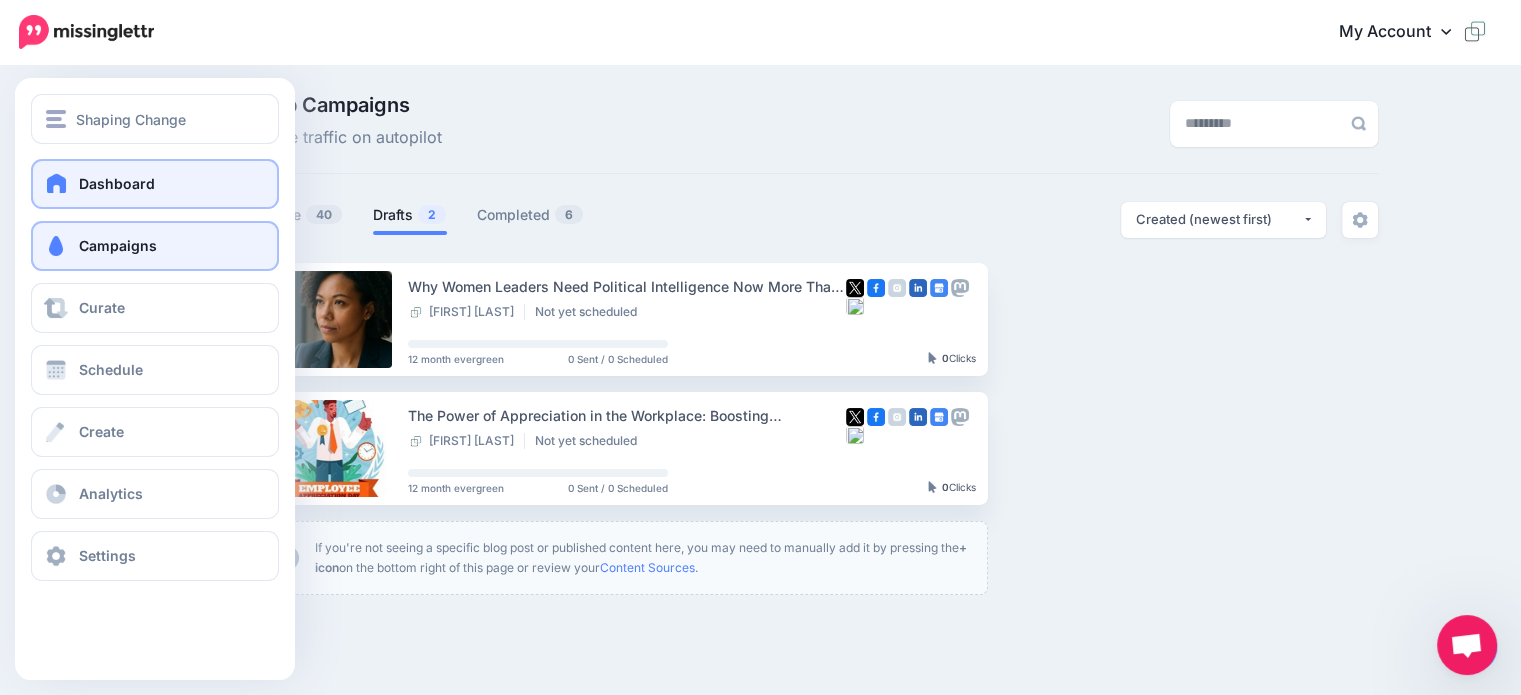 click at bounding box center (57, 183) 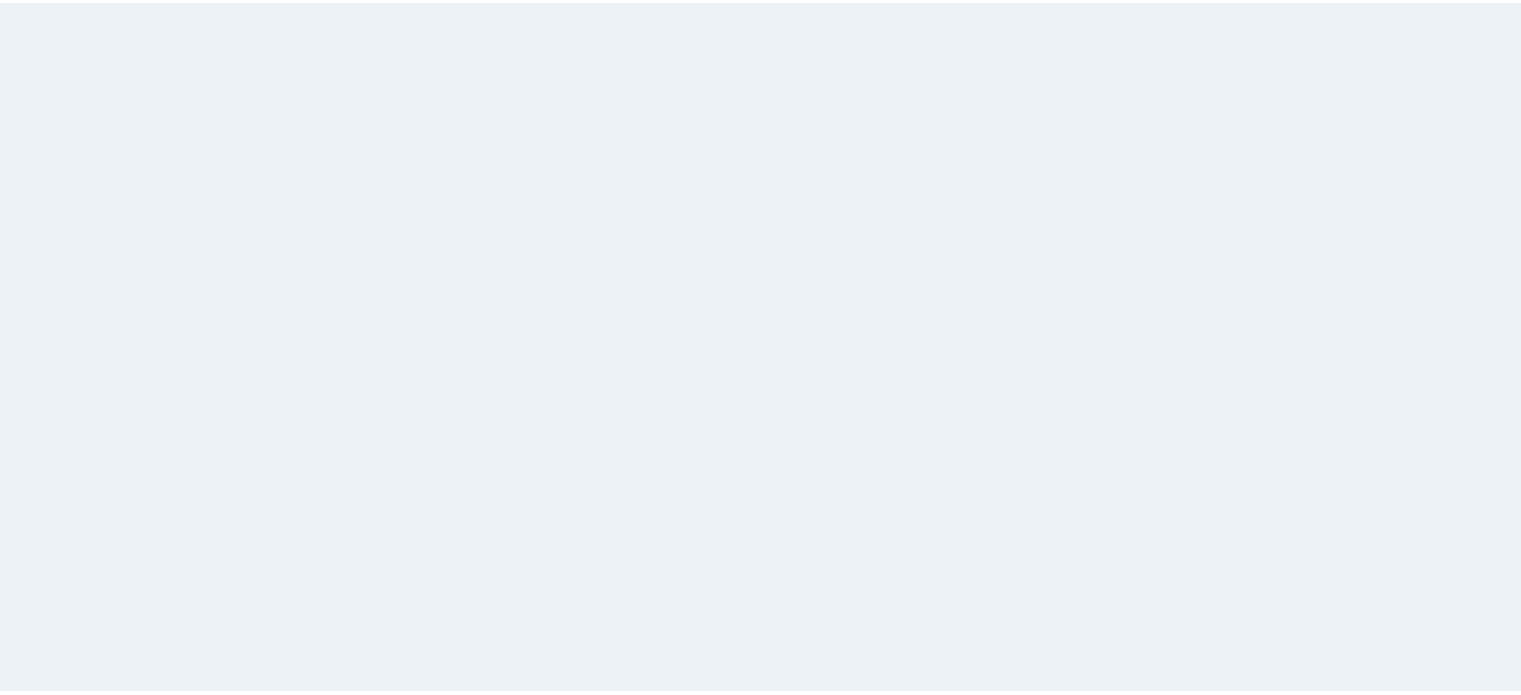 scroll, scrollTop: 0, scrollLeft: 0, axis: both 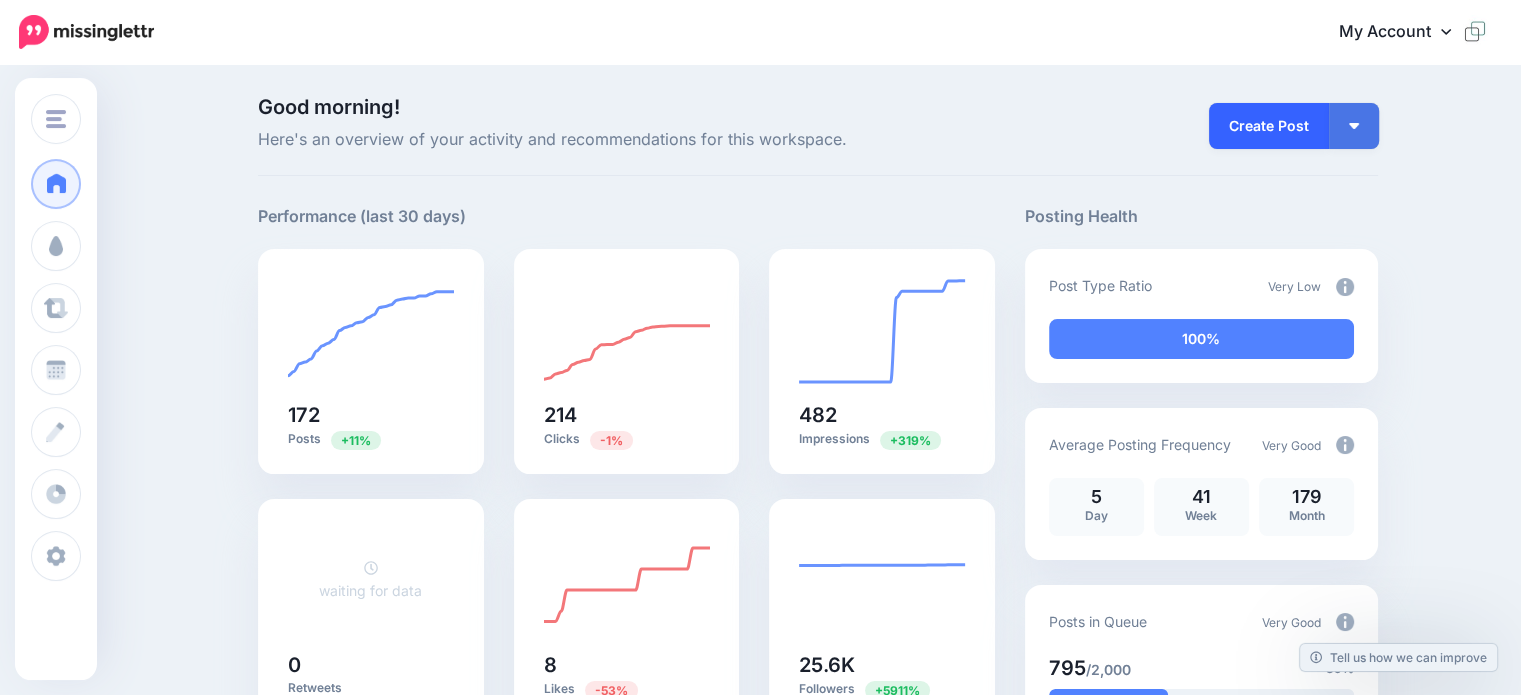 click on "Create Post" at bounding box center [1269, 126] 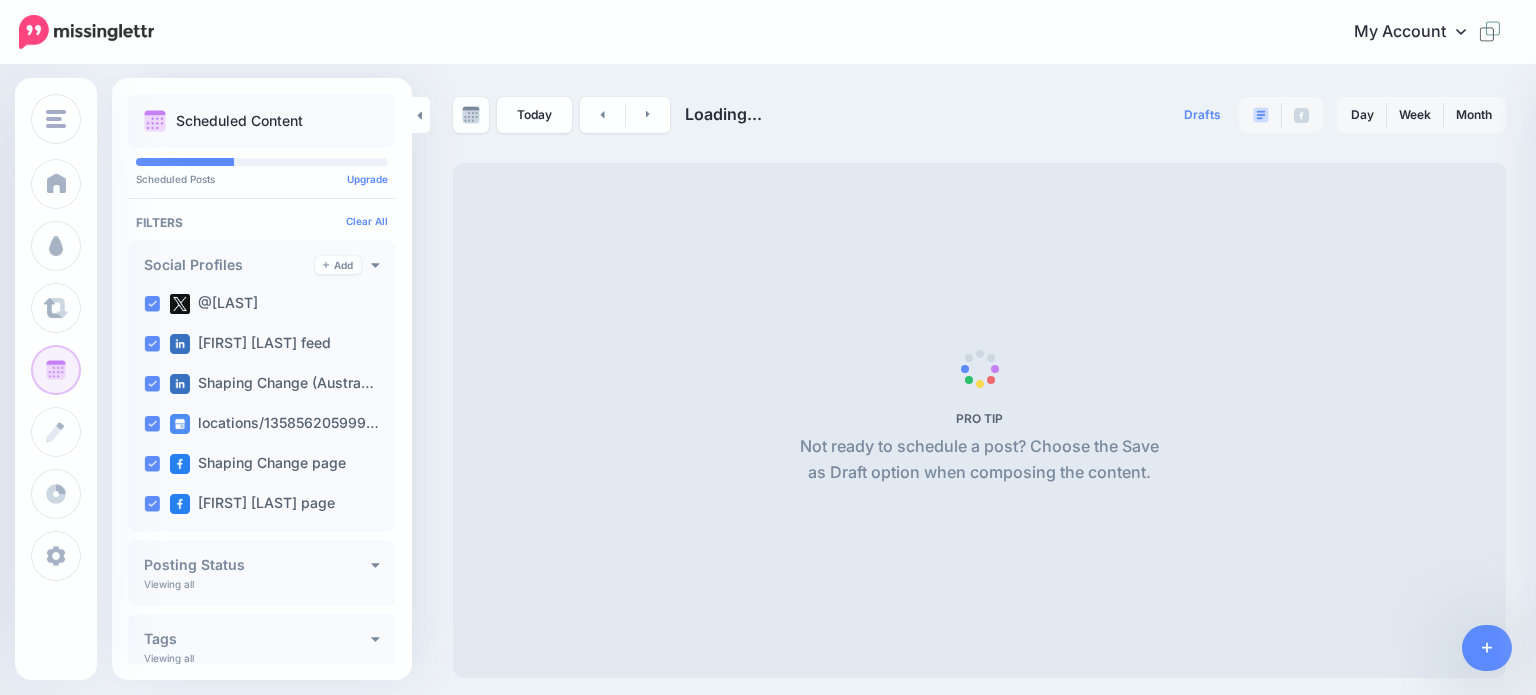 scroll, scrollTop: 0, scrollLeft: 0, axis: both 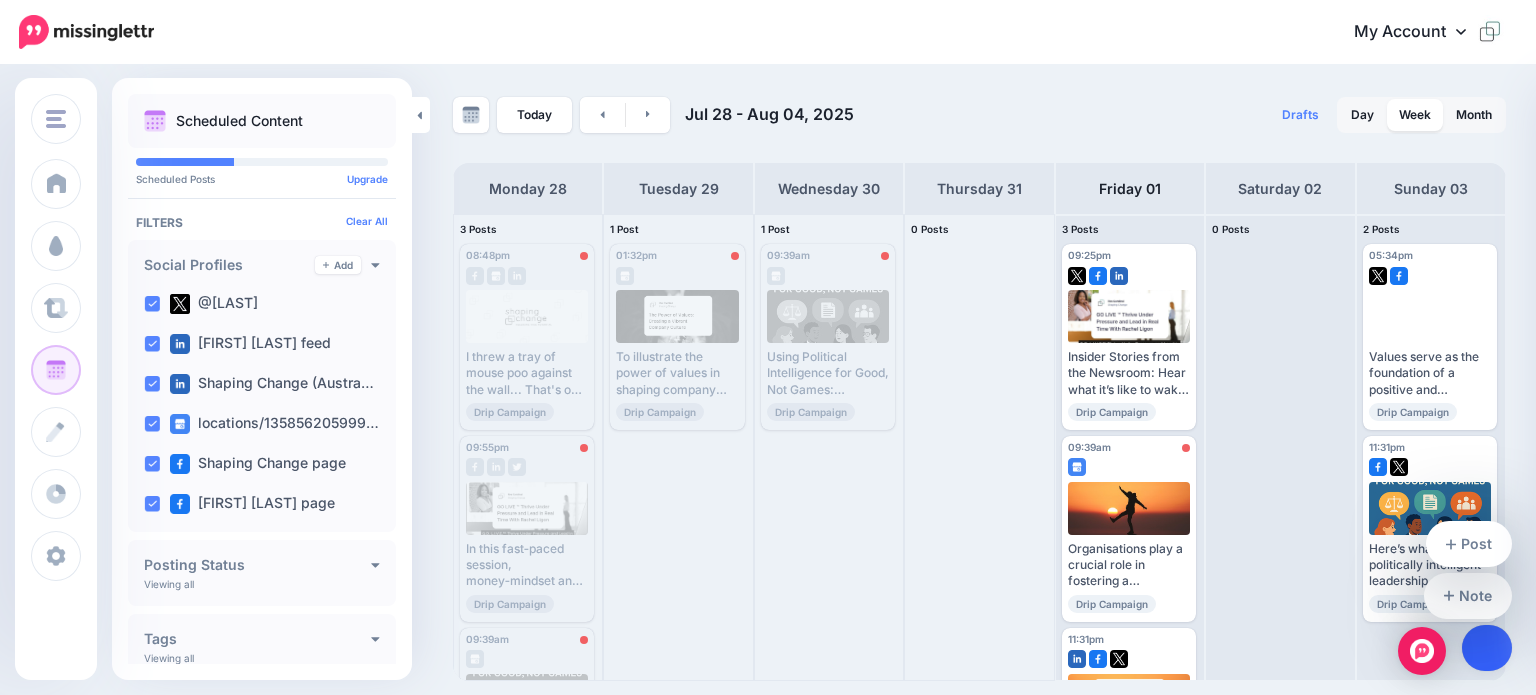 click 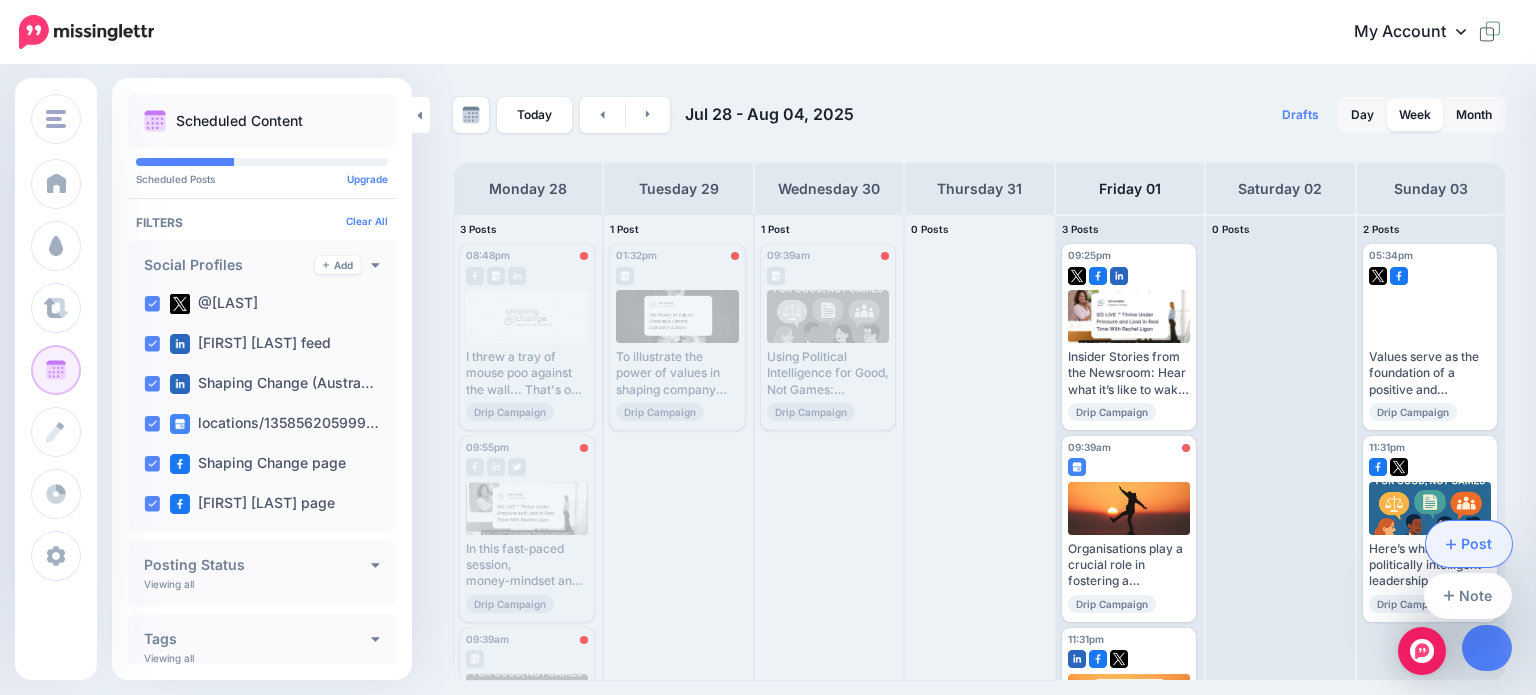click on "Post" at bounding box center [1469, 544] 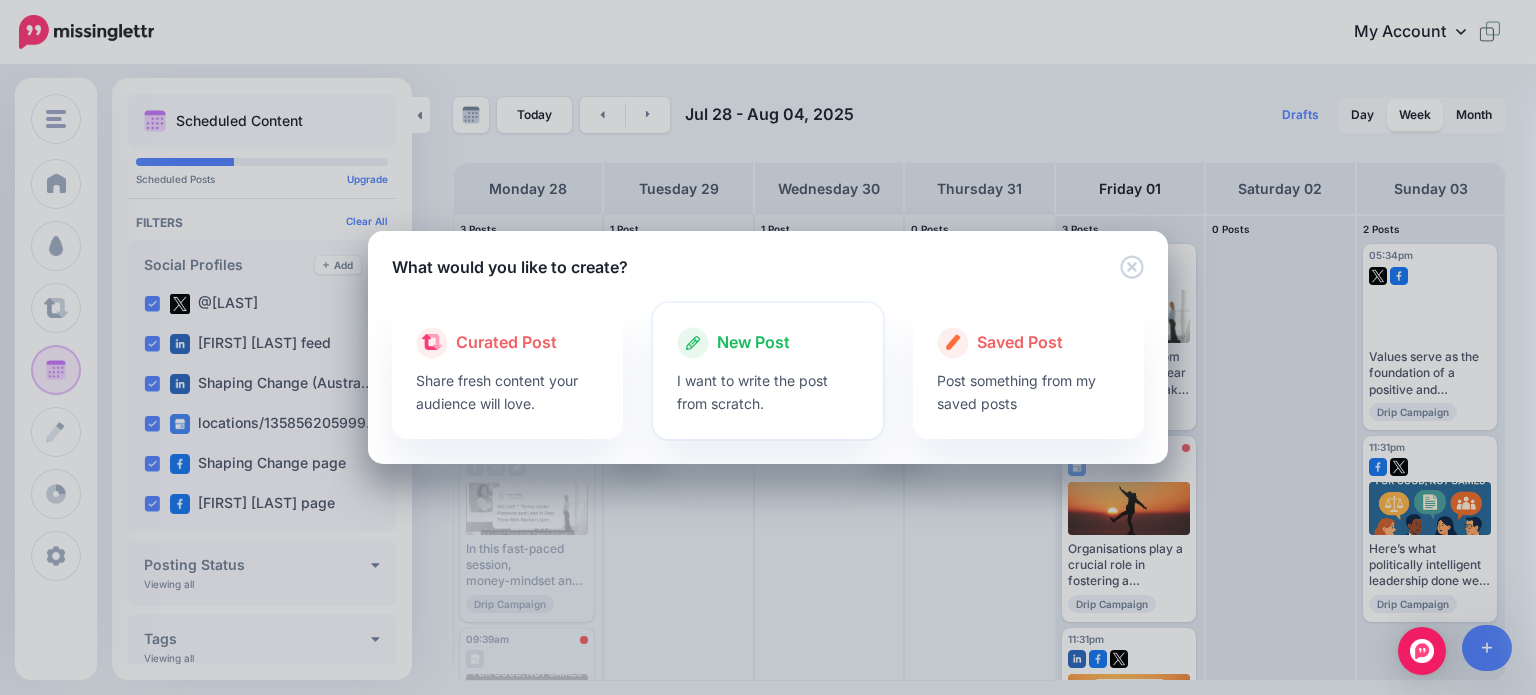 click on "New Post" at bounding box center [753, 343] 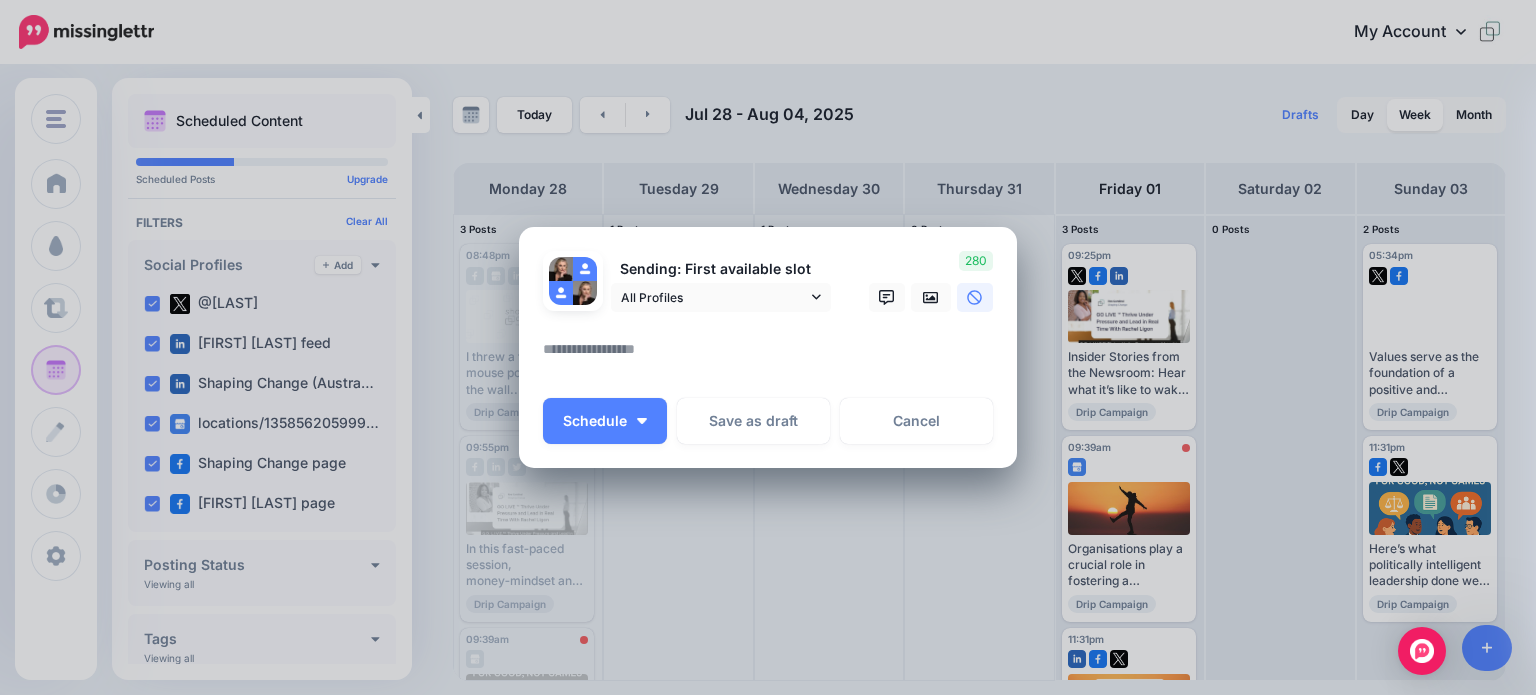 click at bounding box center [773, 356] 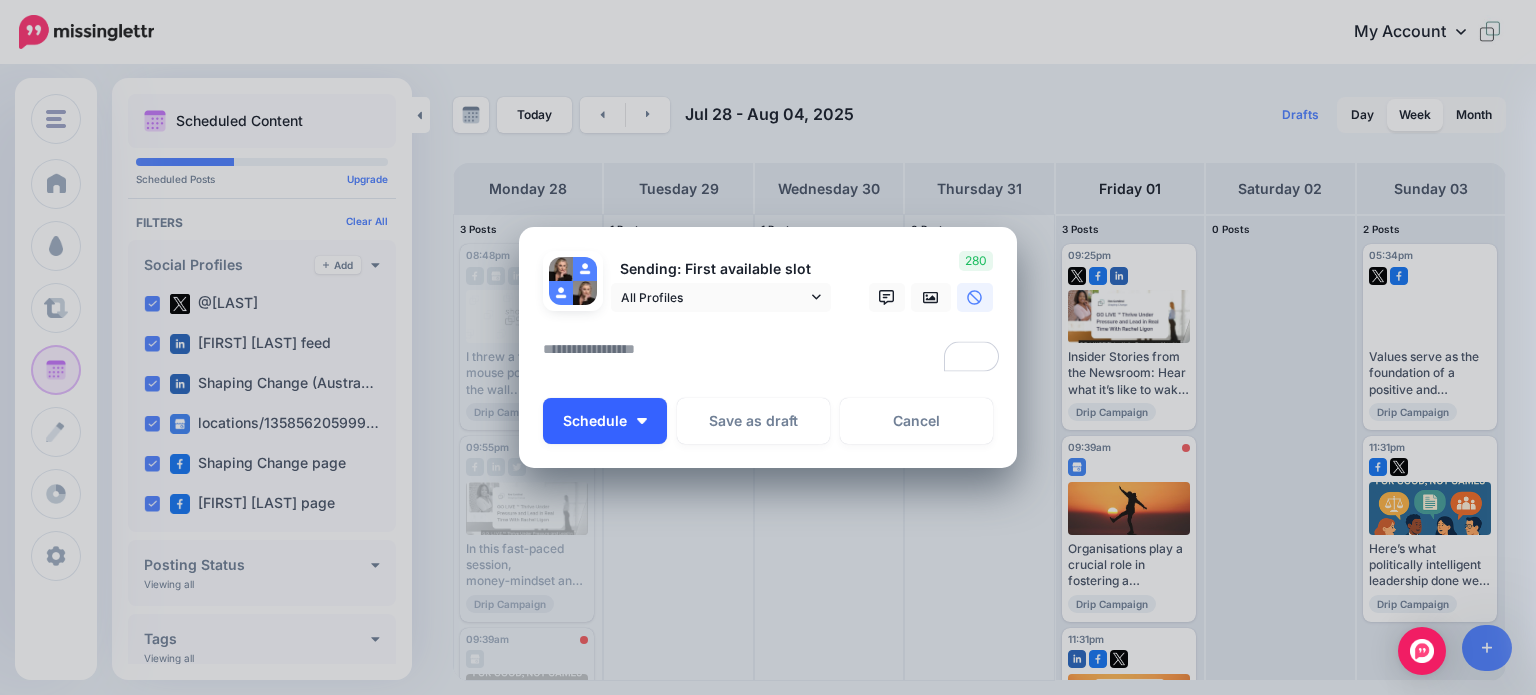 click on "Schedule" at bounding box center (595, 421) 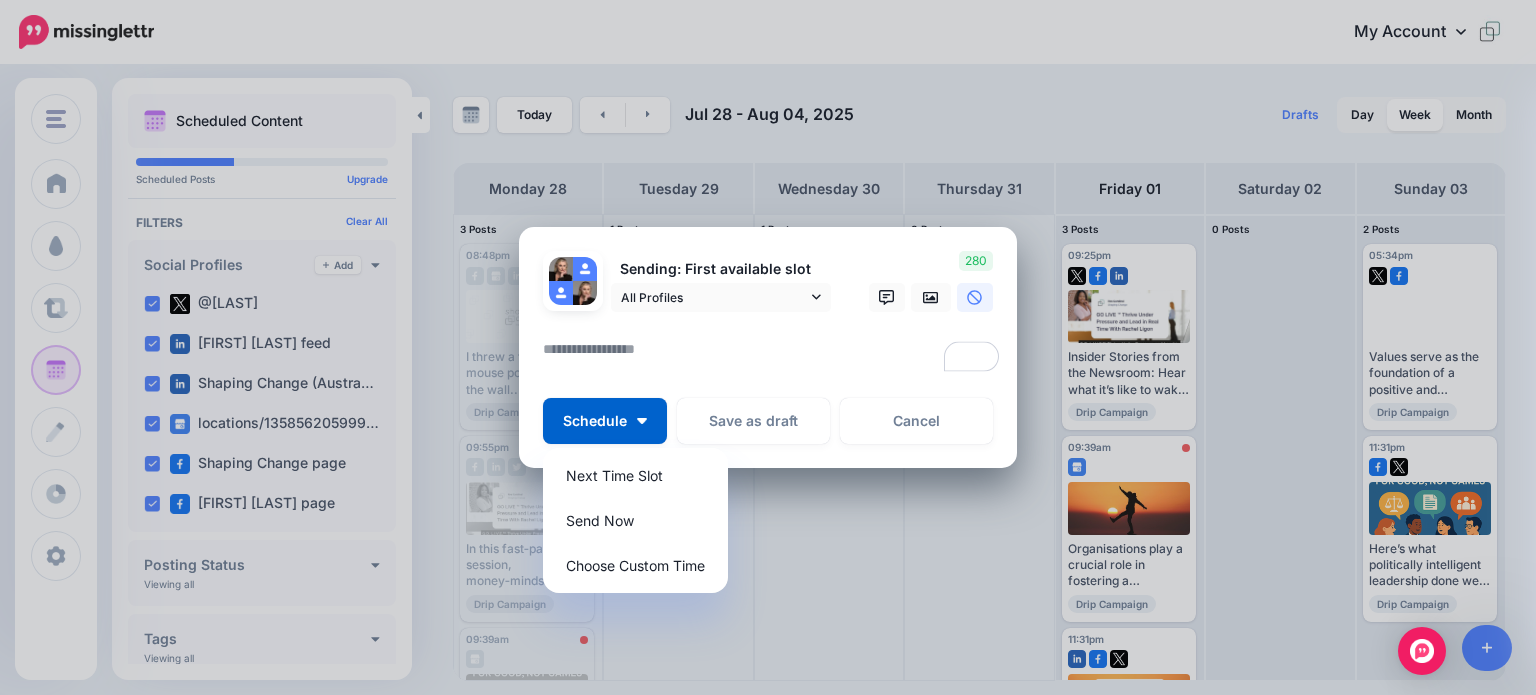 click at bounding box center (773, 356) 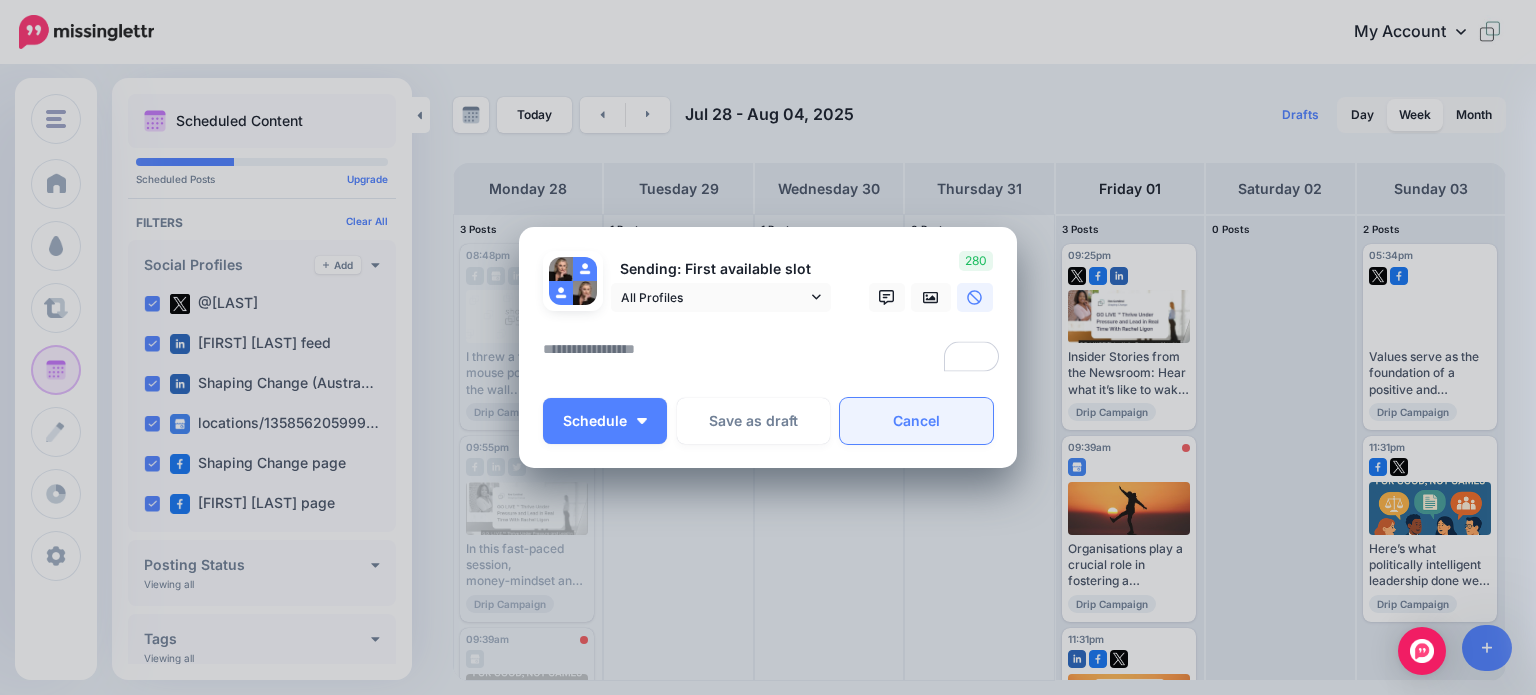 click on "Cancel" at bounding box center (916, 421) 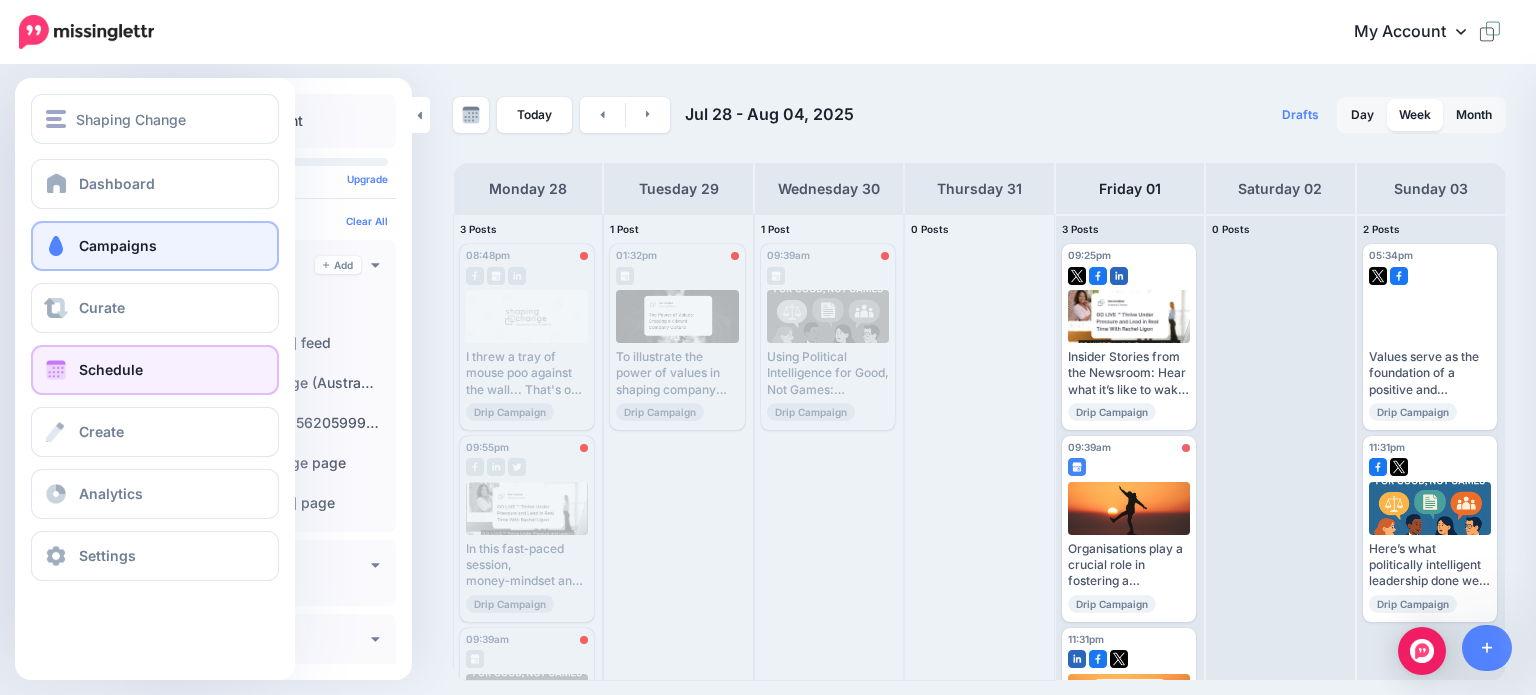 drag, startPoint x: 74, startPoint y: 240, endPoint x: 88, endPoint y: 244, distance: 14.56022 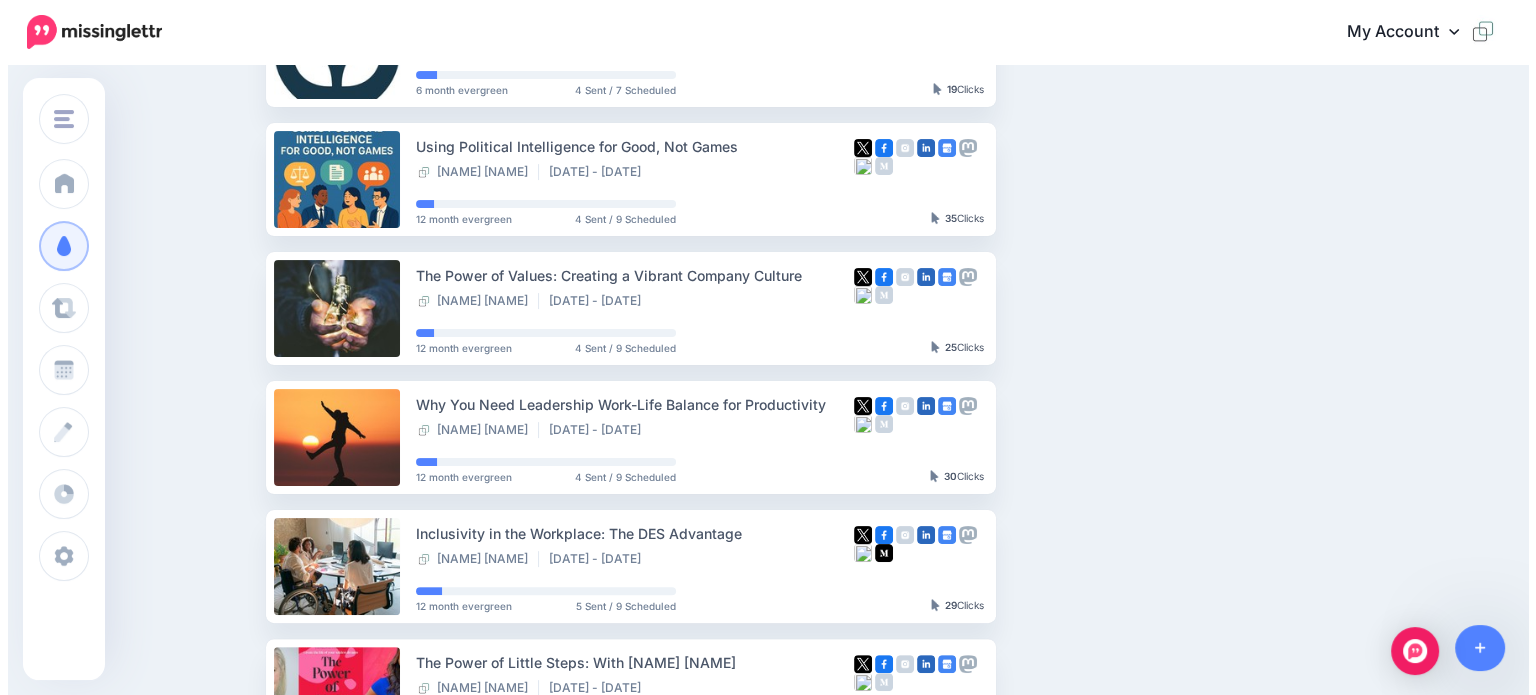 scroll, scrollTop: 100, scrollLeft: 0, axis: vertical 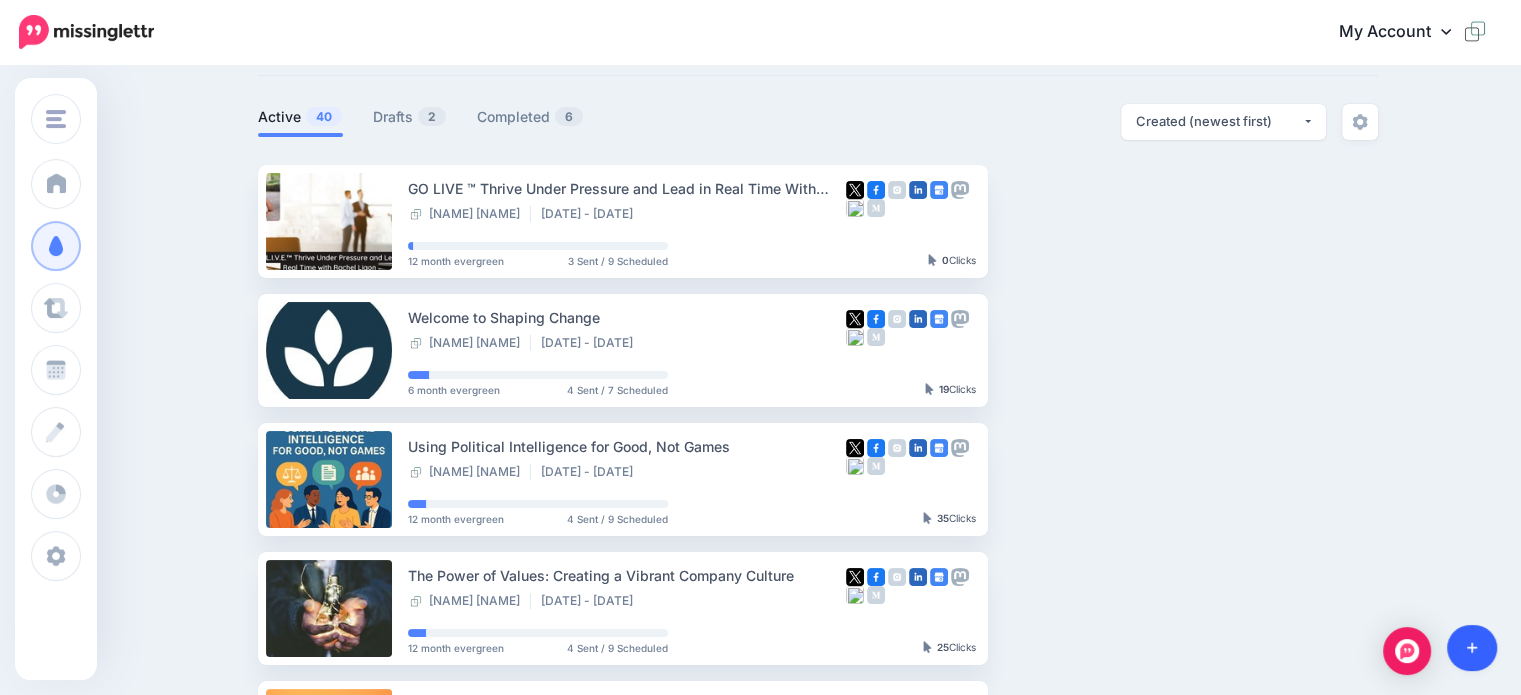 click 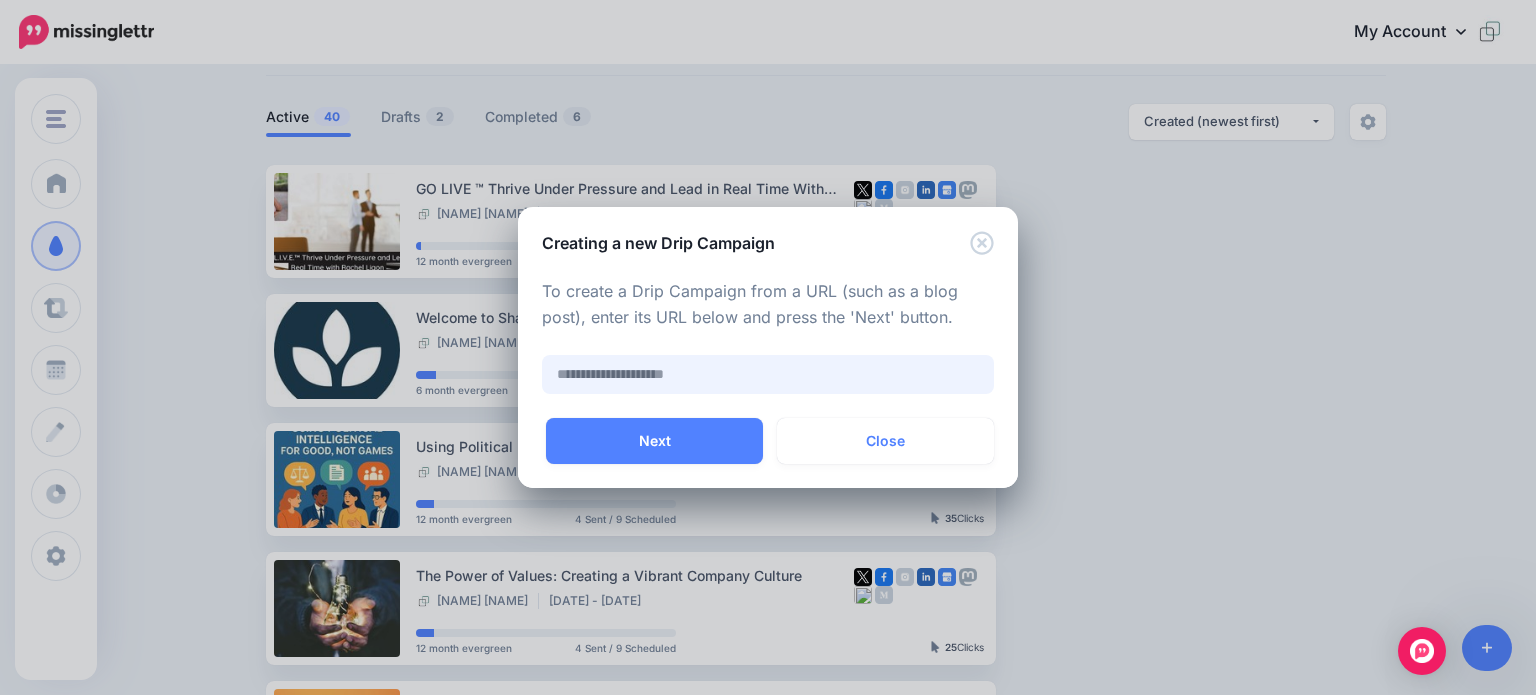 click at bounding box center (768, 374) 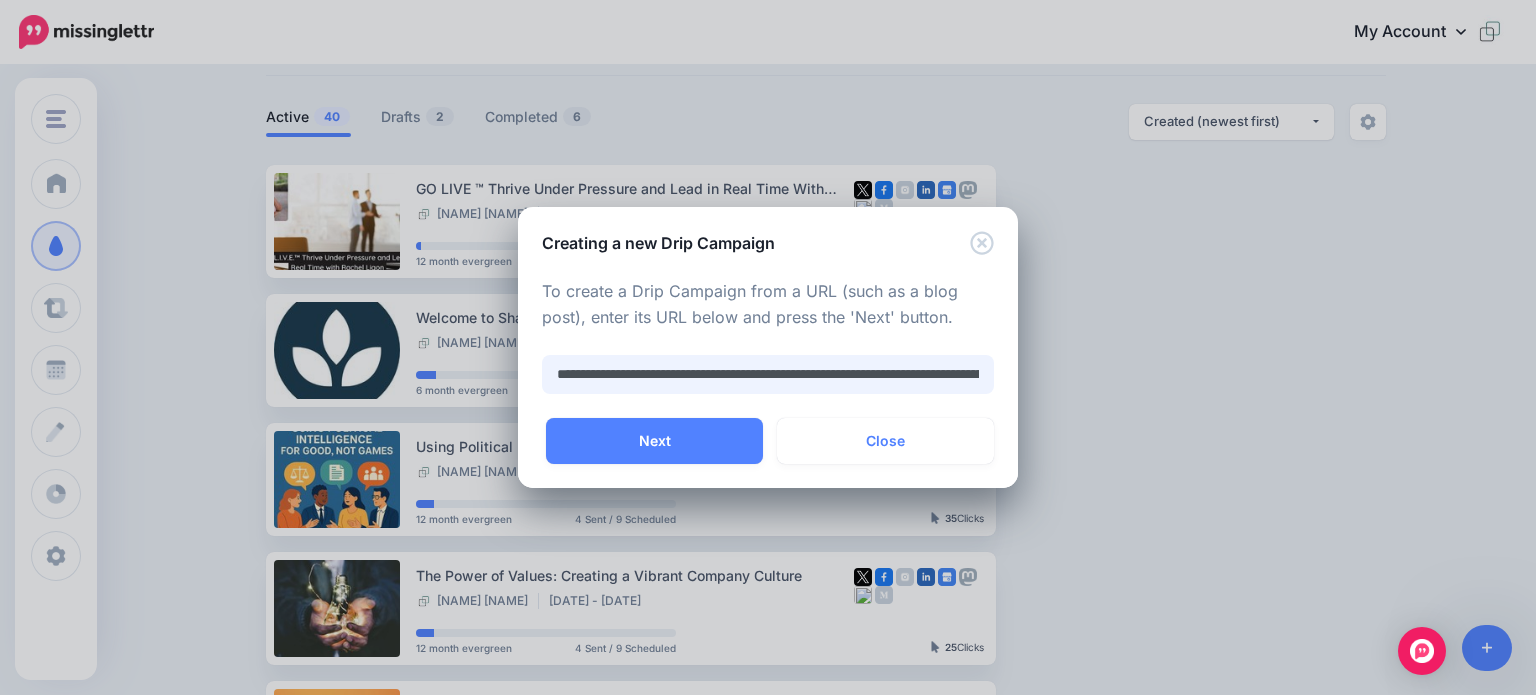 scroll, scrollTop: 0, scrollLeft: 283, axis: horizontal 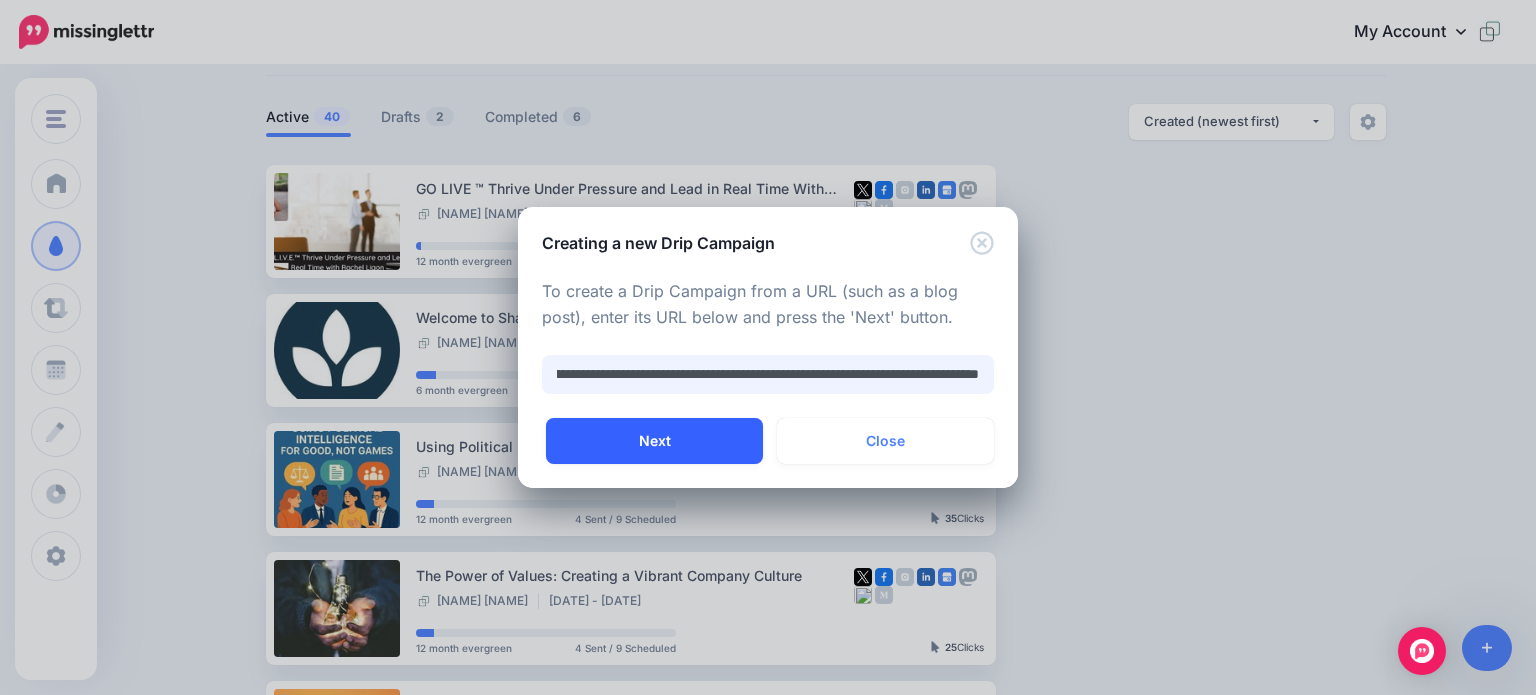 type on "**********" 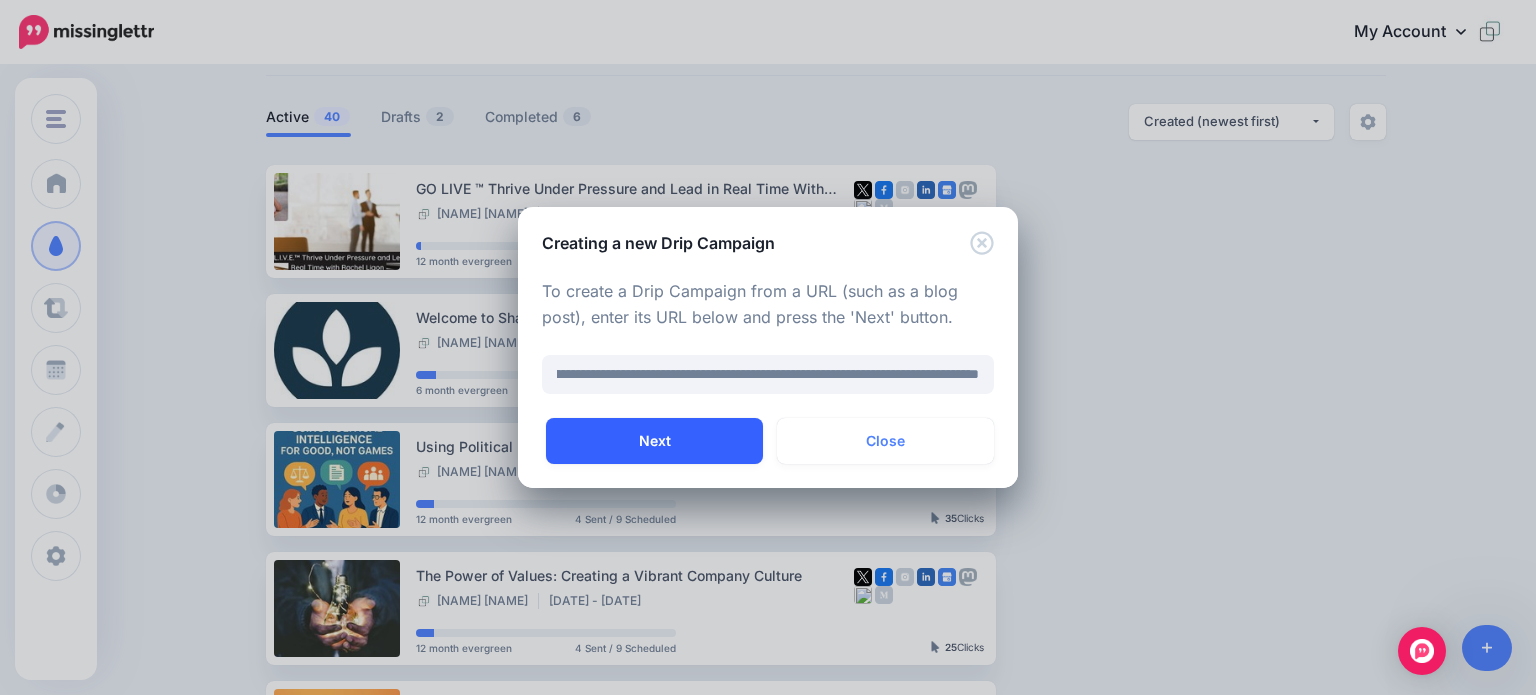 click on "Next" at bounding box center (654, 441) 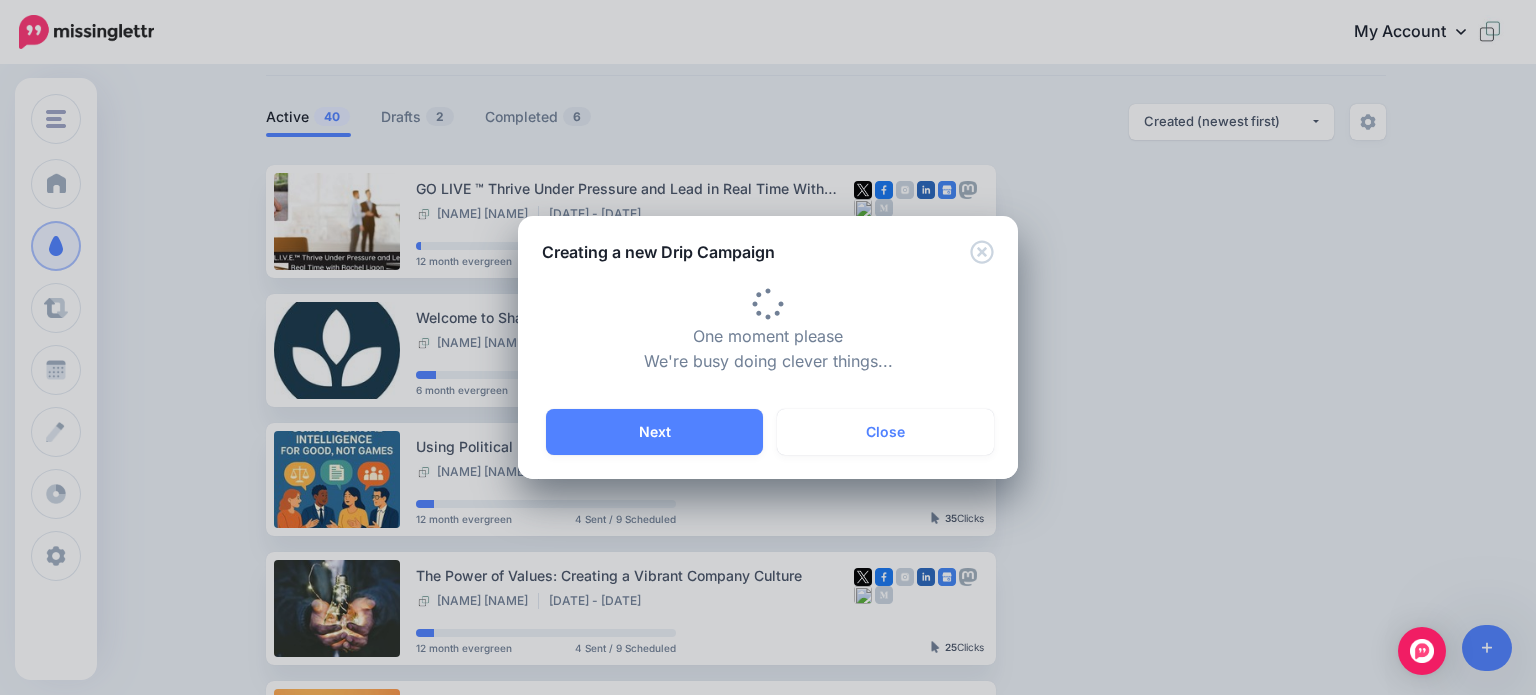 type on "**********" 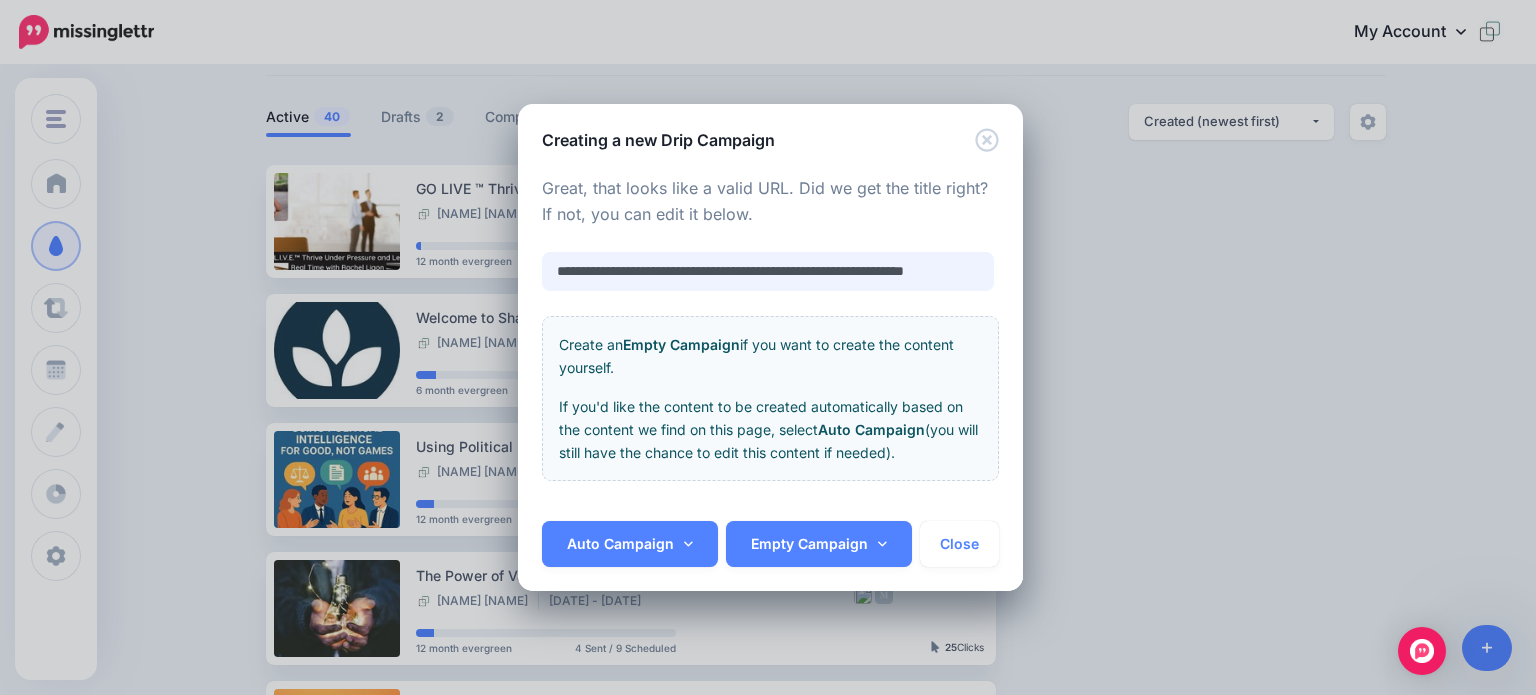scroll, scrollTop: 0, scrollLeft: 61, axis: horizontal 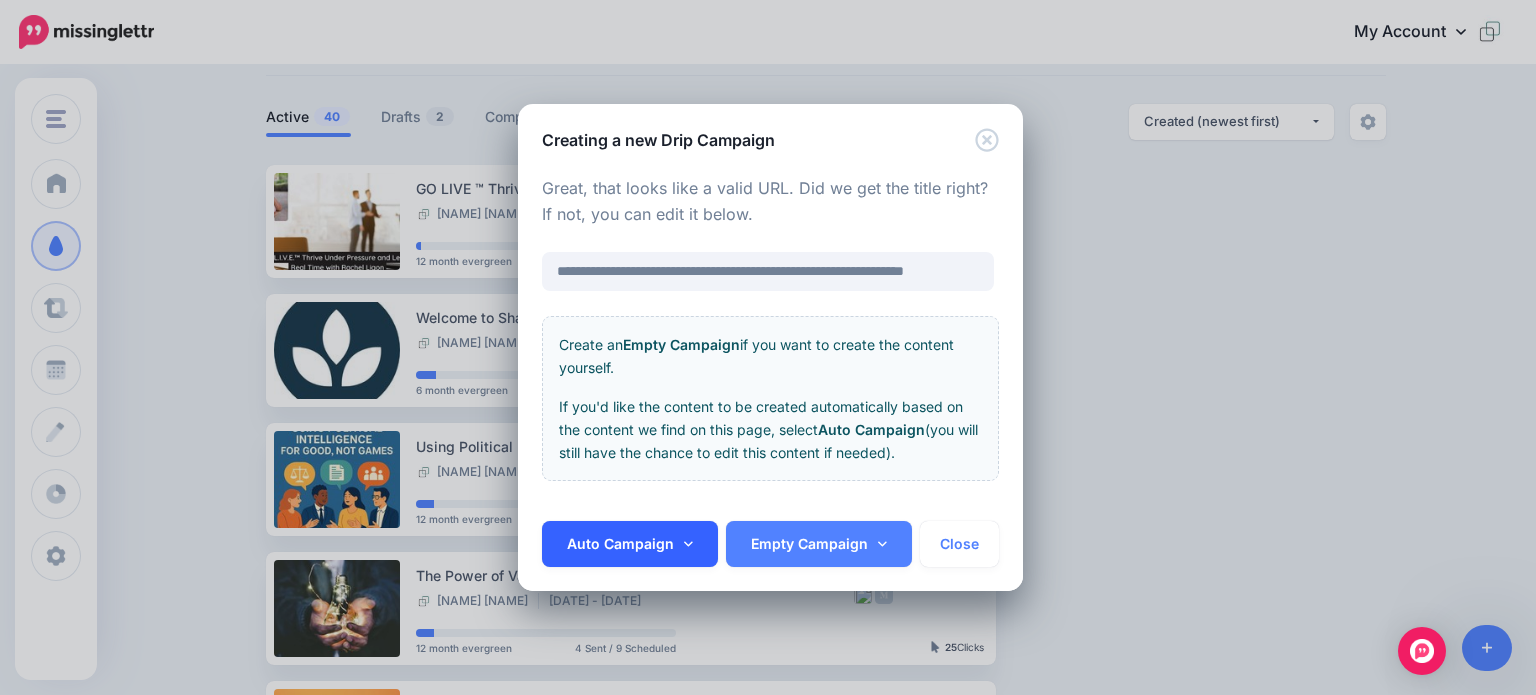 click on "Auto Campaign" at bounding box center [630, 544] 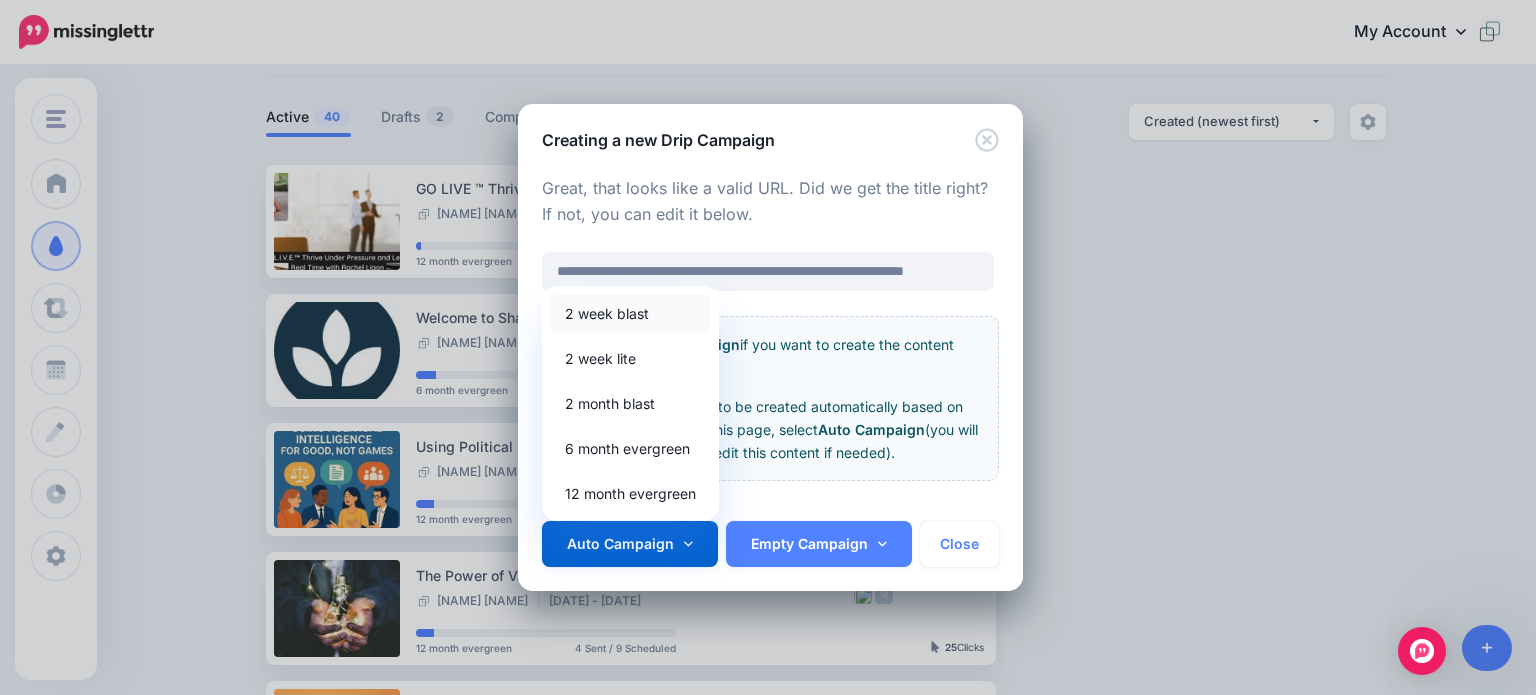 click on "2 week blast" at bounding box center [630, 313] 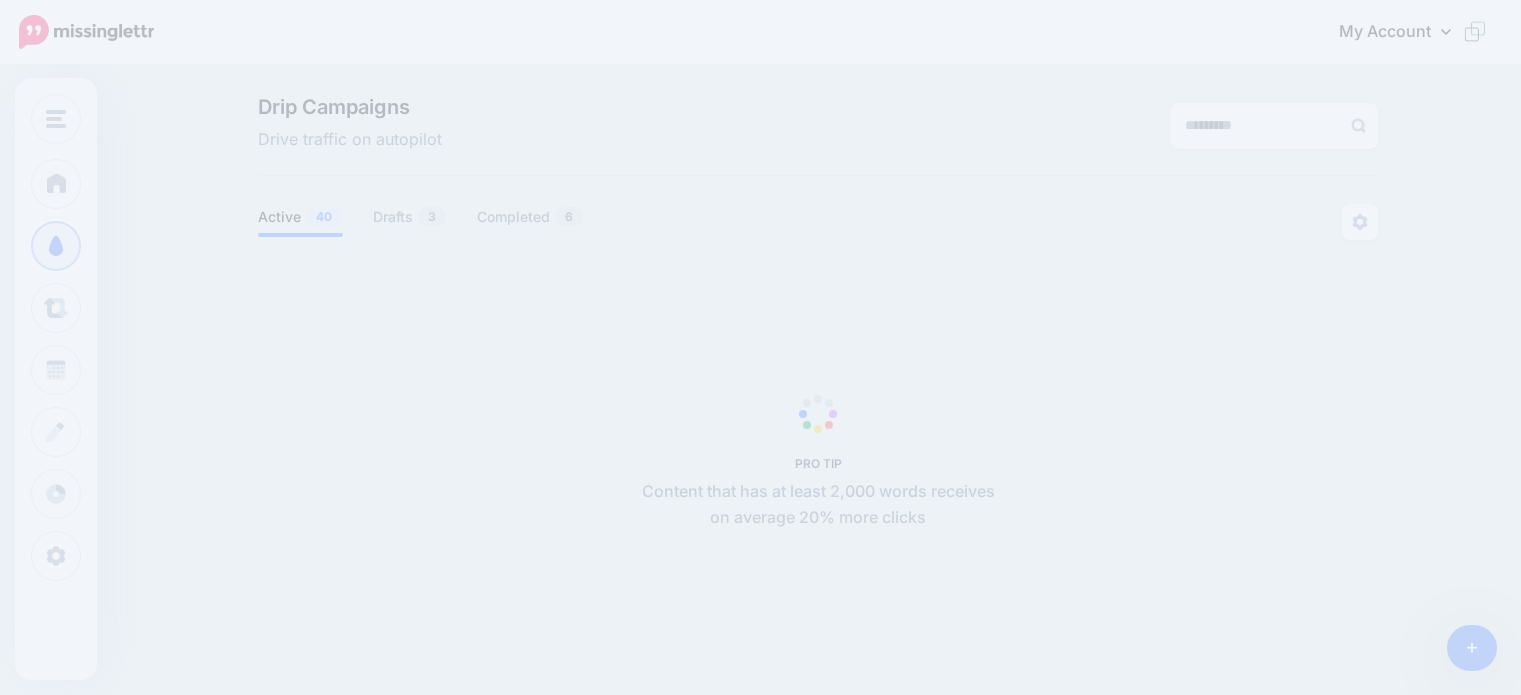 scroll, scrollTop: 102, scrollLeft: 0, axis: vertical 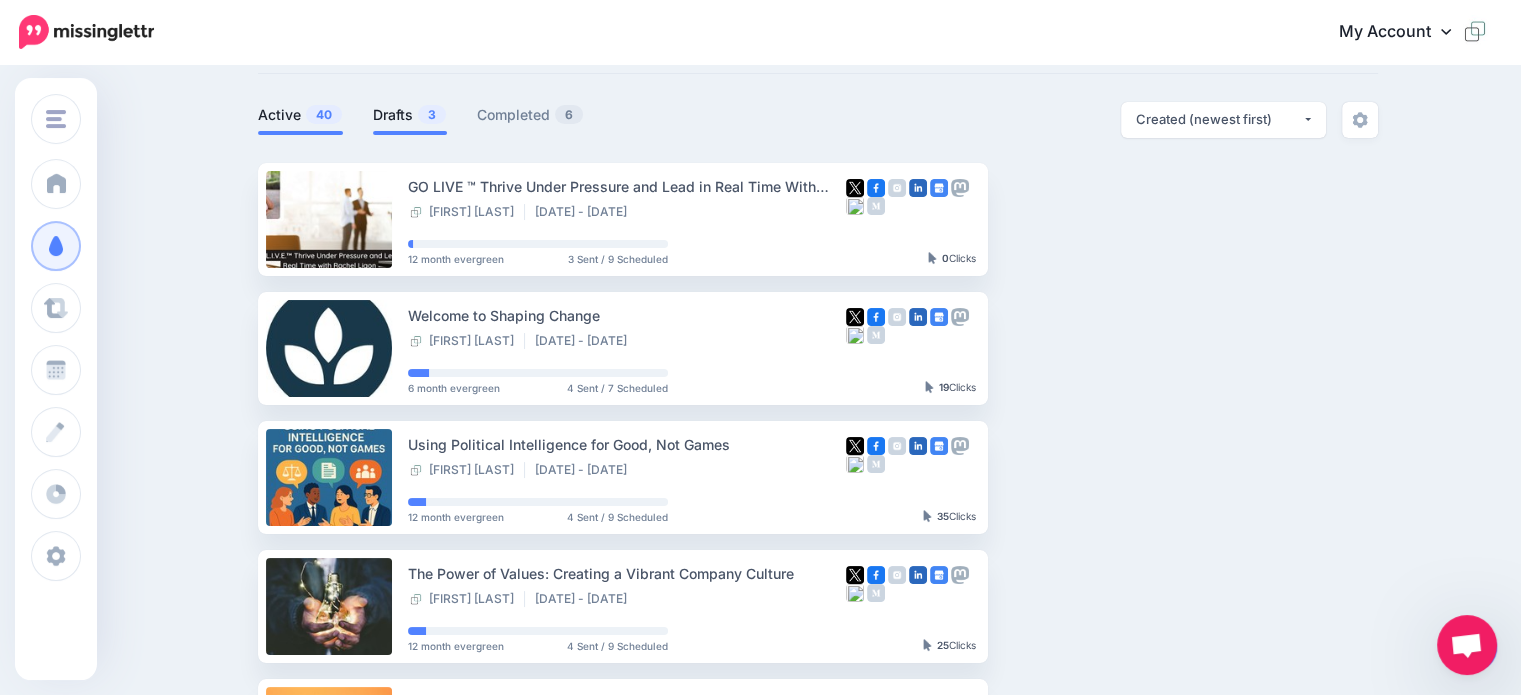 click on "Drafts  3" at bounding box center [410, 115] 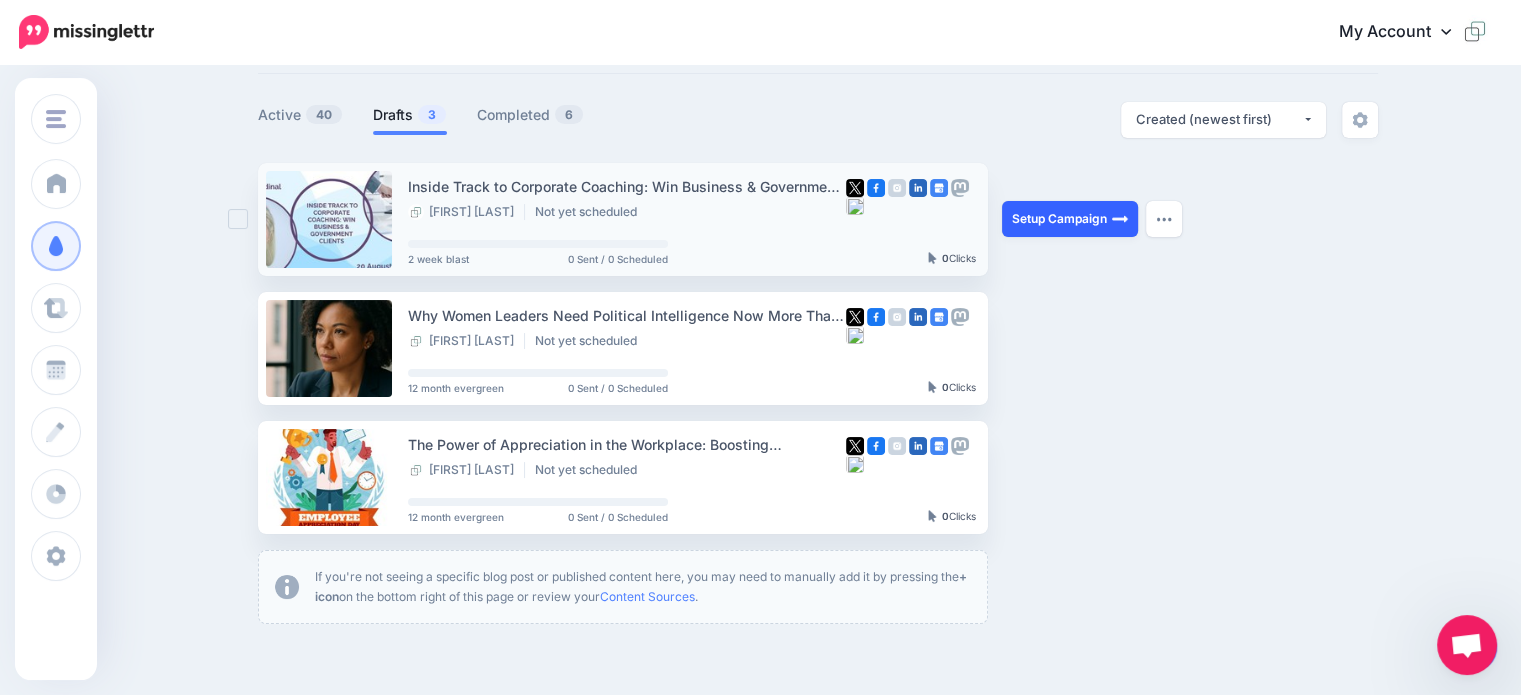 click on "Setup Campaign" at bounding box center (1070, 219) 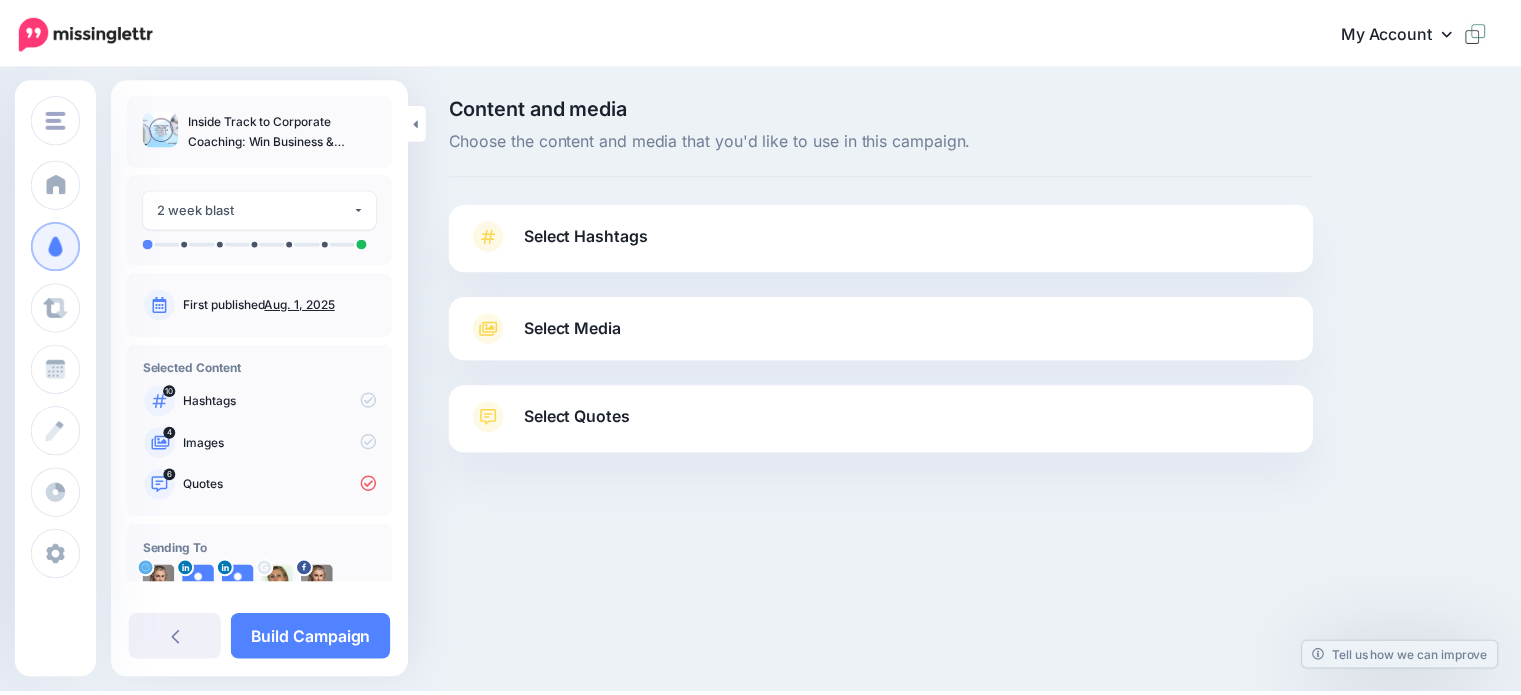 scroll, scrollTop: 0, scrollLeft: 0, axis: both 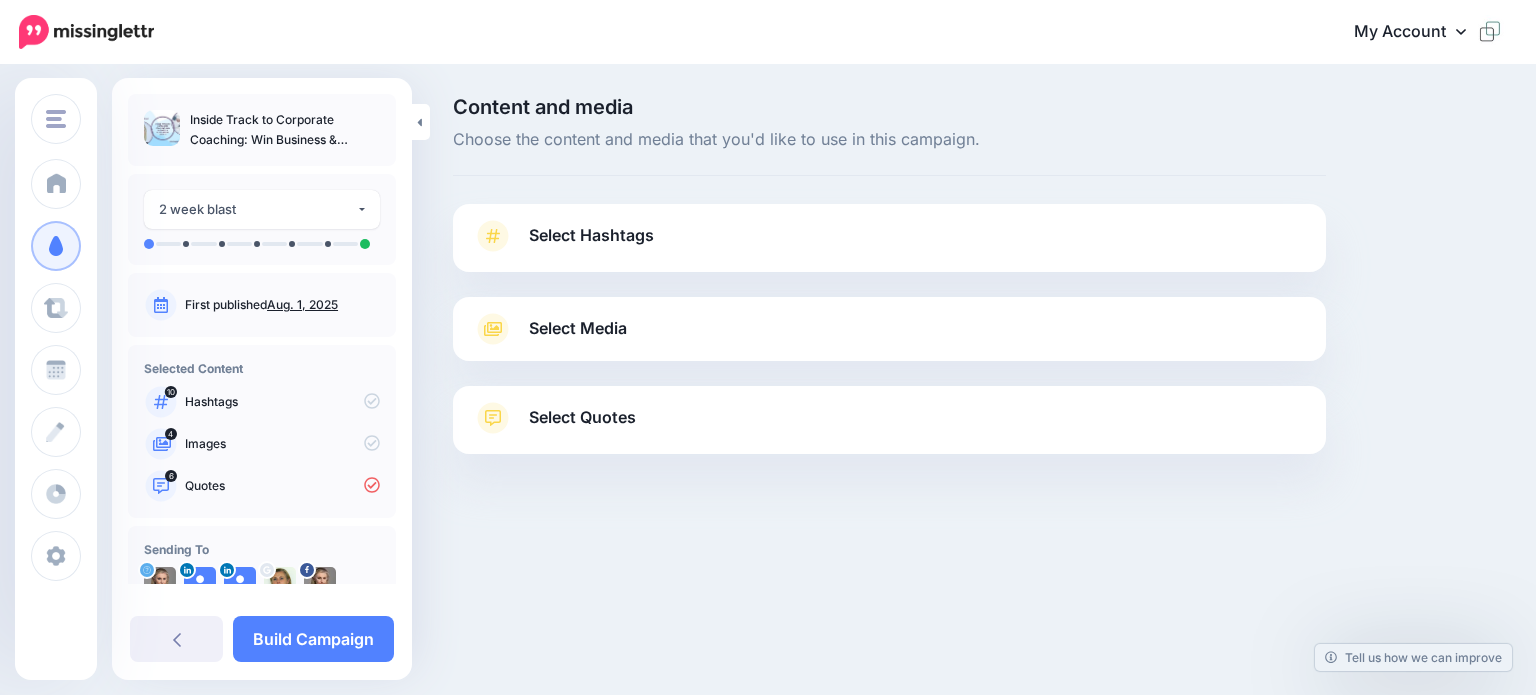 click on "Select Hashtags" at bounding box center [591, 235] 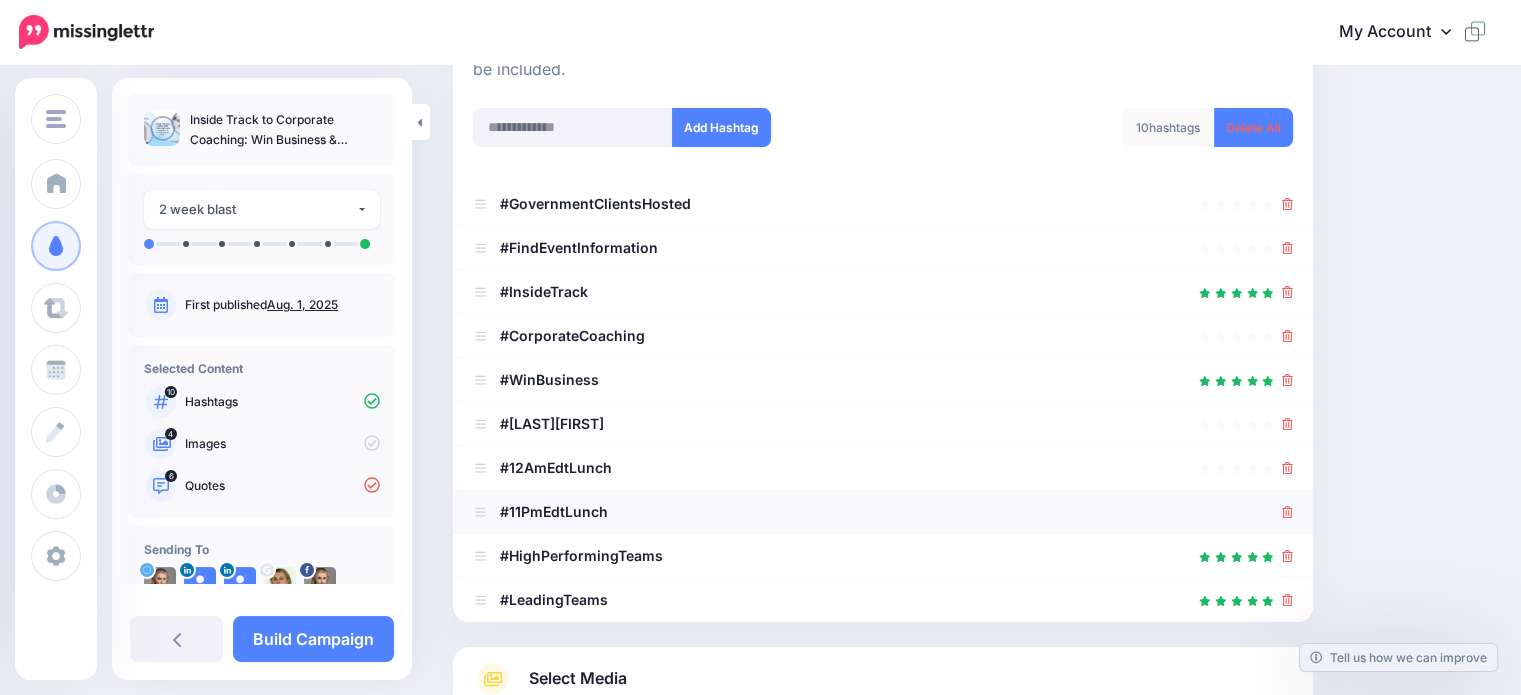 scroll, scrollTop: 300, scrollLeft: 0, axis: vertical 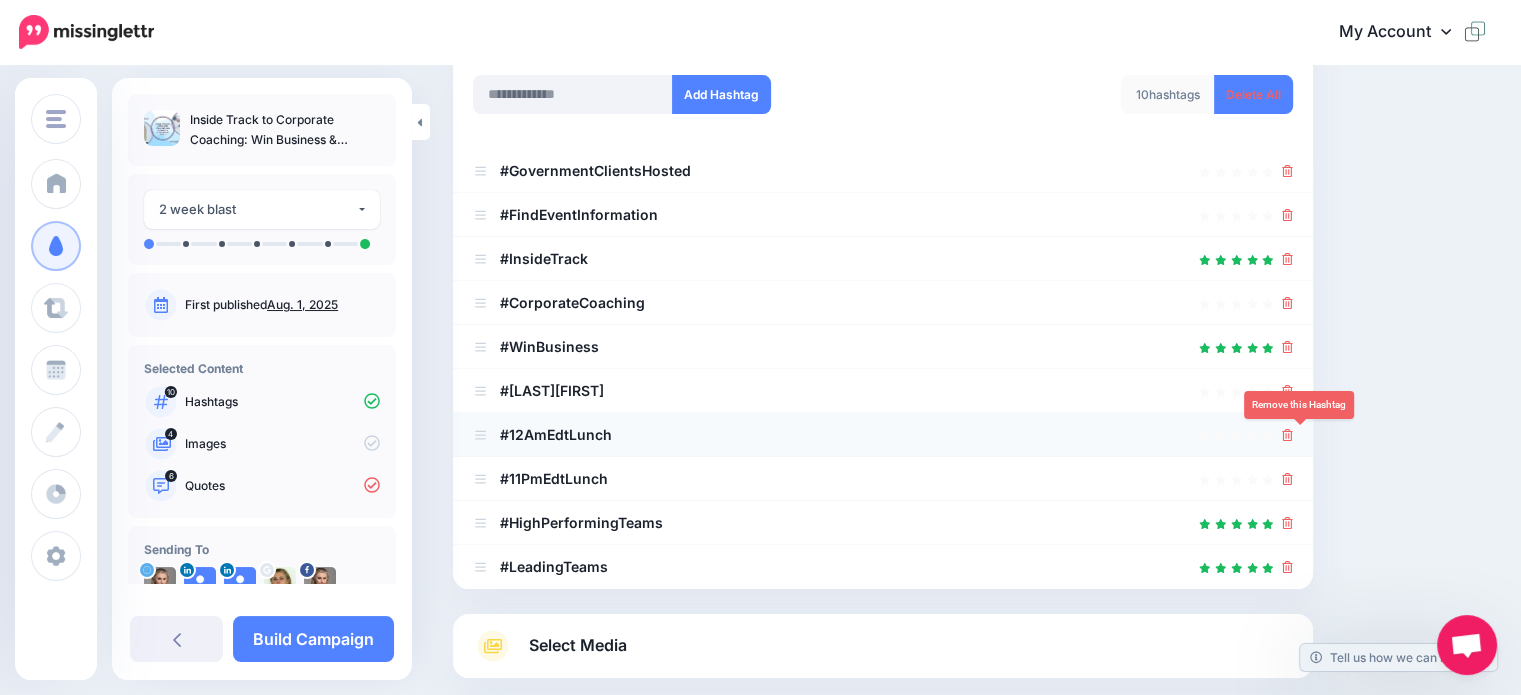 click 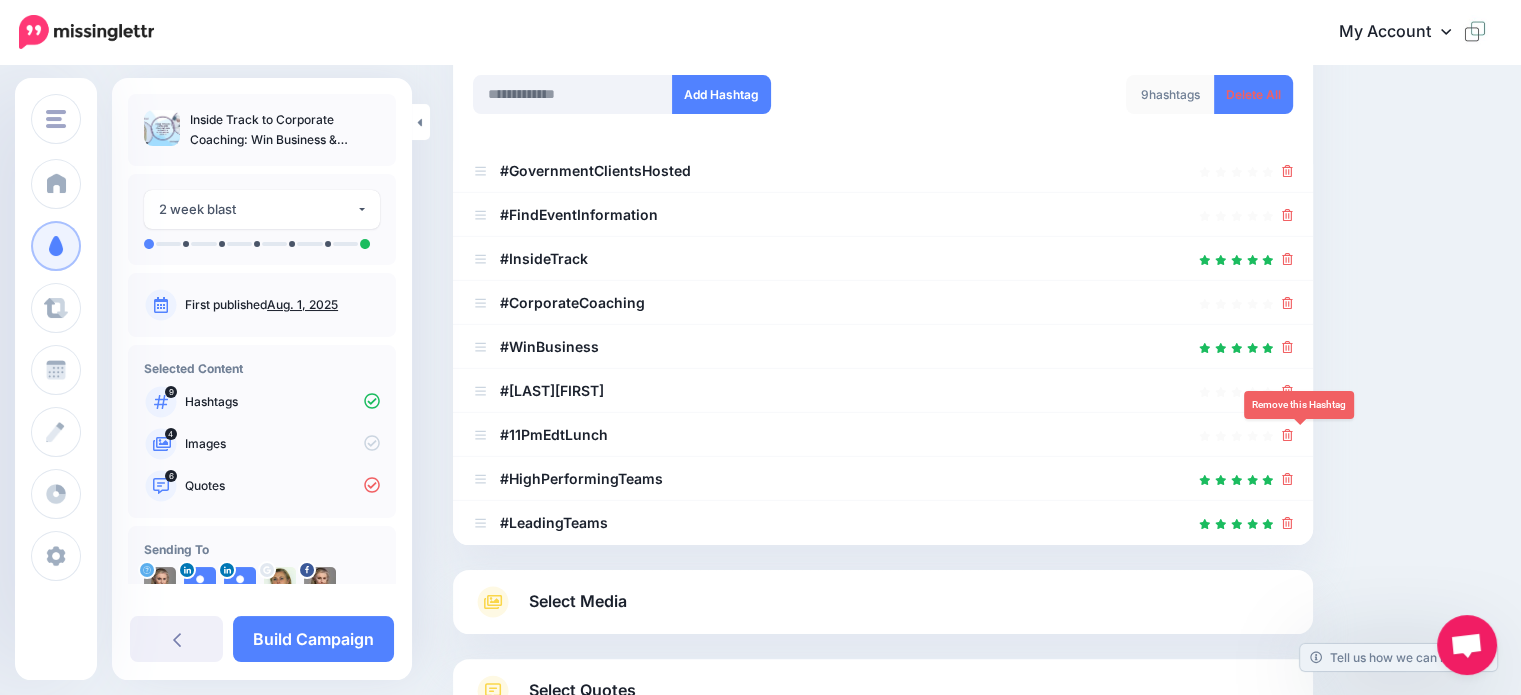 click 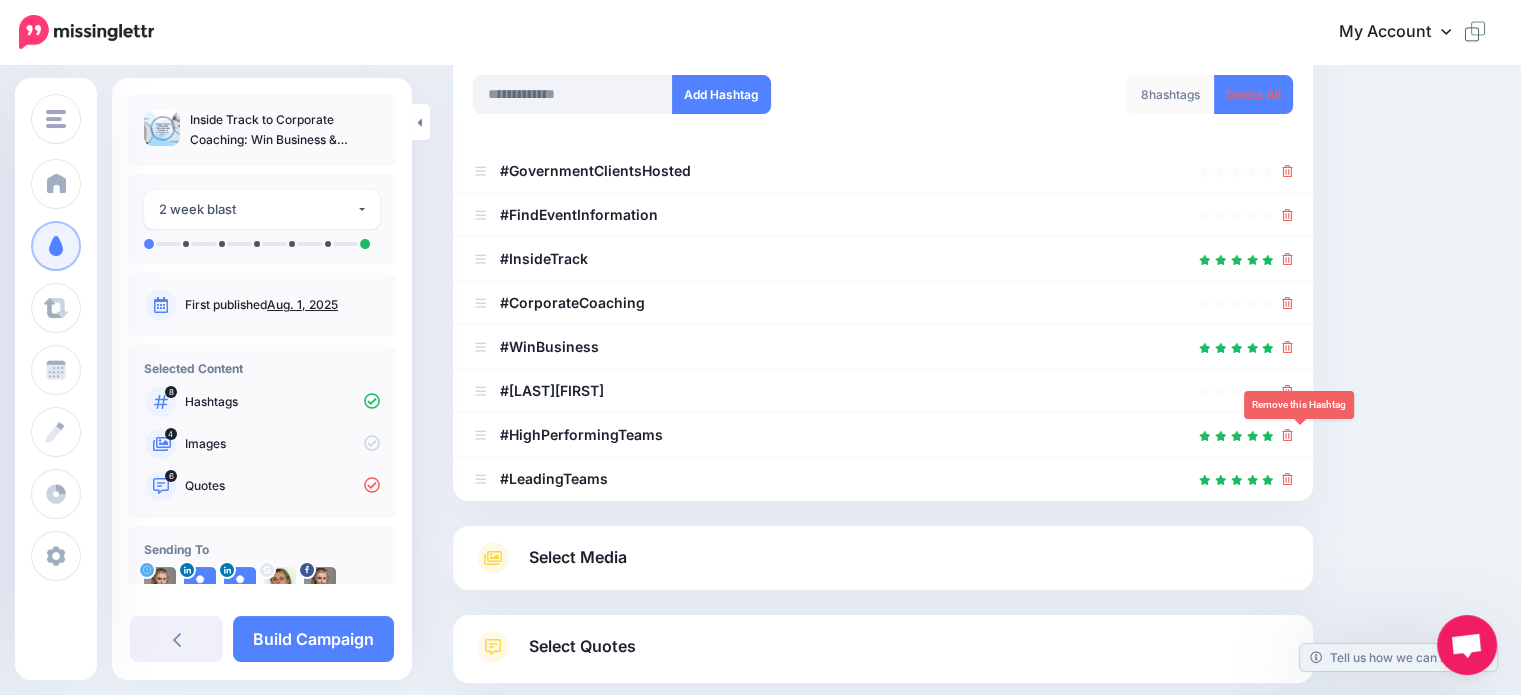 click 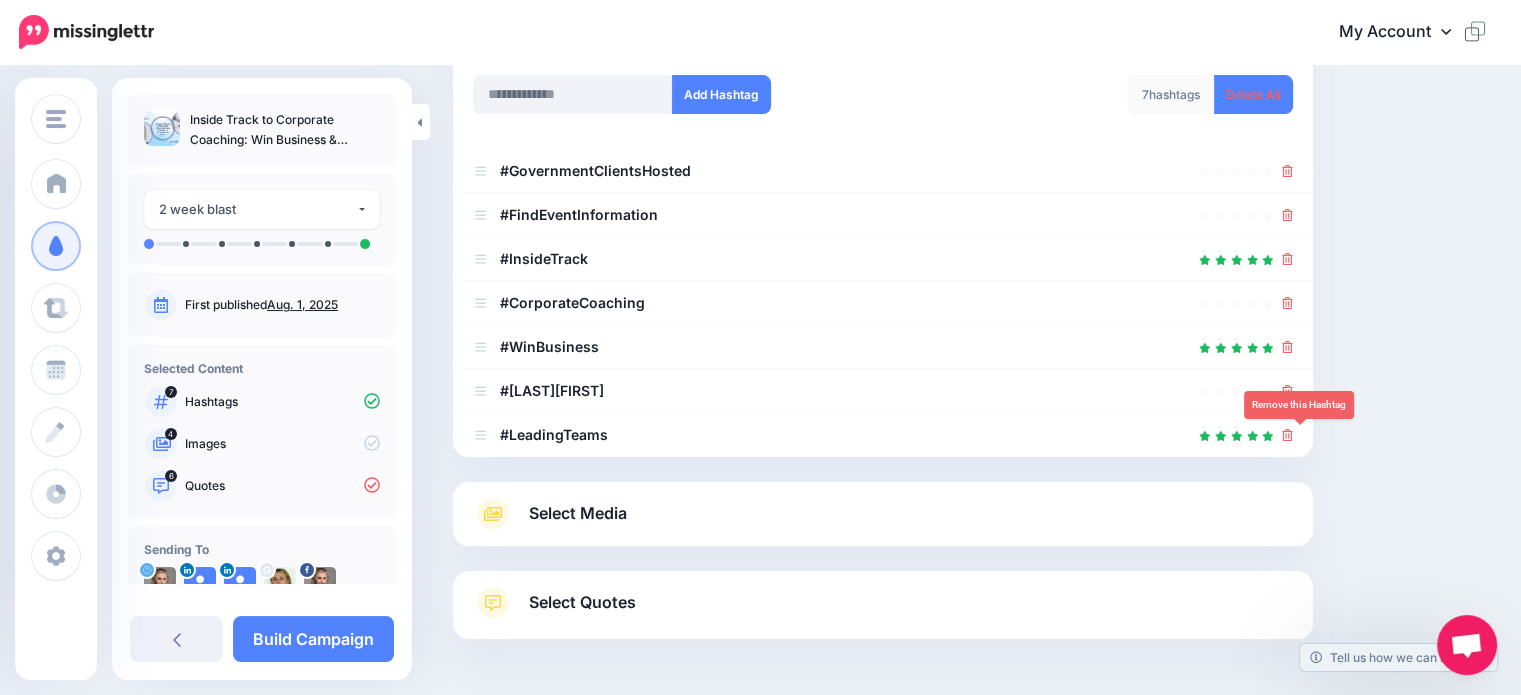 click 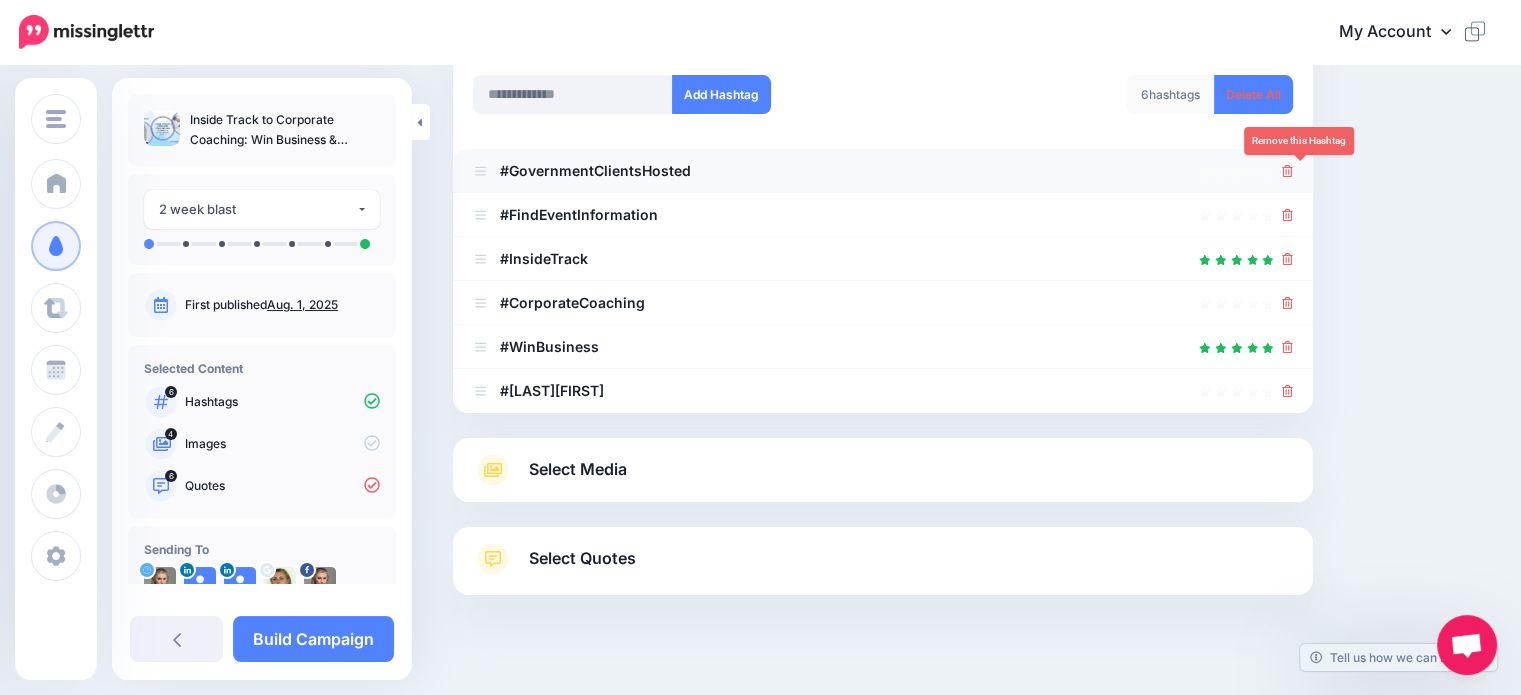 click 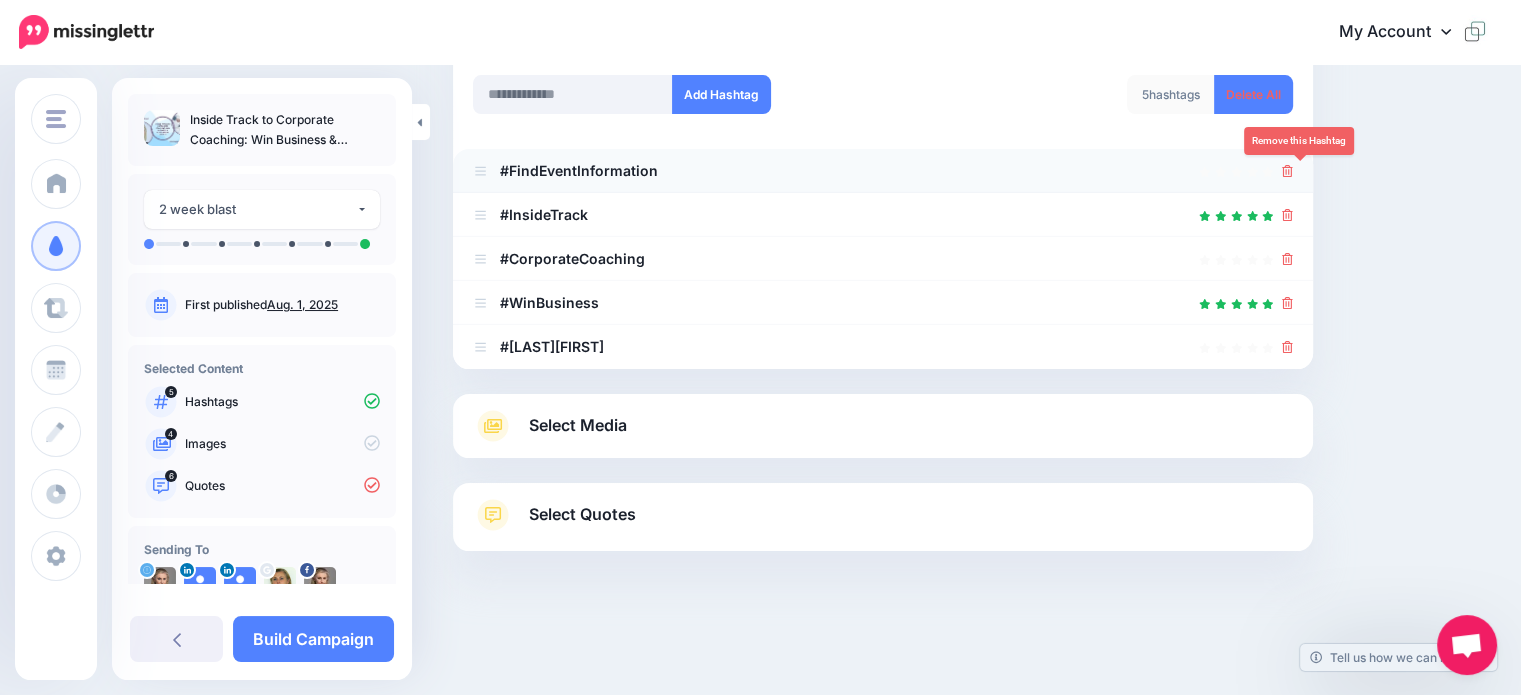 click 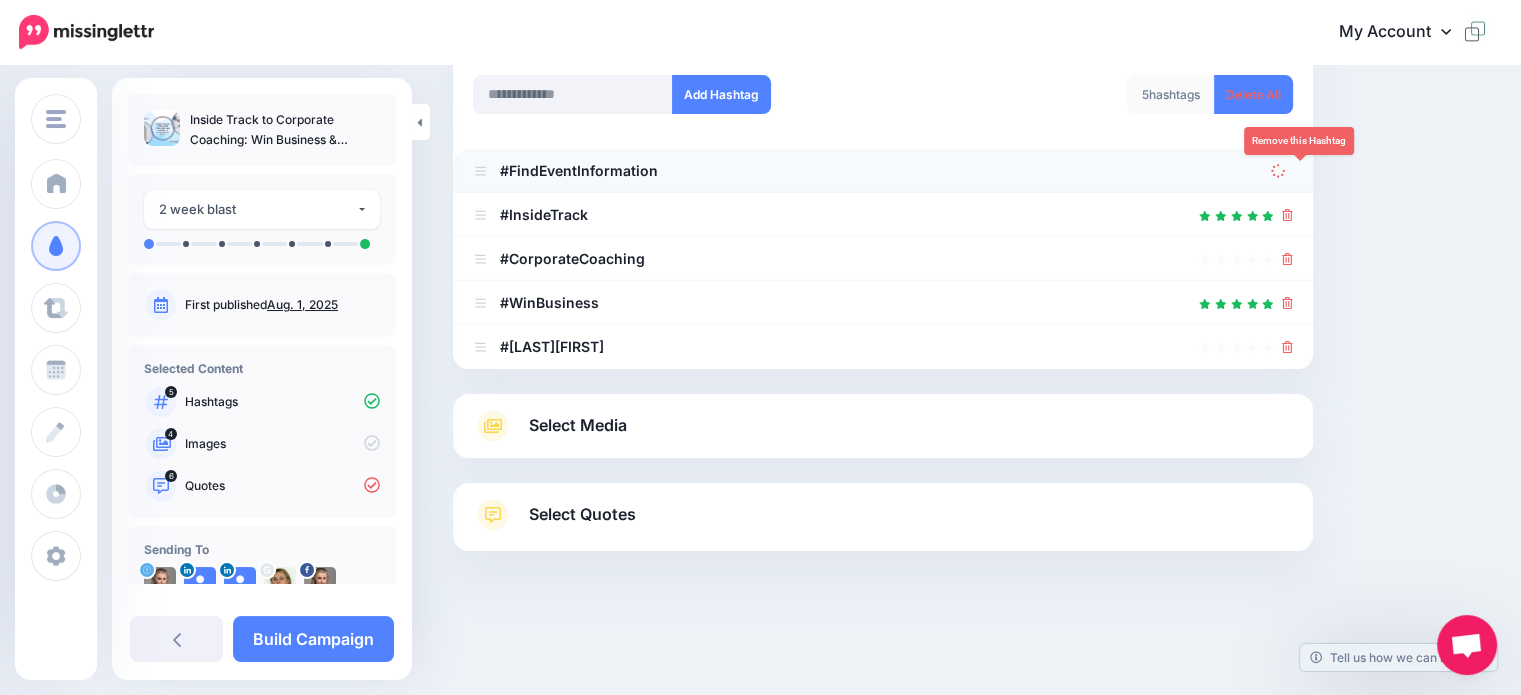 scroll, scrollTop: 269, scrollLeft: 0, axis: vertical 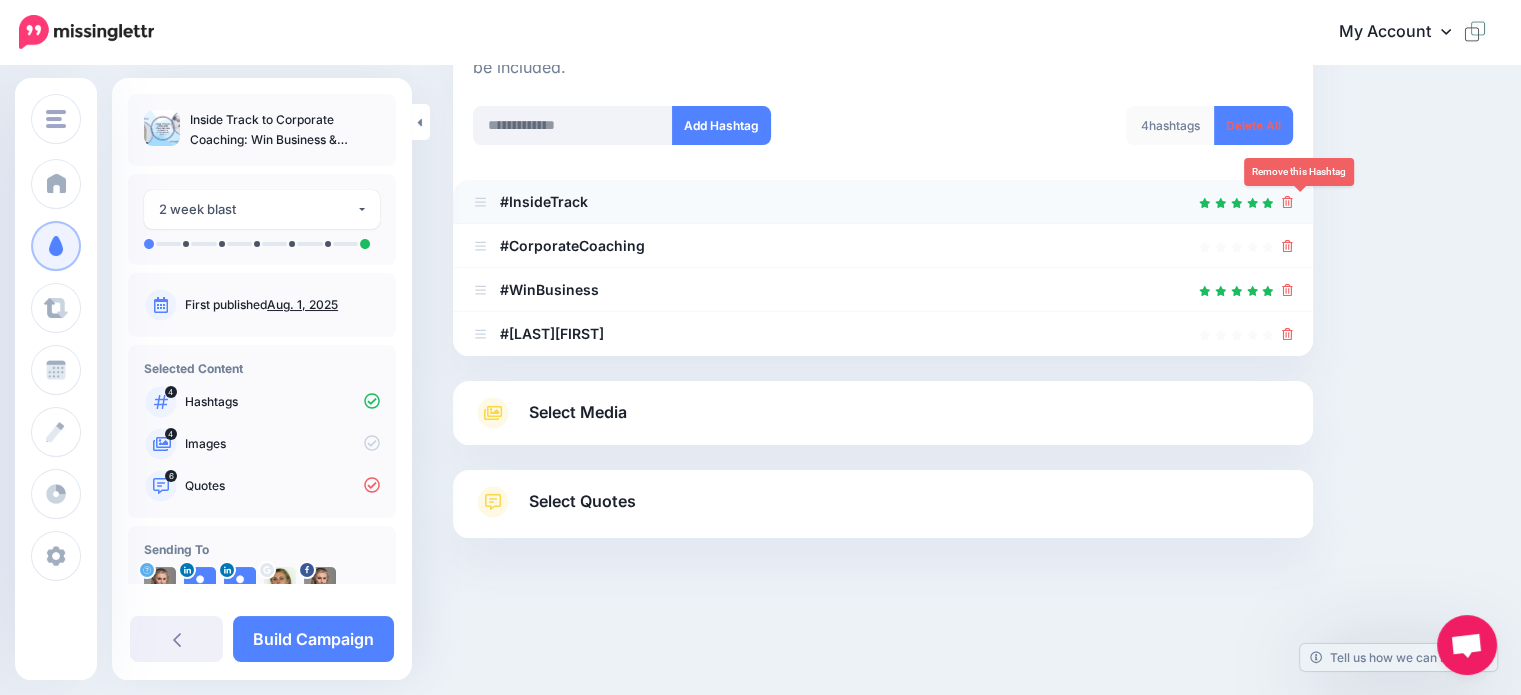 click 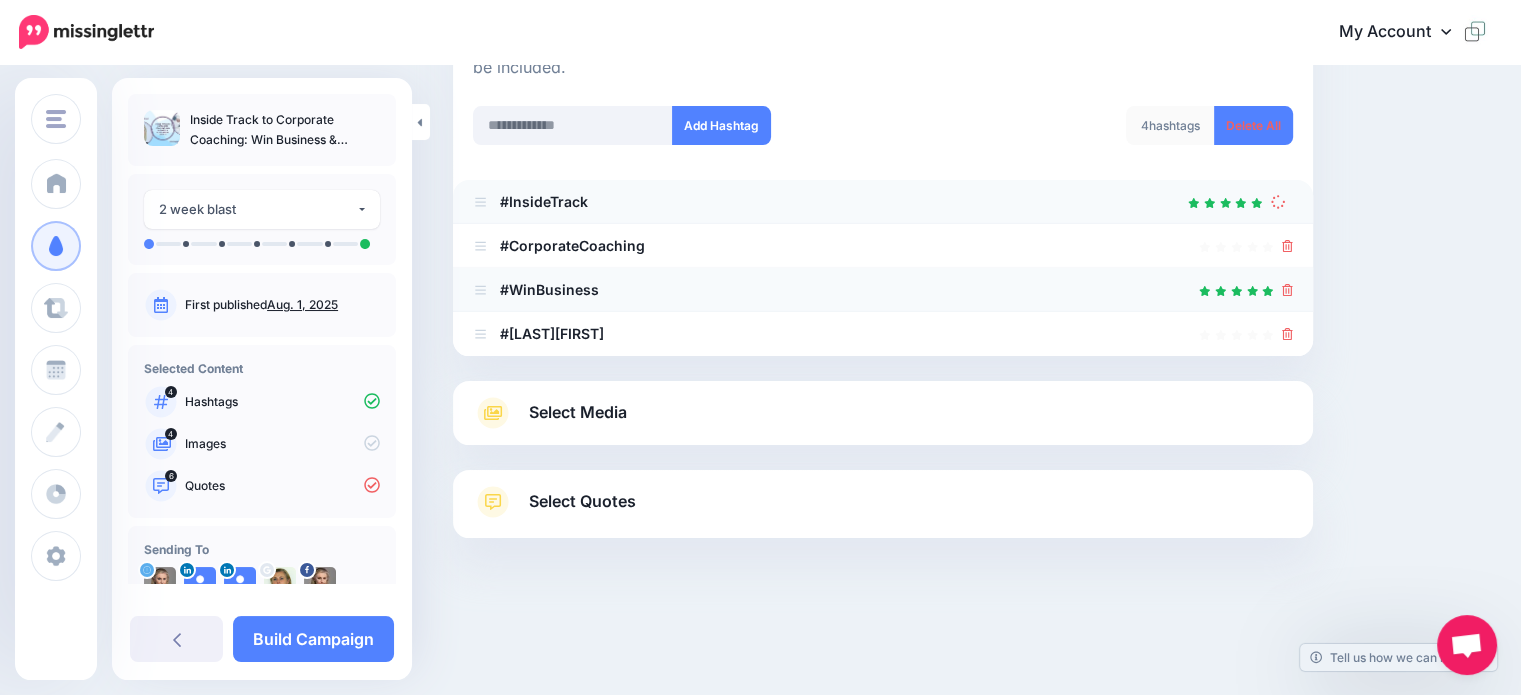 scroll, scrollTop: 197, scrollLeft: 0, axis: vertical 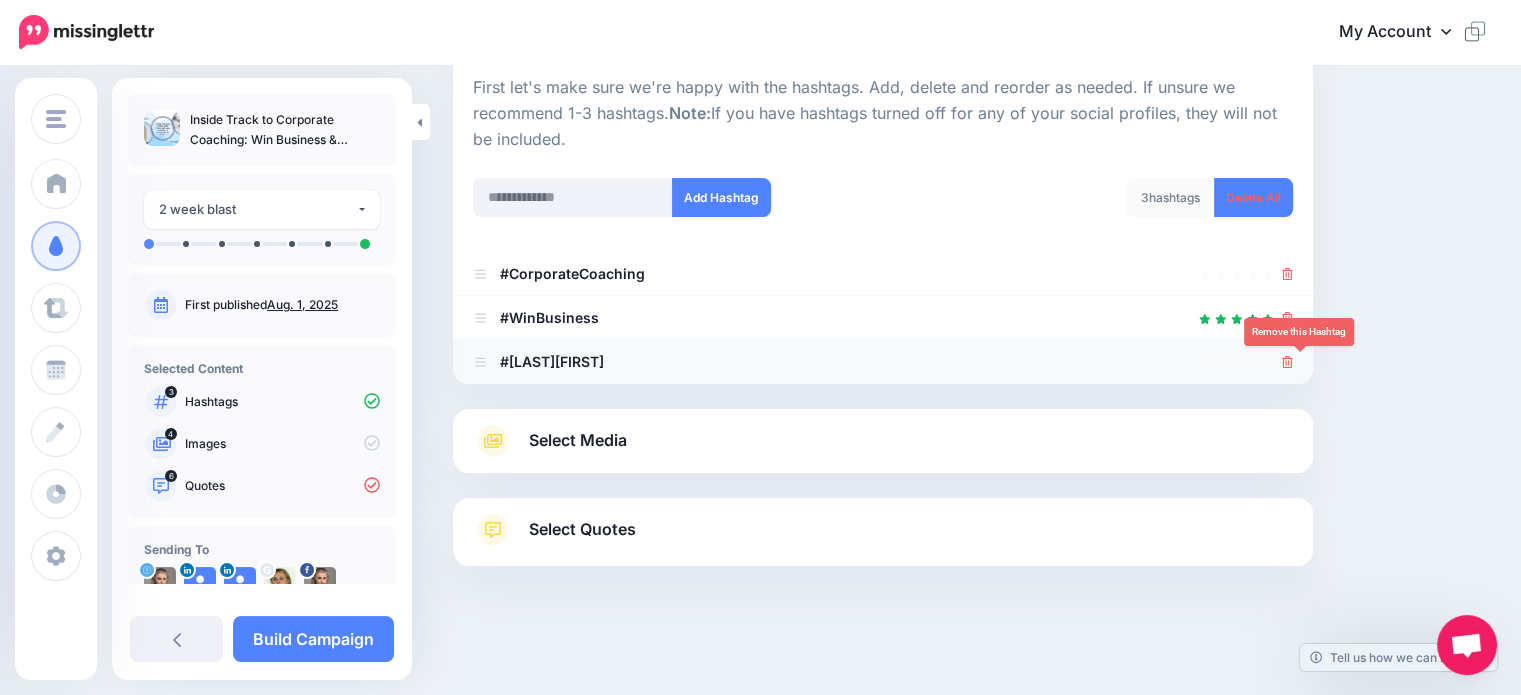 click 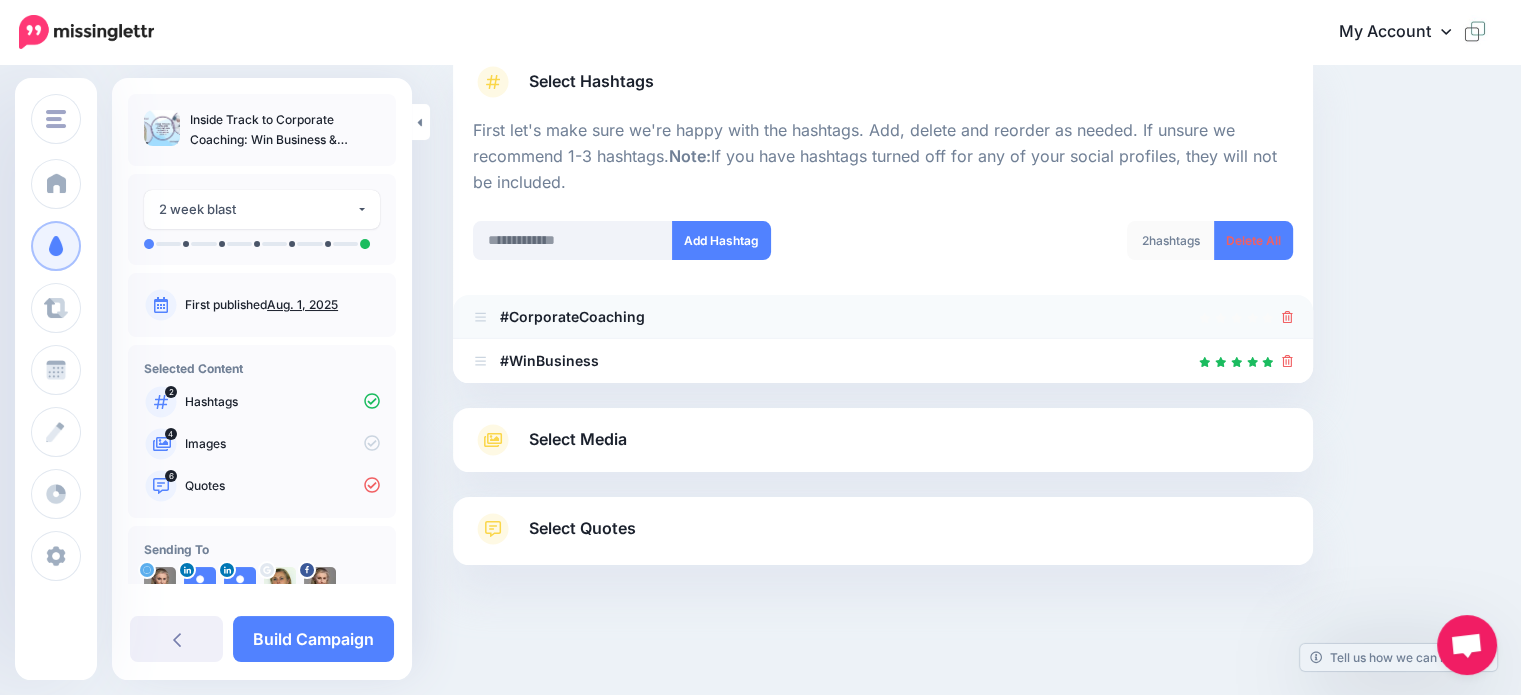 scroll, scrollTop: 153, scrollLeft: 0, axis: vertical 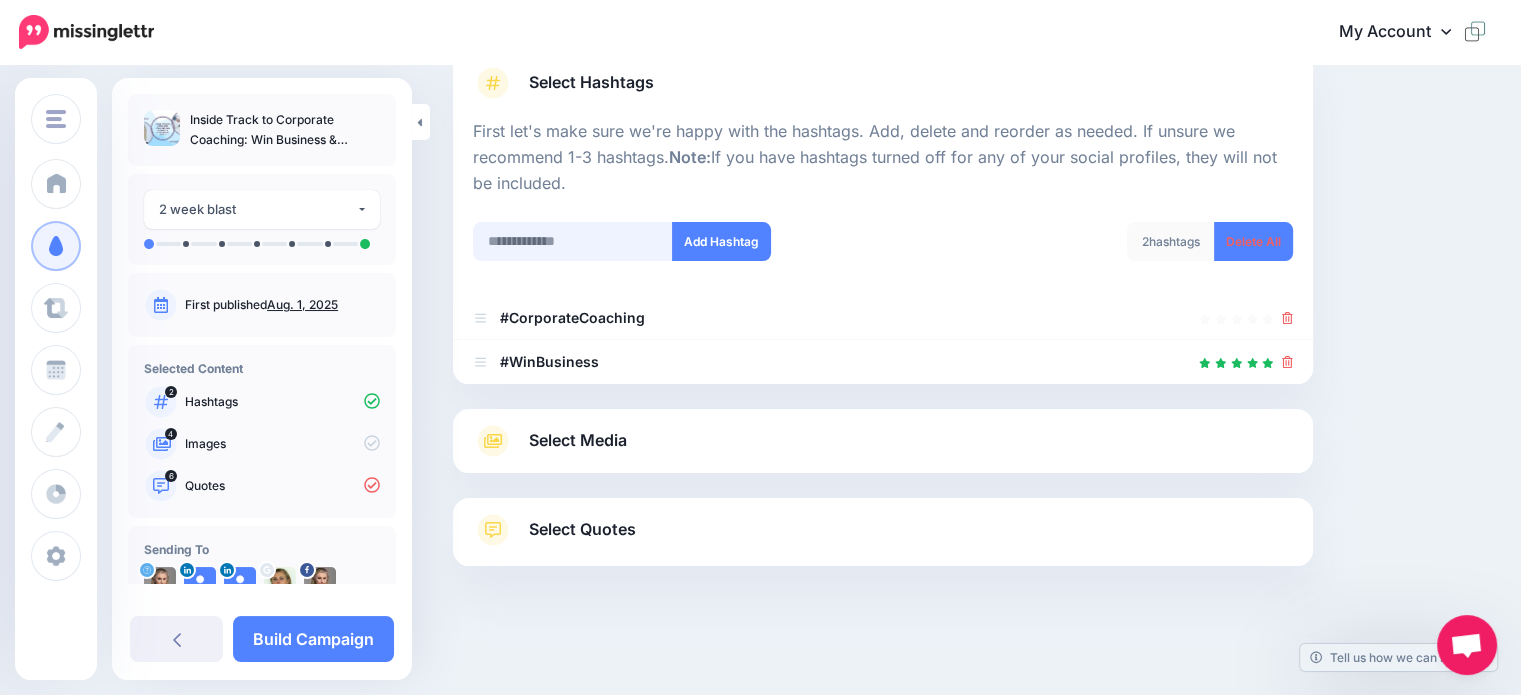 click at bounding box center (573, 241) 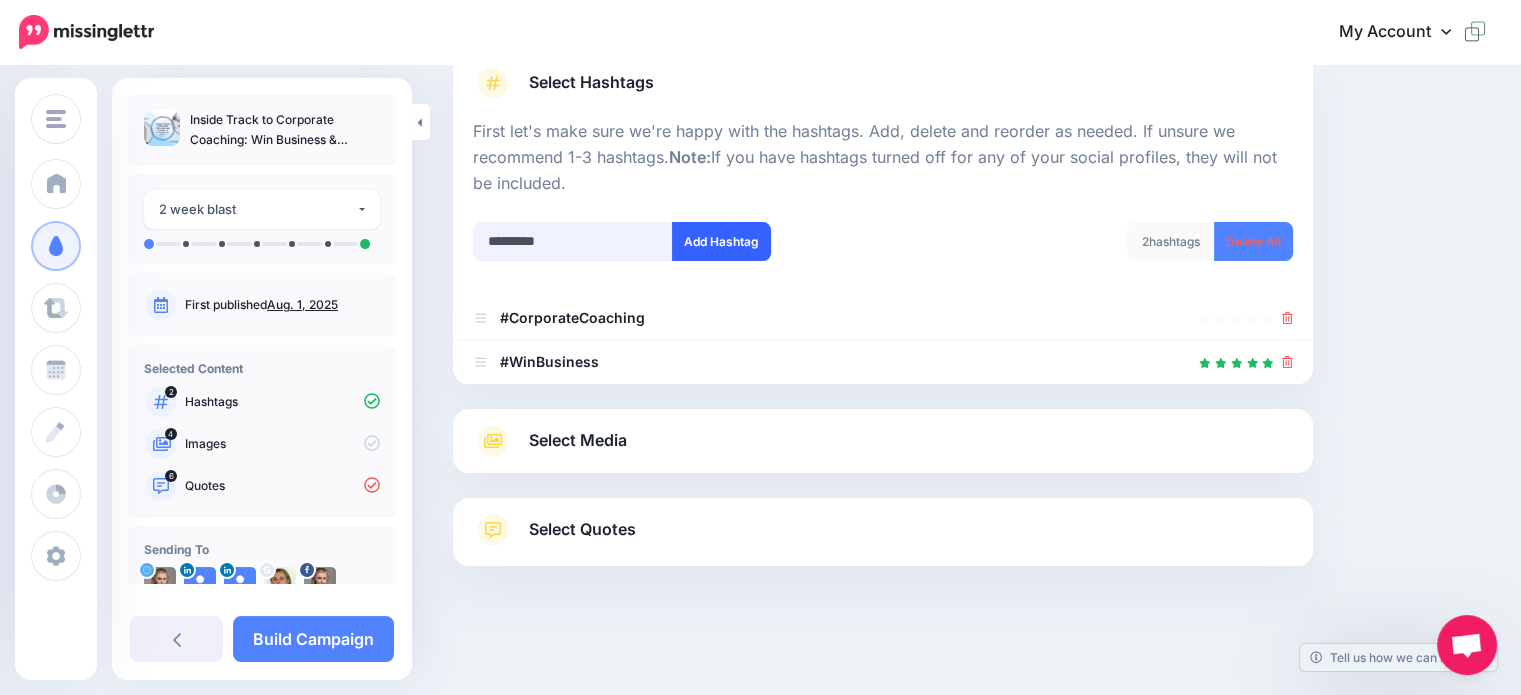type on "*********" 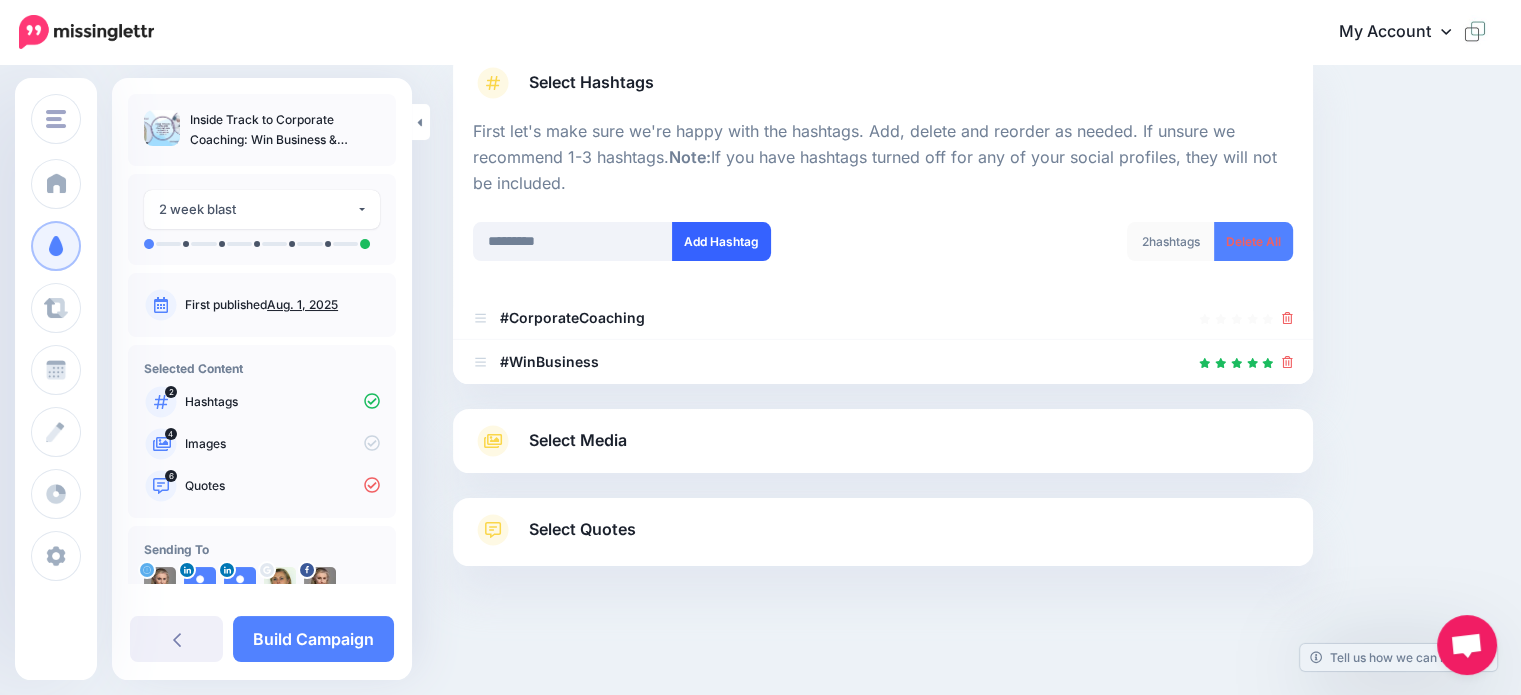 click on "Add Hashtag" at bounding box center (721, 241) 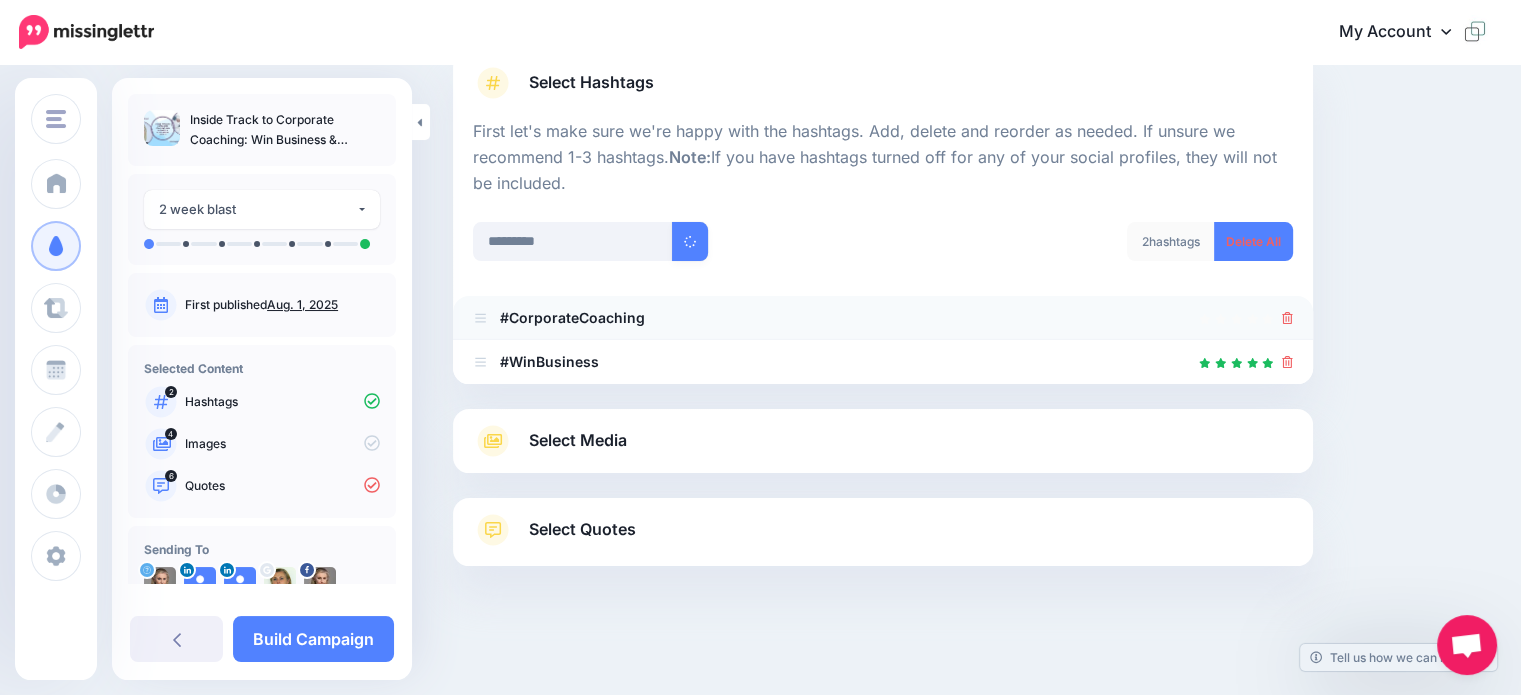 type 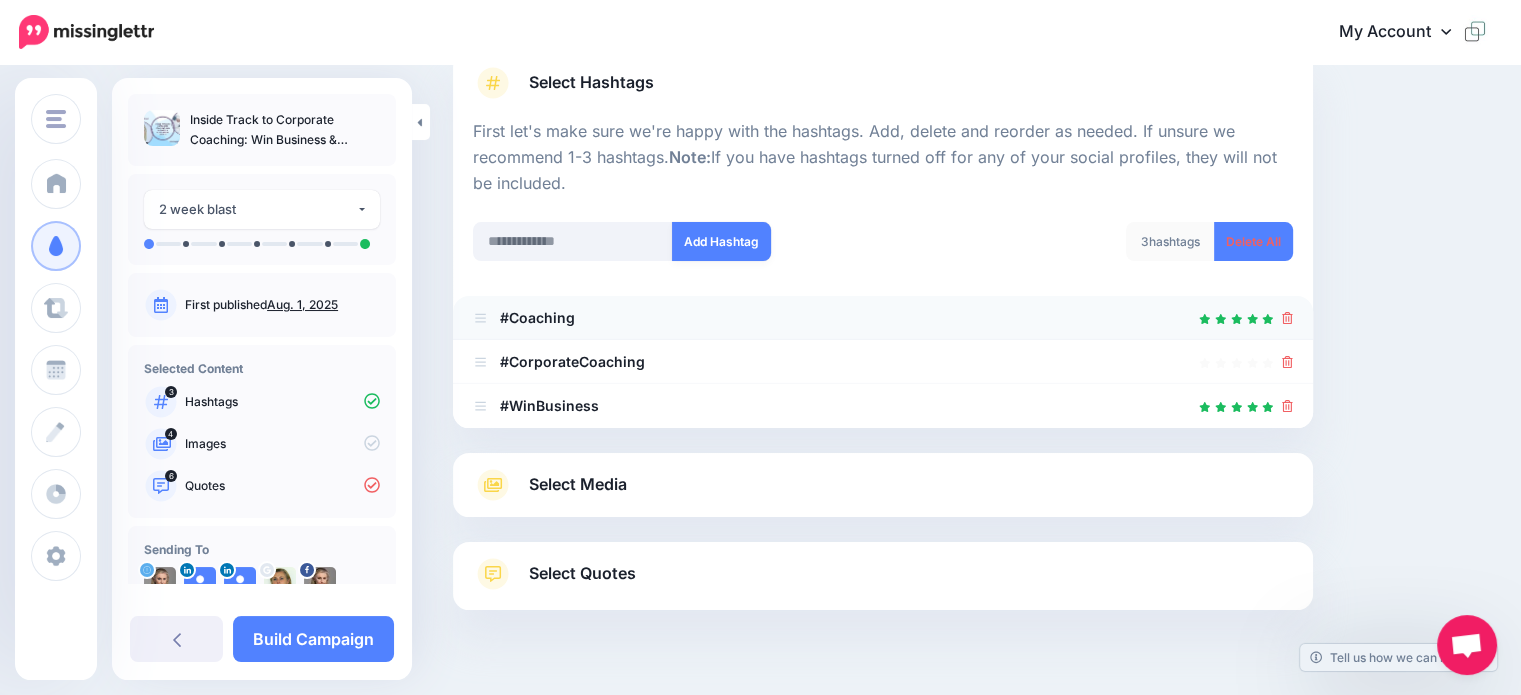 scroll, scrollTop: 197, scrollLeft: 0, axis: vertical 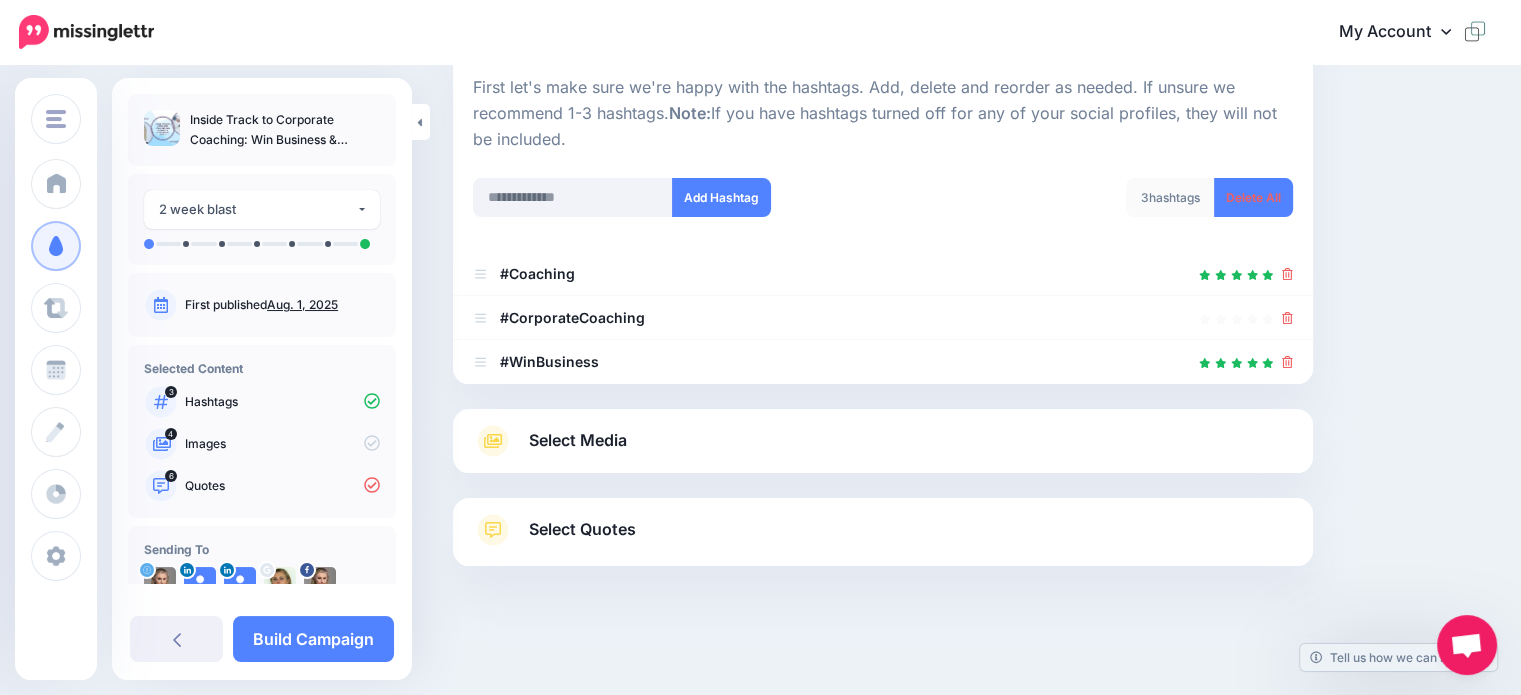 click on "Select Media" at bounding box center (578, 440) 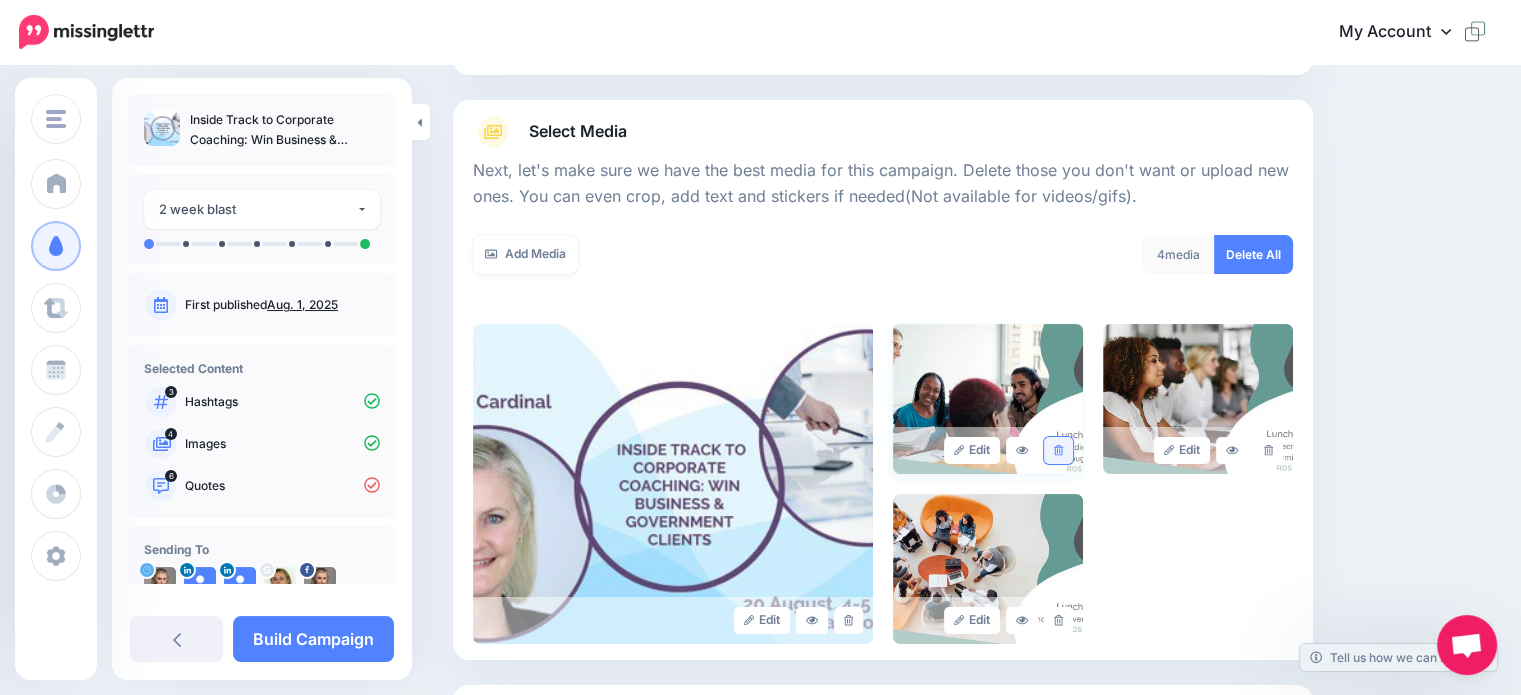 click at bounding box center [1058, 450] 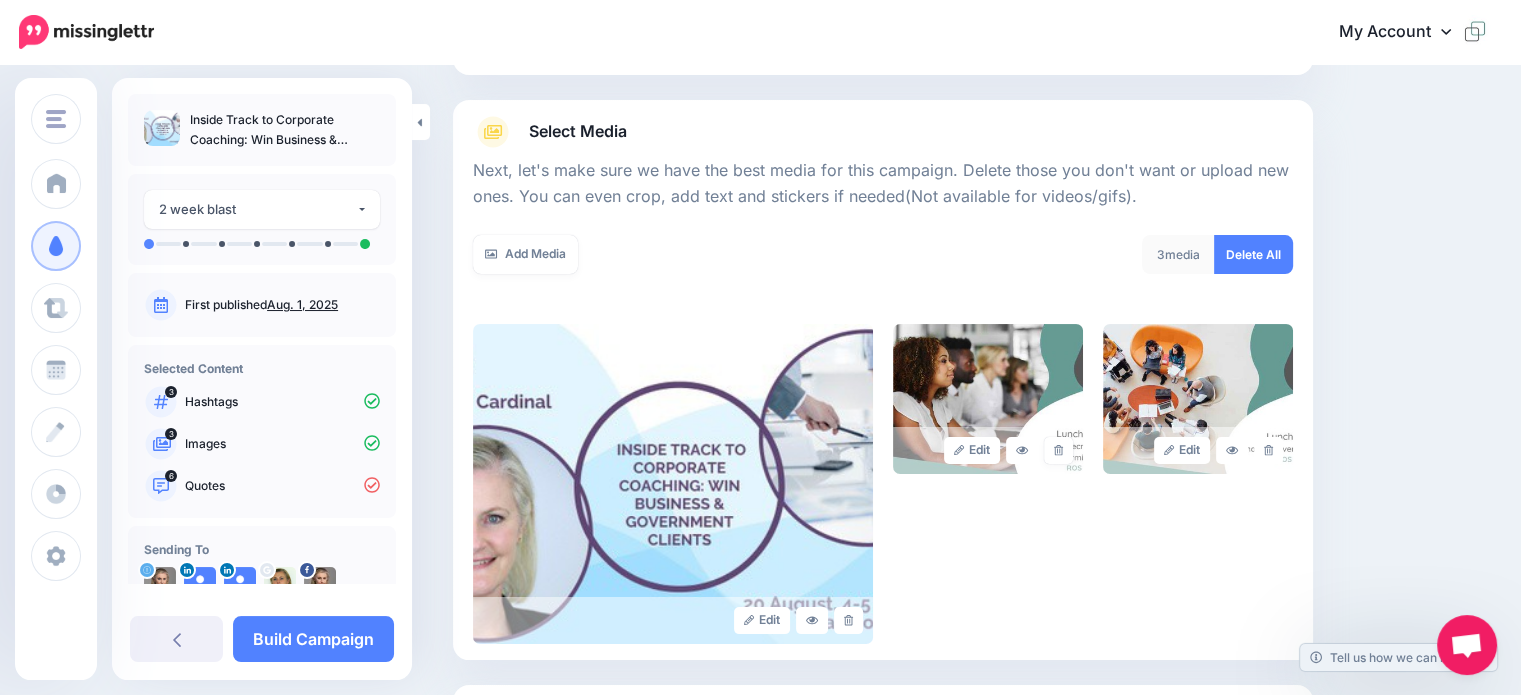 click at bounding box center (1058, 450) 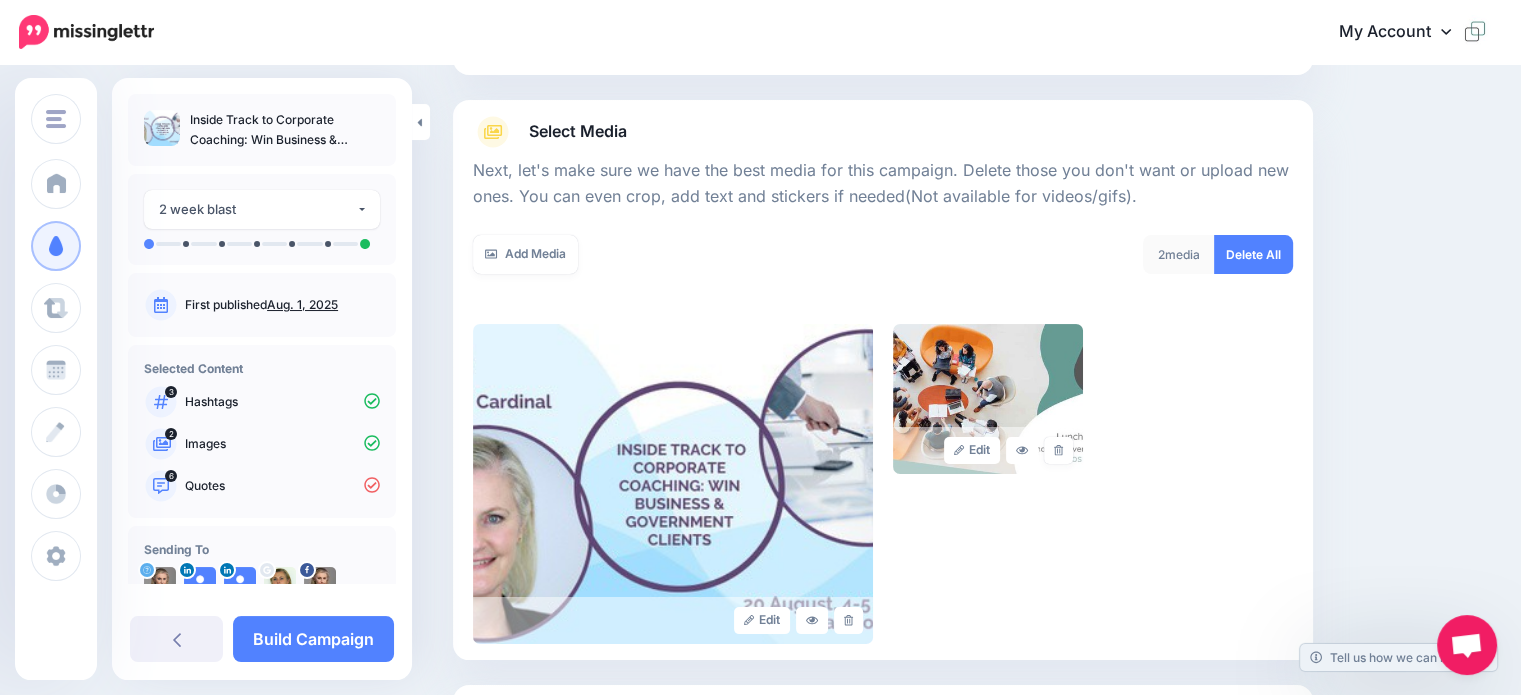 click at bounding box center [1058, 450] 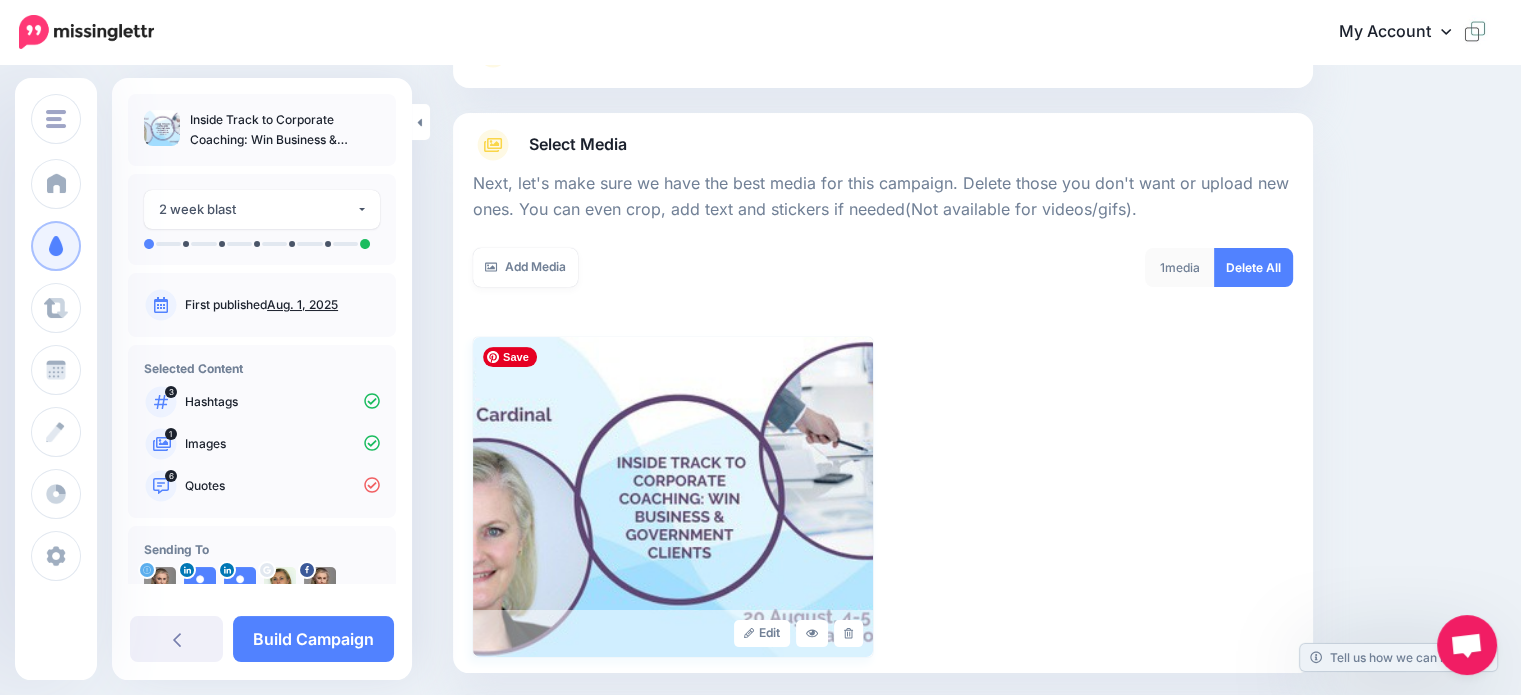 scroll, scrollTop: 284, scrollLeft: 0, axis: vertical 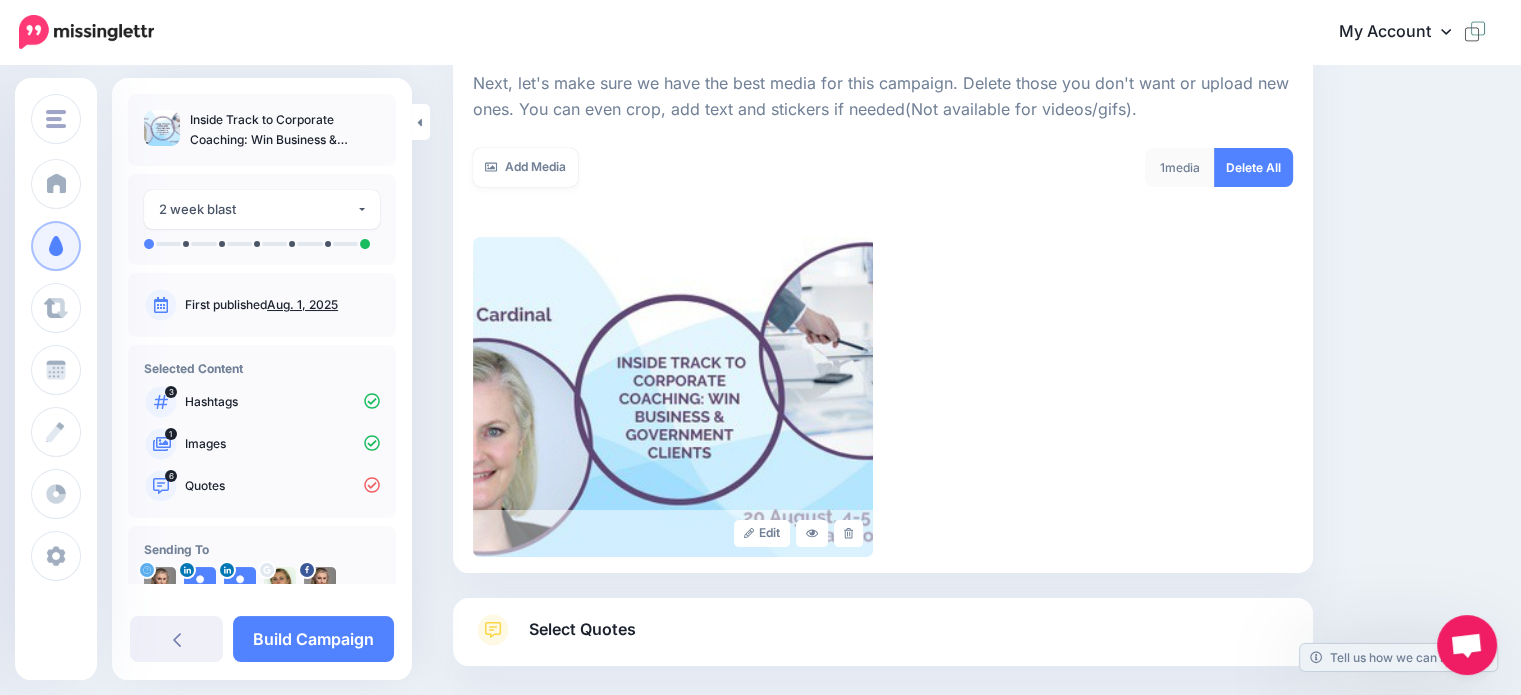 click on "Select Quotes" at bounding box center [582, 629] 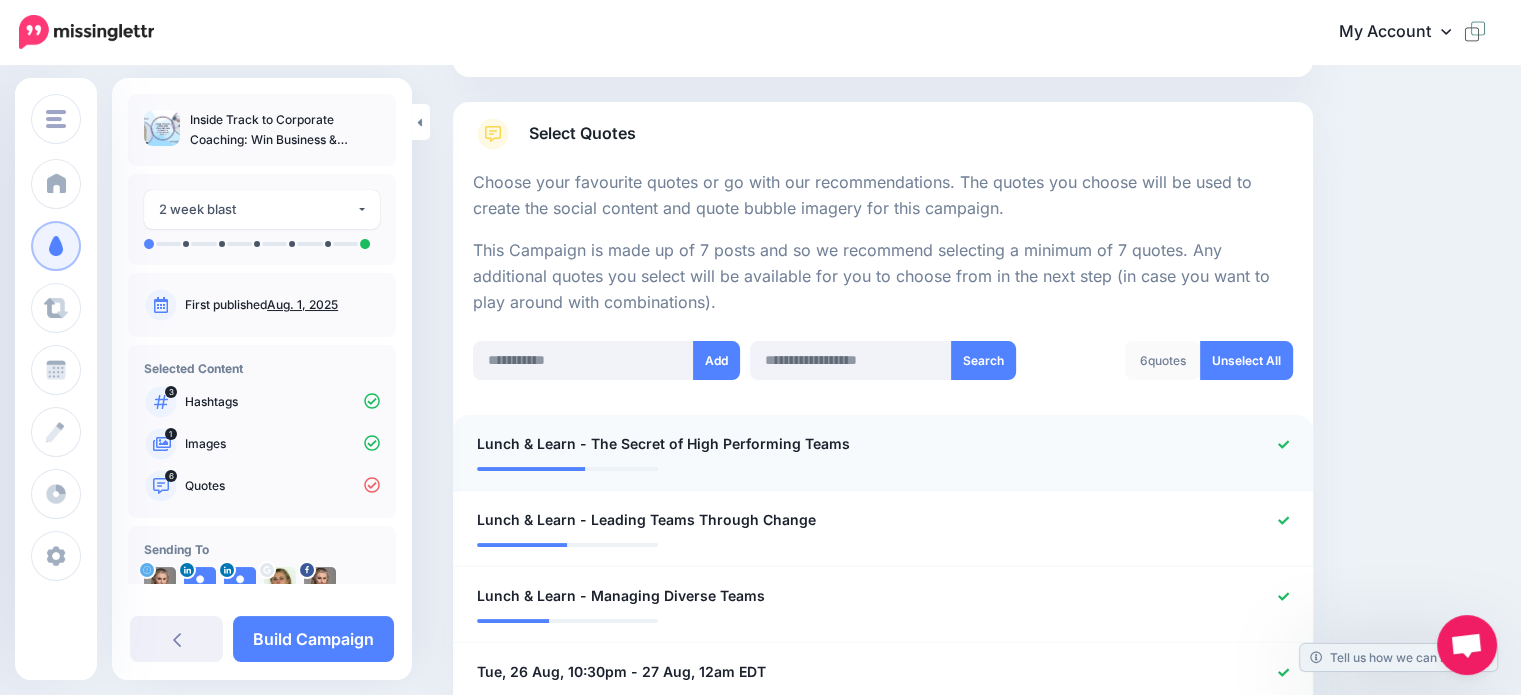 click 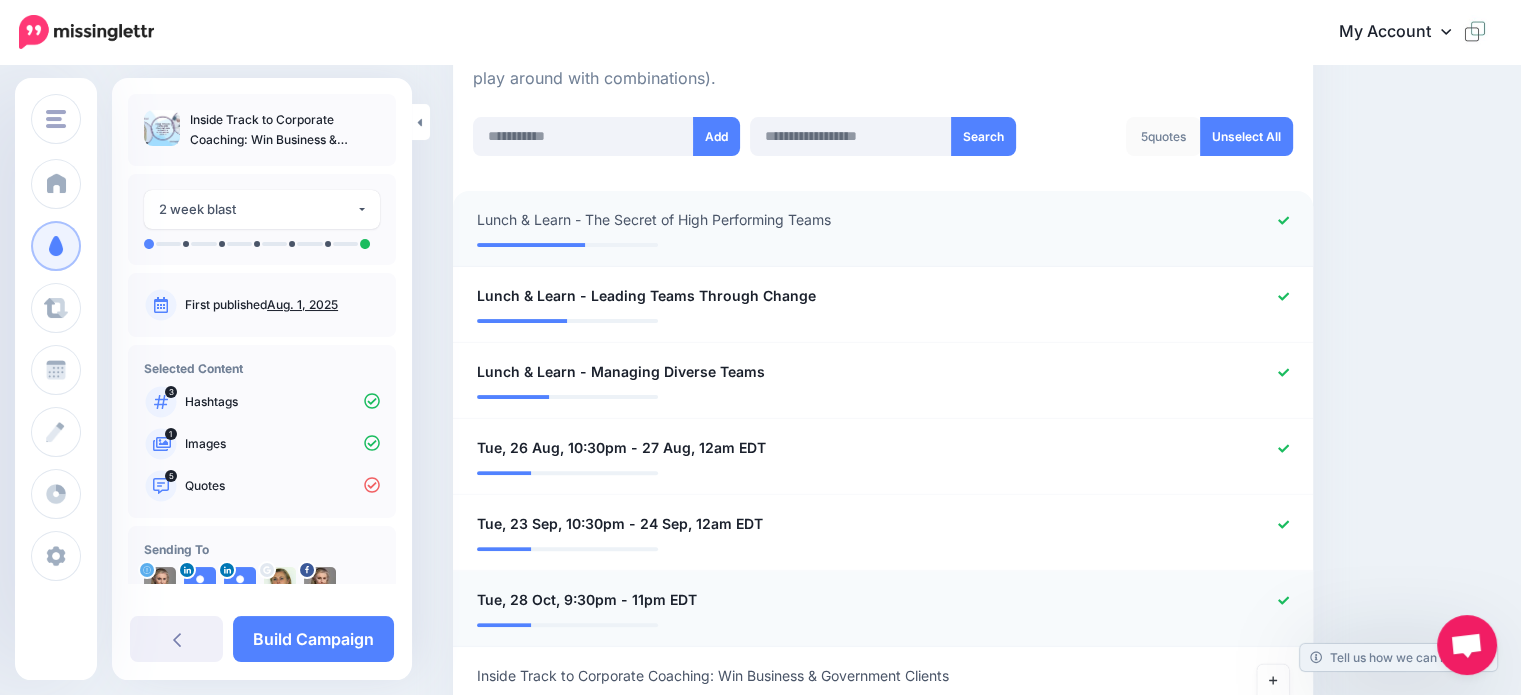 scroll, scrollTop: 584, scrollLeft: 0, axis: vertical 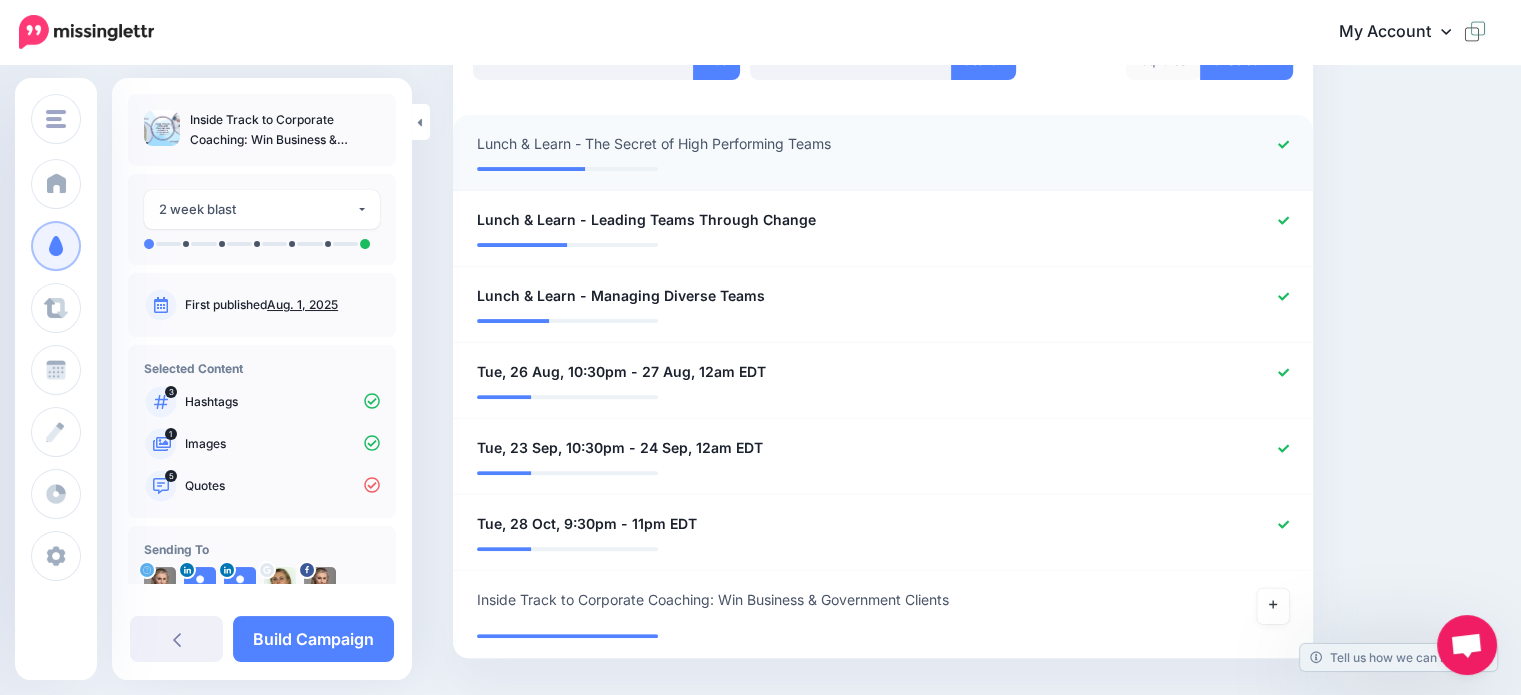 click 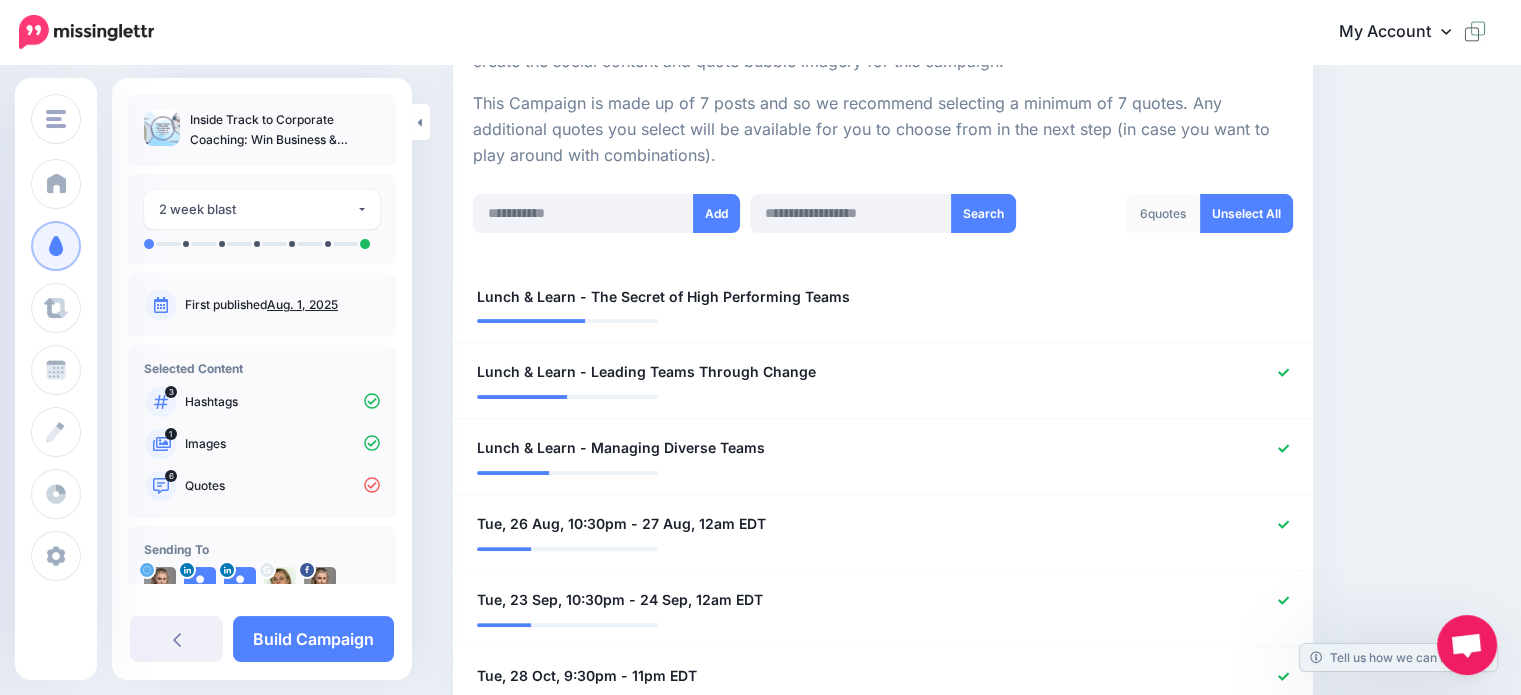 scroll, scrollTop: 284, scrollLeft: 0, axis: vertical 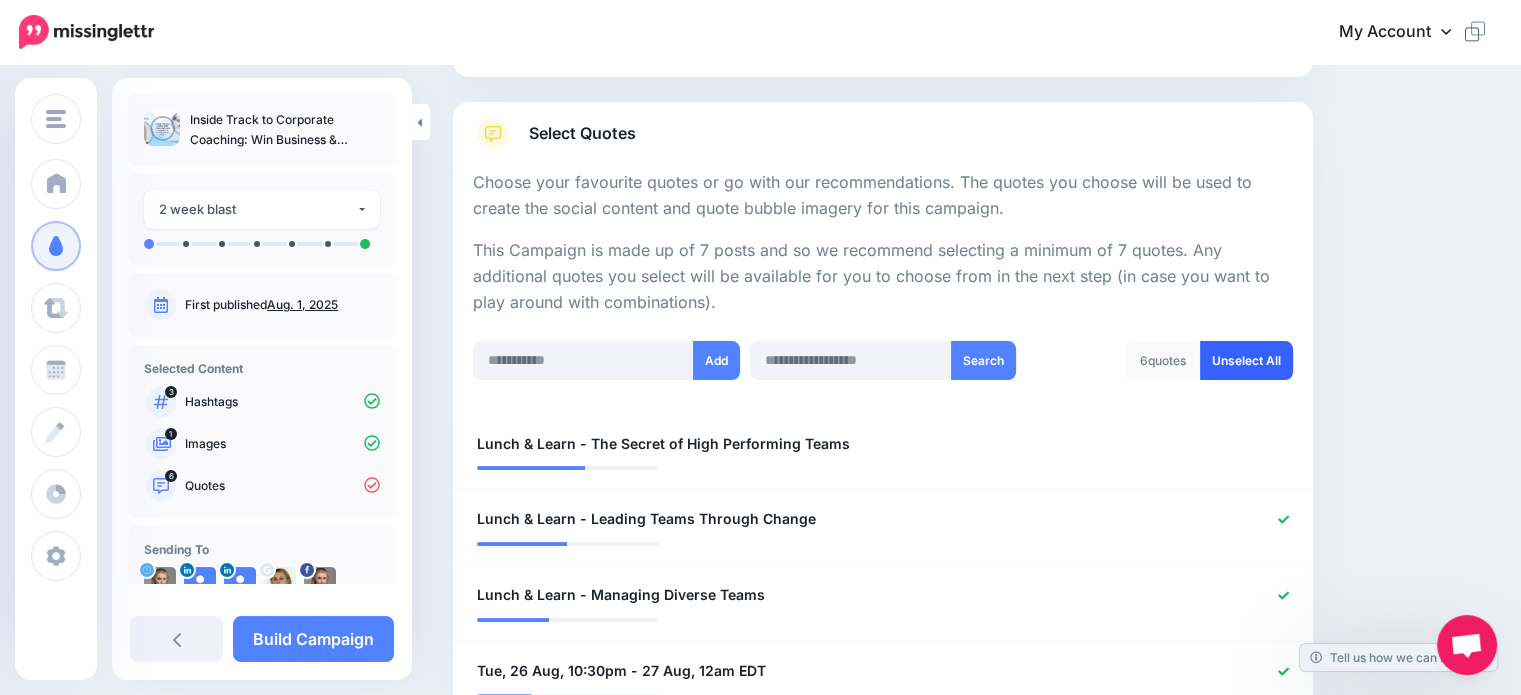 click on "Unselect All" at bounding box center [1246, 360] 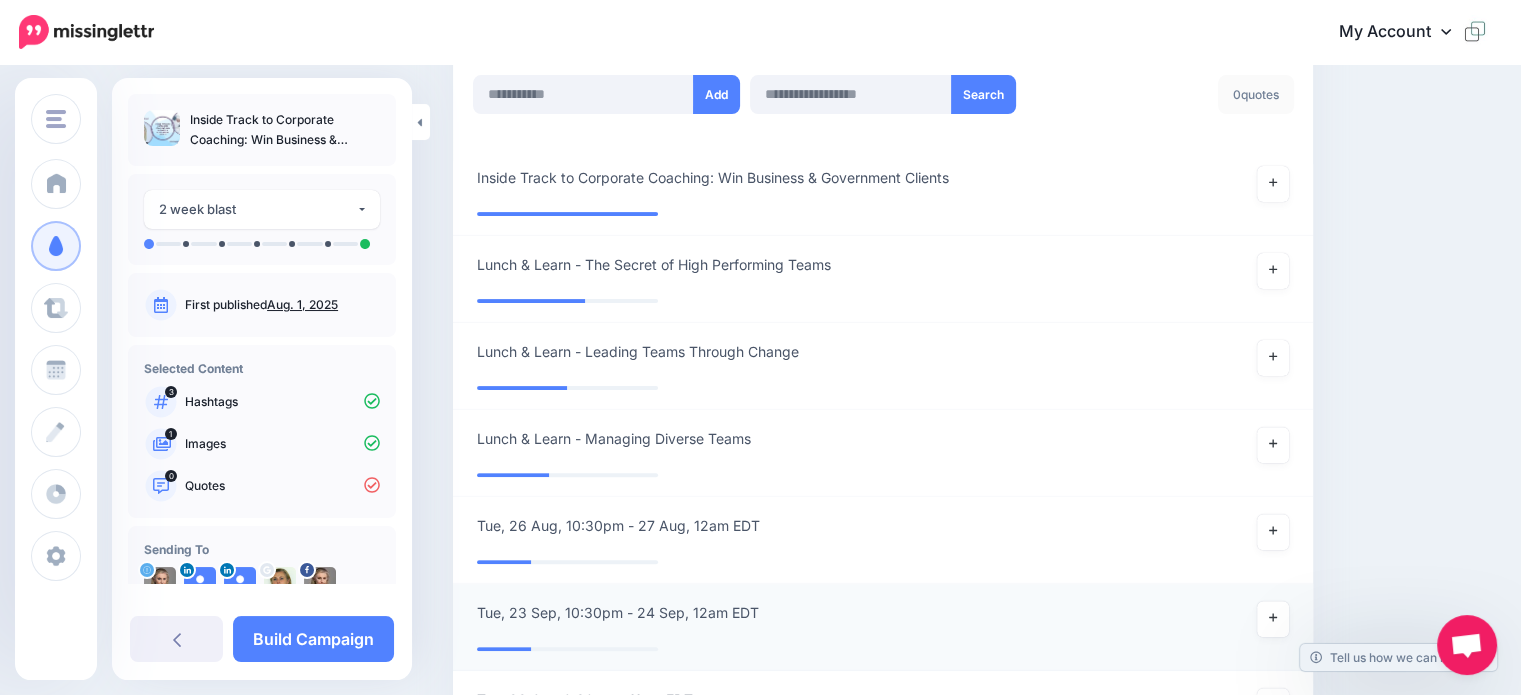 scroll, scrollTop: 398, scrollLeft: 0, axis: vertical 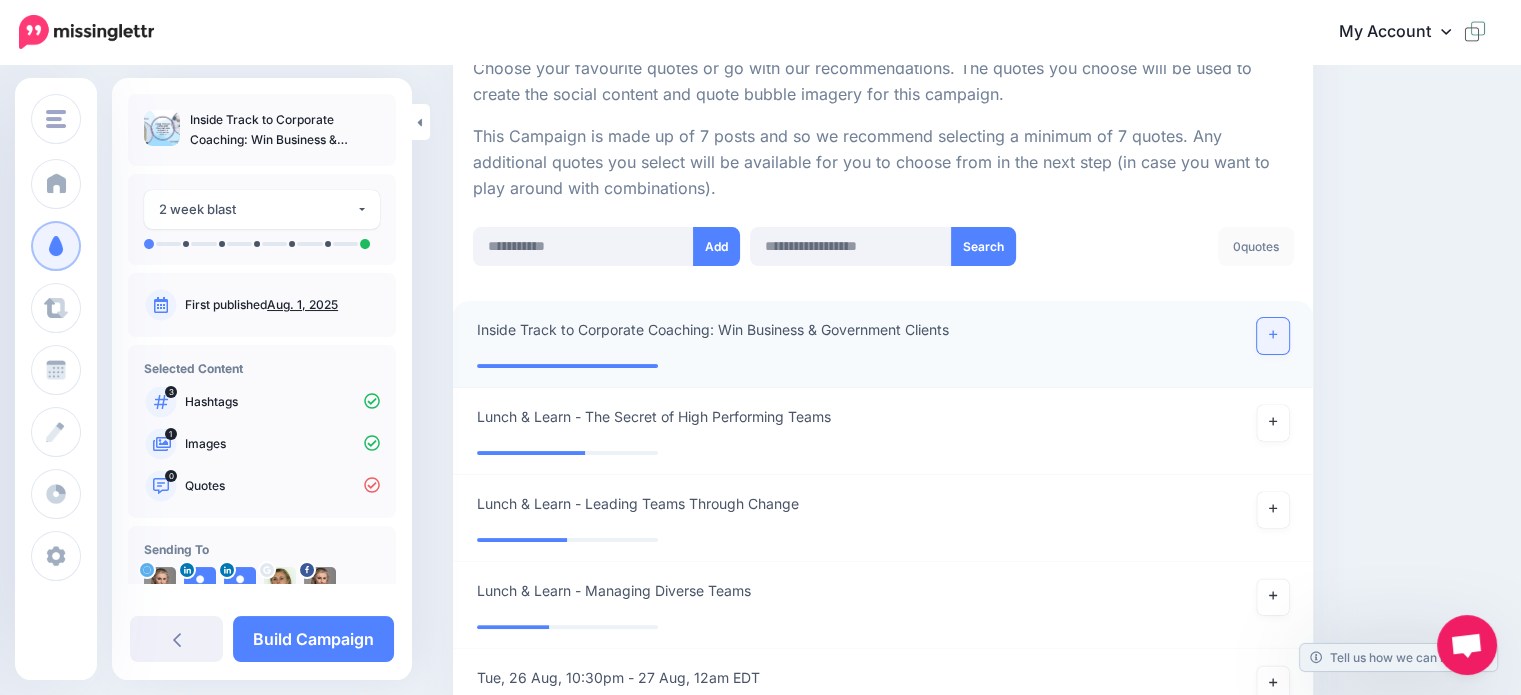 click 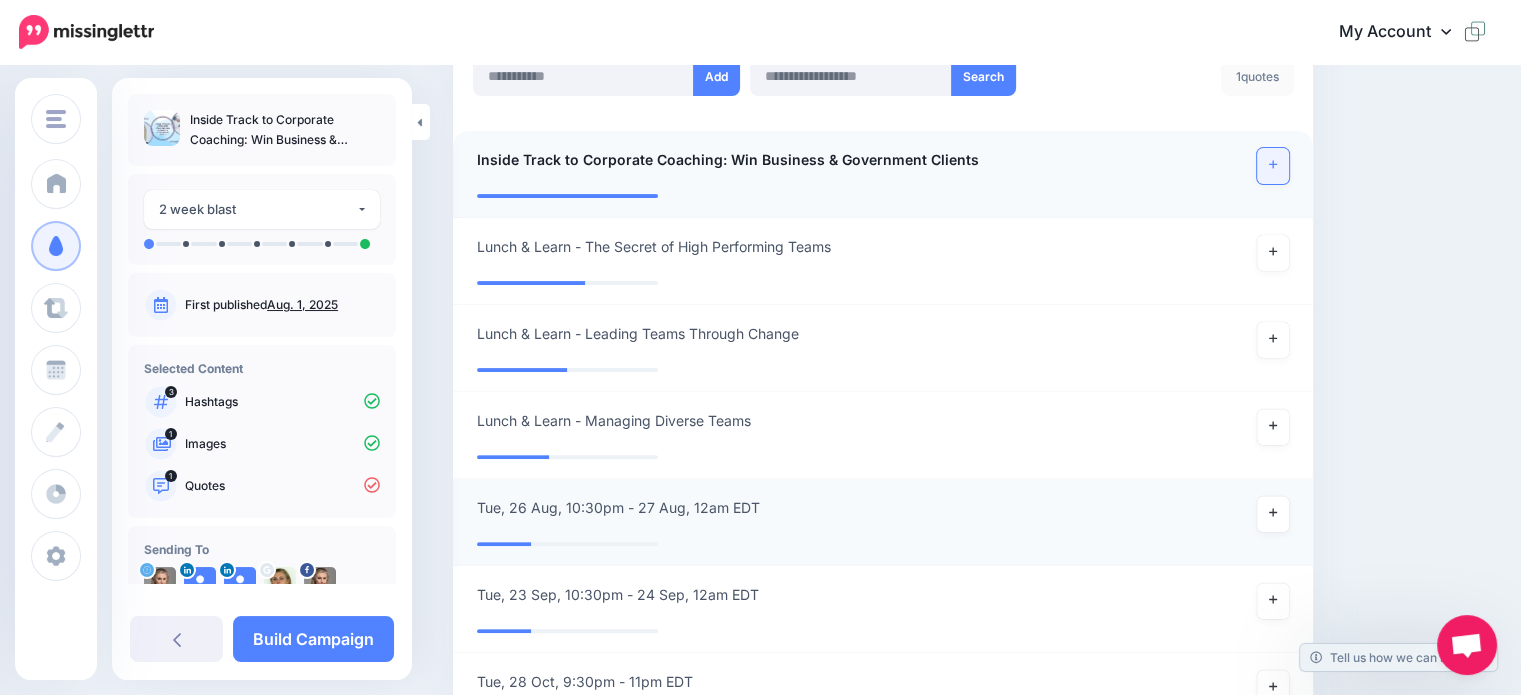 scroll, scrollTop: 298, scrollLeft: 0, axis: vertical 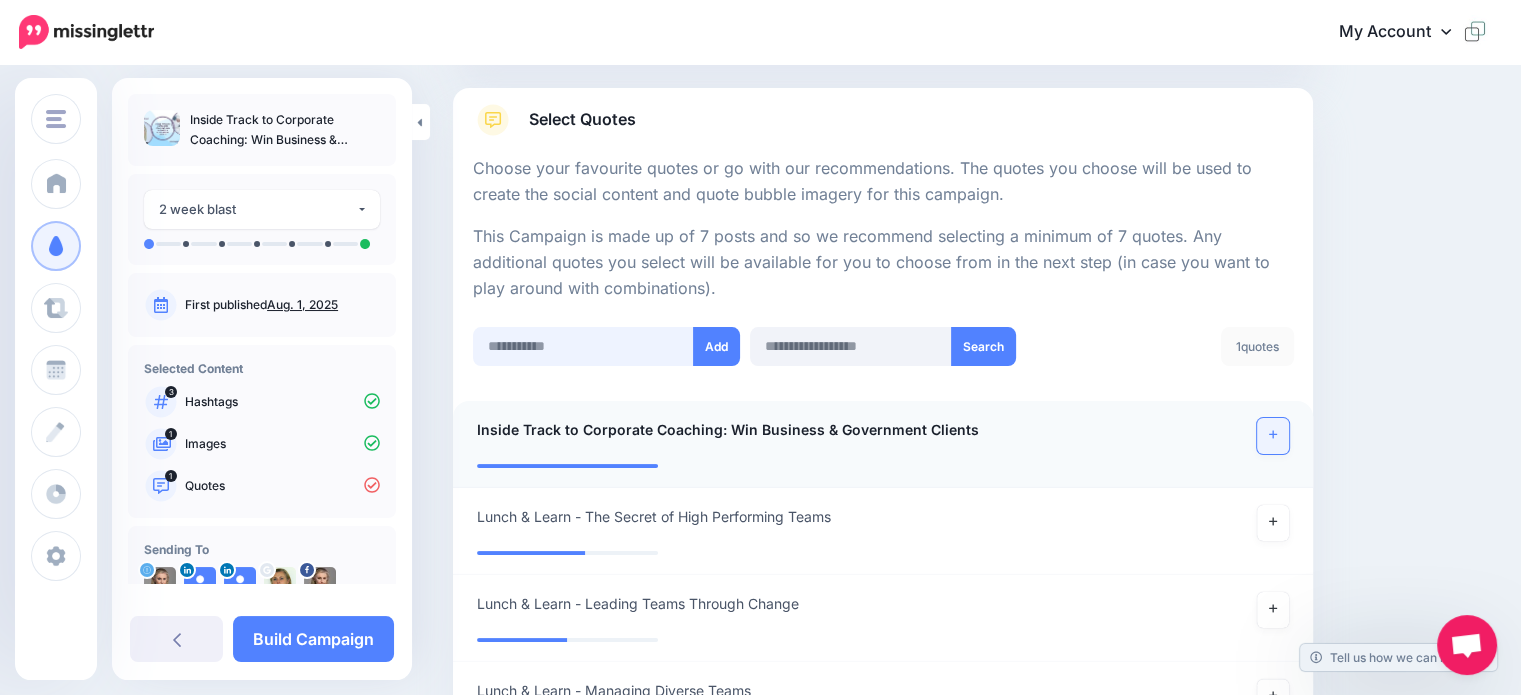click at bounding box center (583, 346) 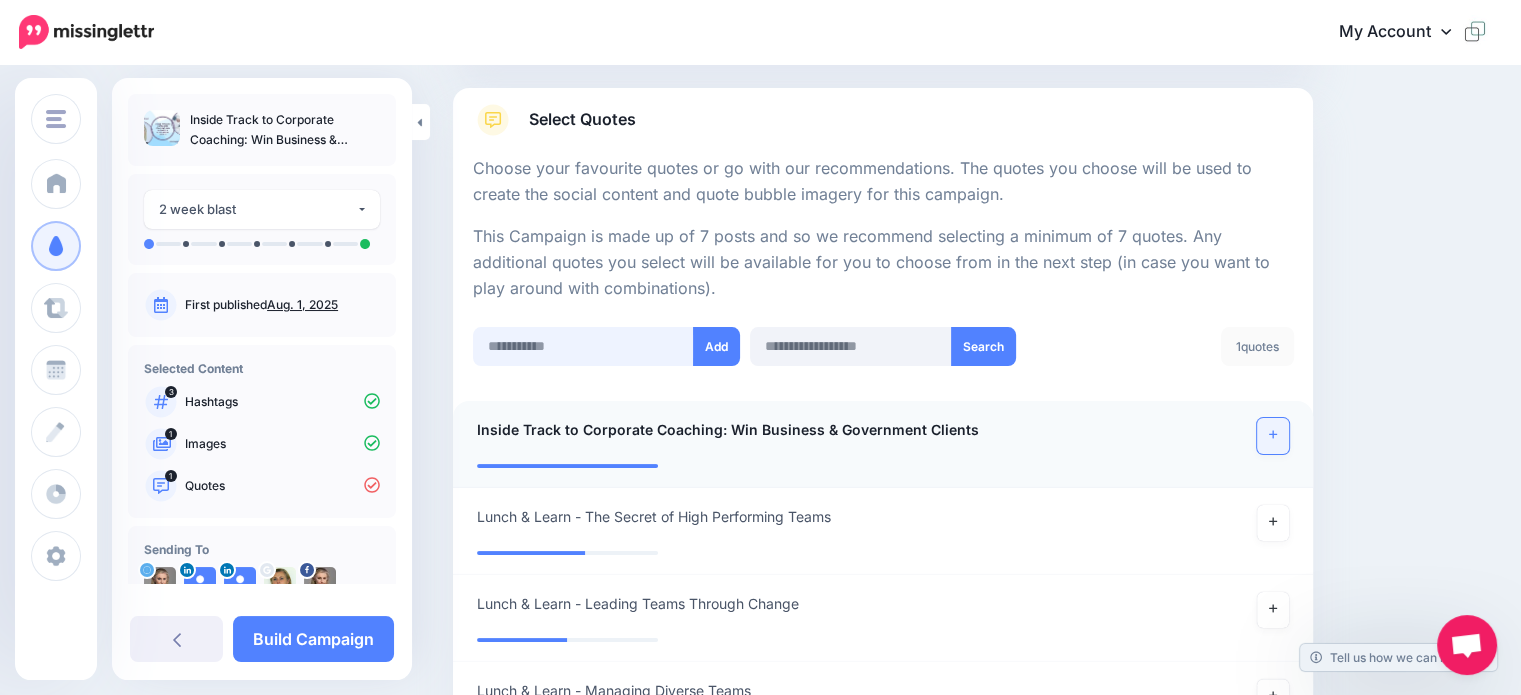paste on "**********" 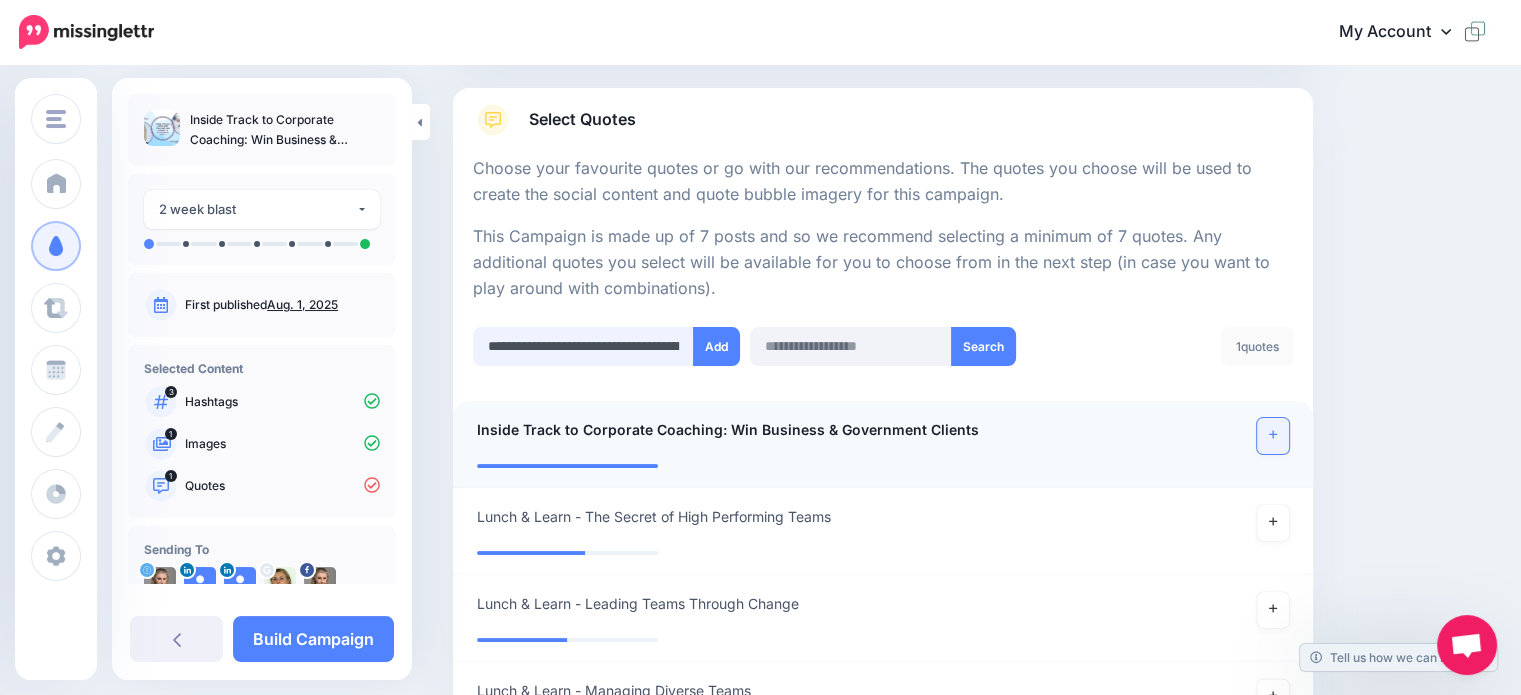 scroll, scrollTop: 0, scrollLeft: 1088, axis: horizontal 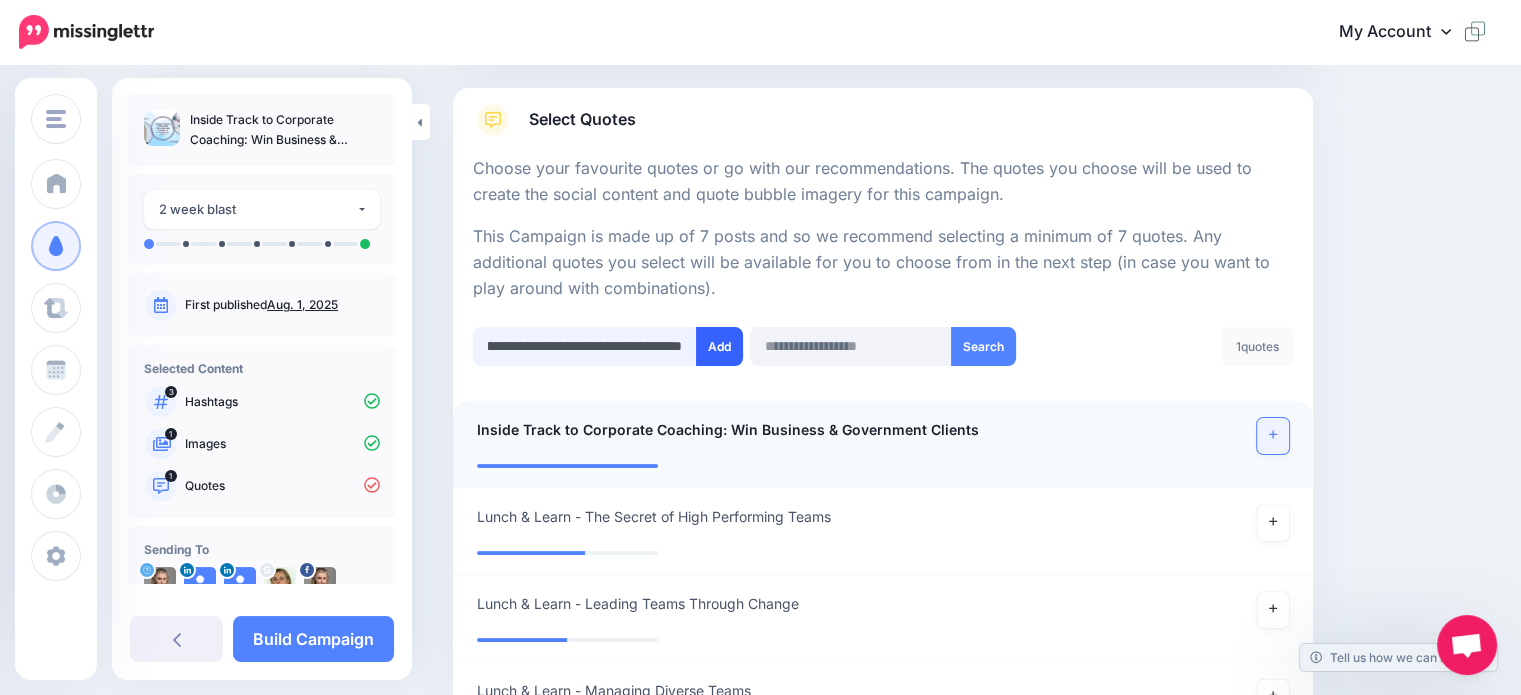 type on "**********" 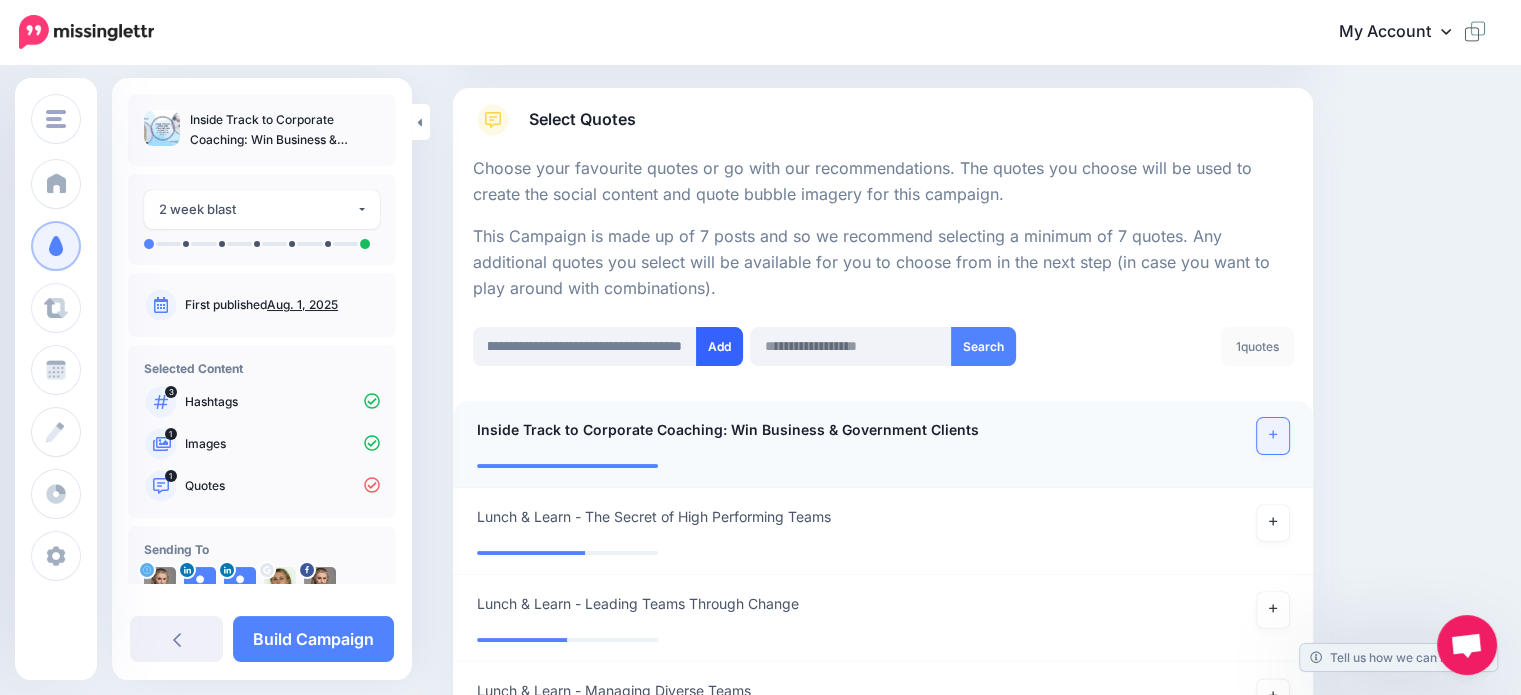 scroll, scrollTop: 0, scrollLeft: 0, axis: both 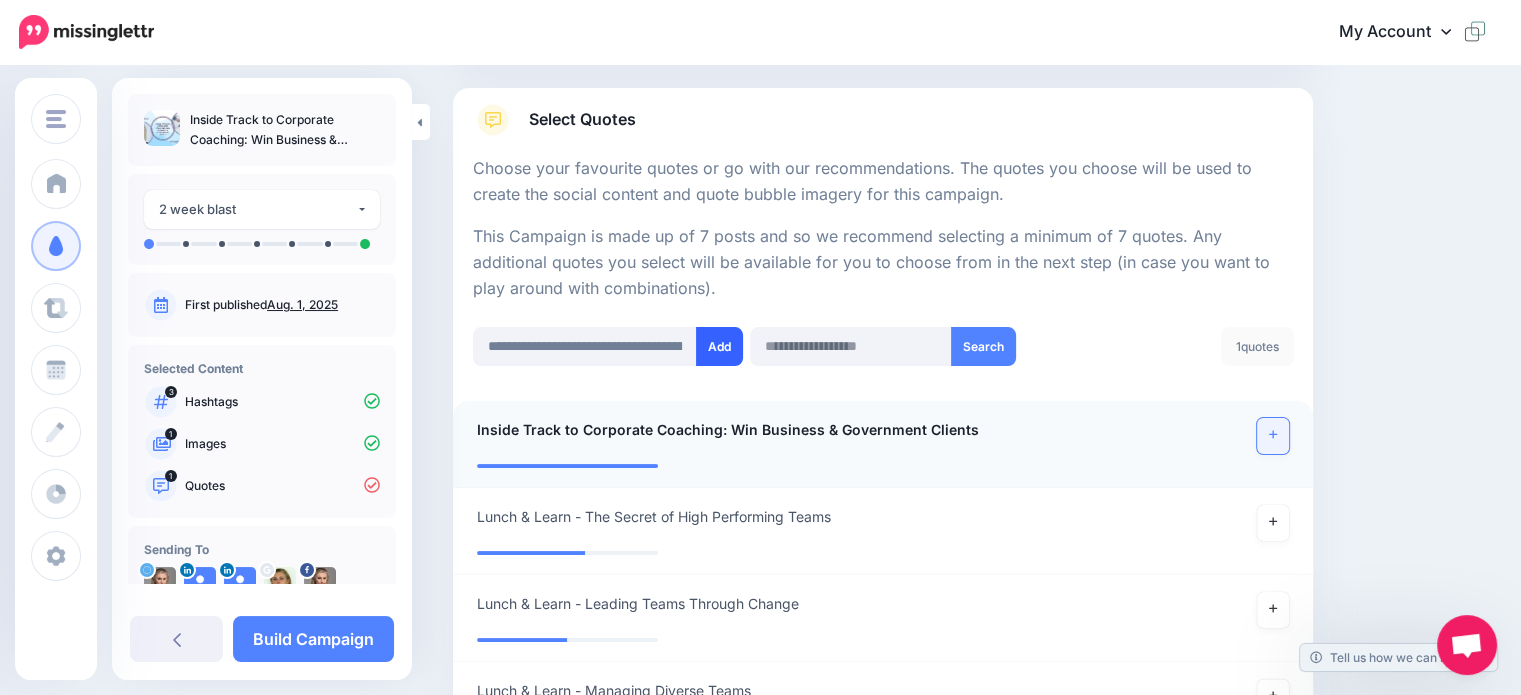 click on "Add" at bounding box center [719, 346] 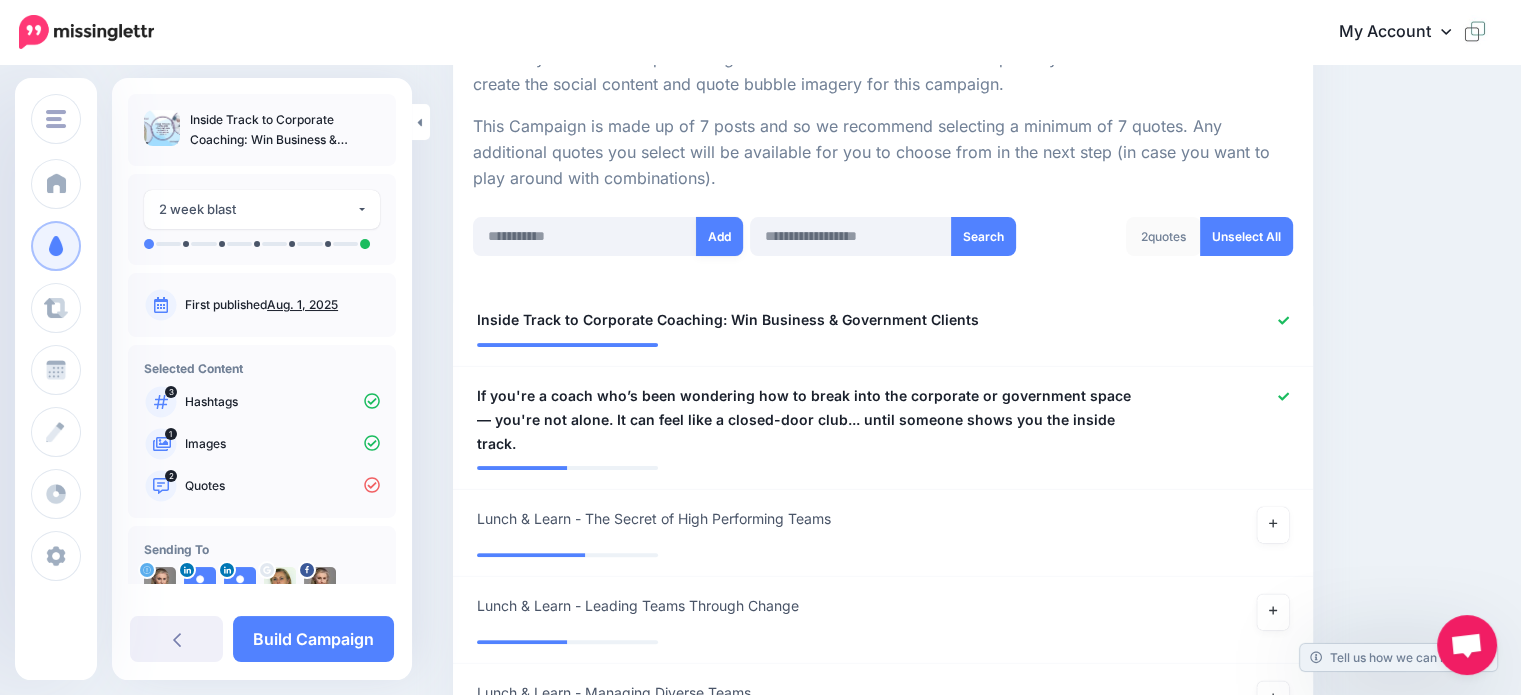 scroll, scrollTop: 398, scrollLeft: 0, axis: vertical 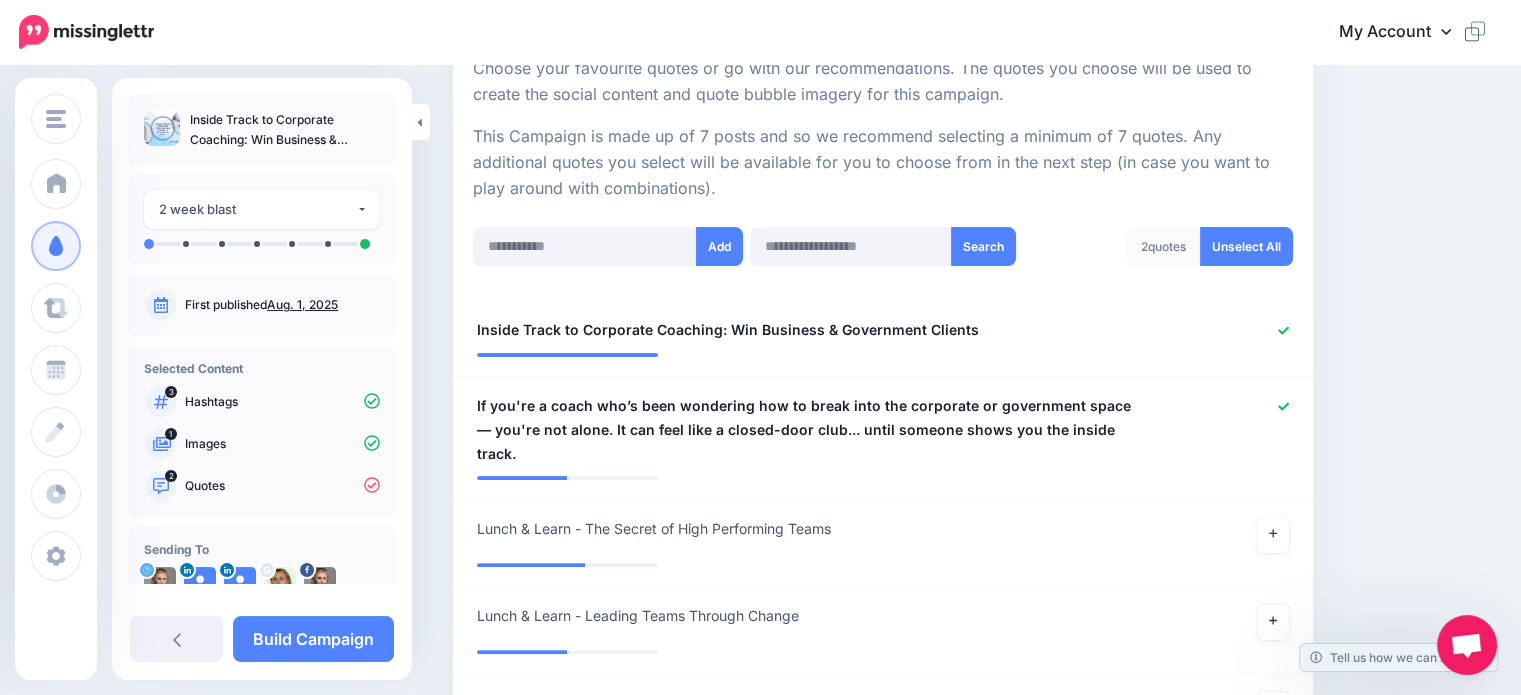 click on "Content and media
Choose the content and media that you'd like to use in this campaign.
Select Hashtags
First let's make sure we're happy with the hashtags. Add, delete and reorder as needed. If unsure we recommend 1-3 hashtags.  Note:  If you have hashtags turned off for any of your social profiles, they will not be included.
Add Hashtag" at bounding box center [972, 410] 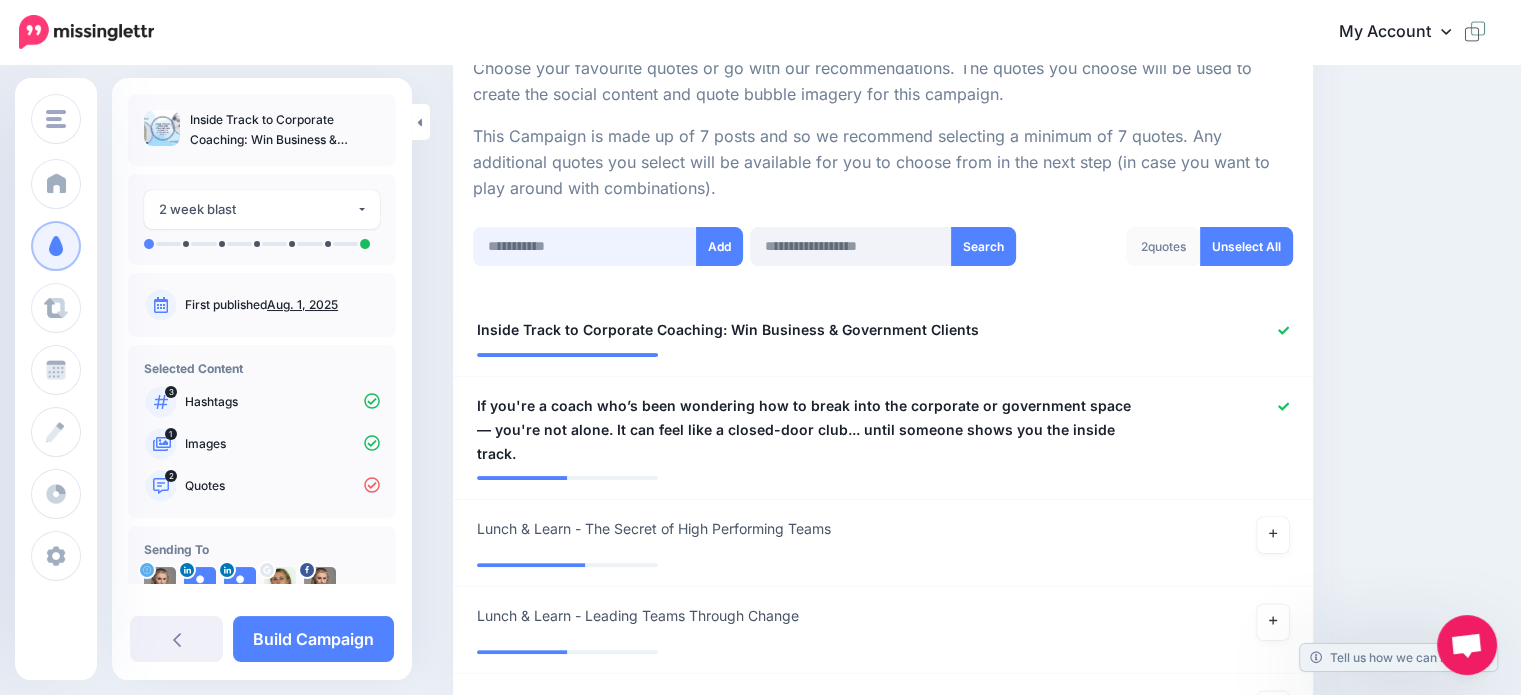 click at bounding box center [585, 246] 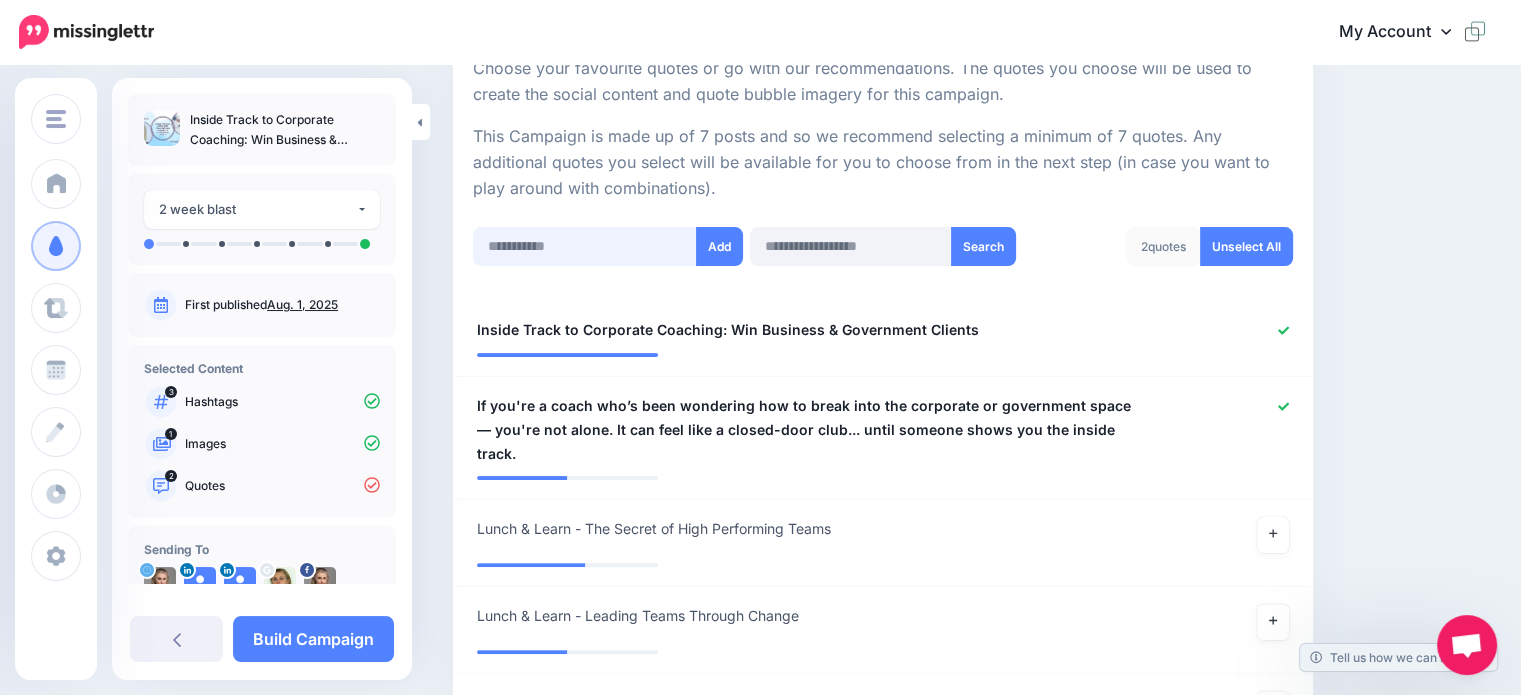 paste on "**********" 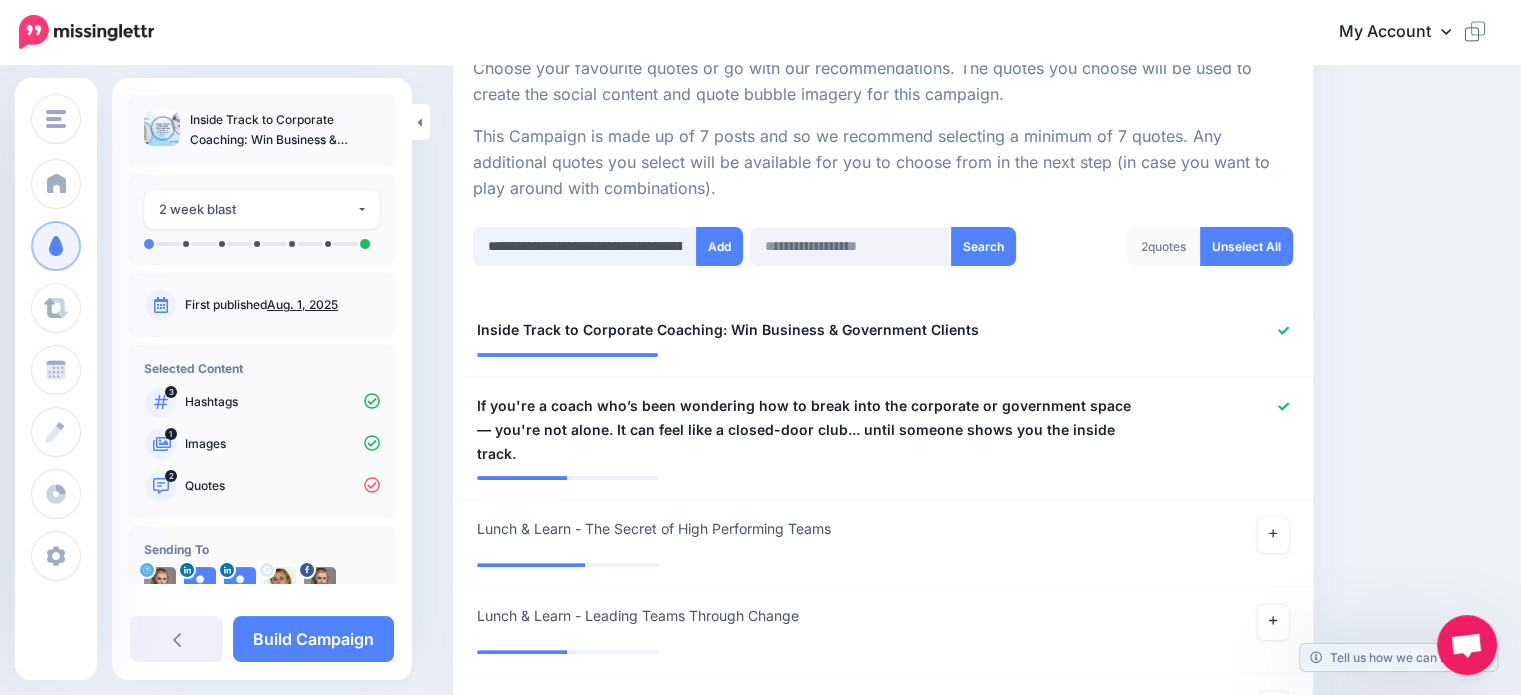 scroll, scrollTop: 0, scrollLeft: 209, axis: horizontal 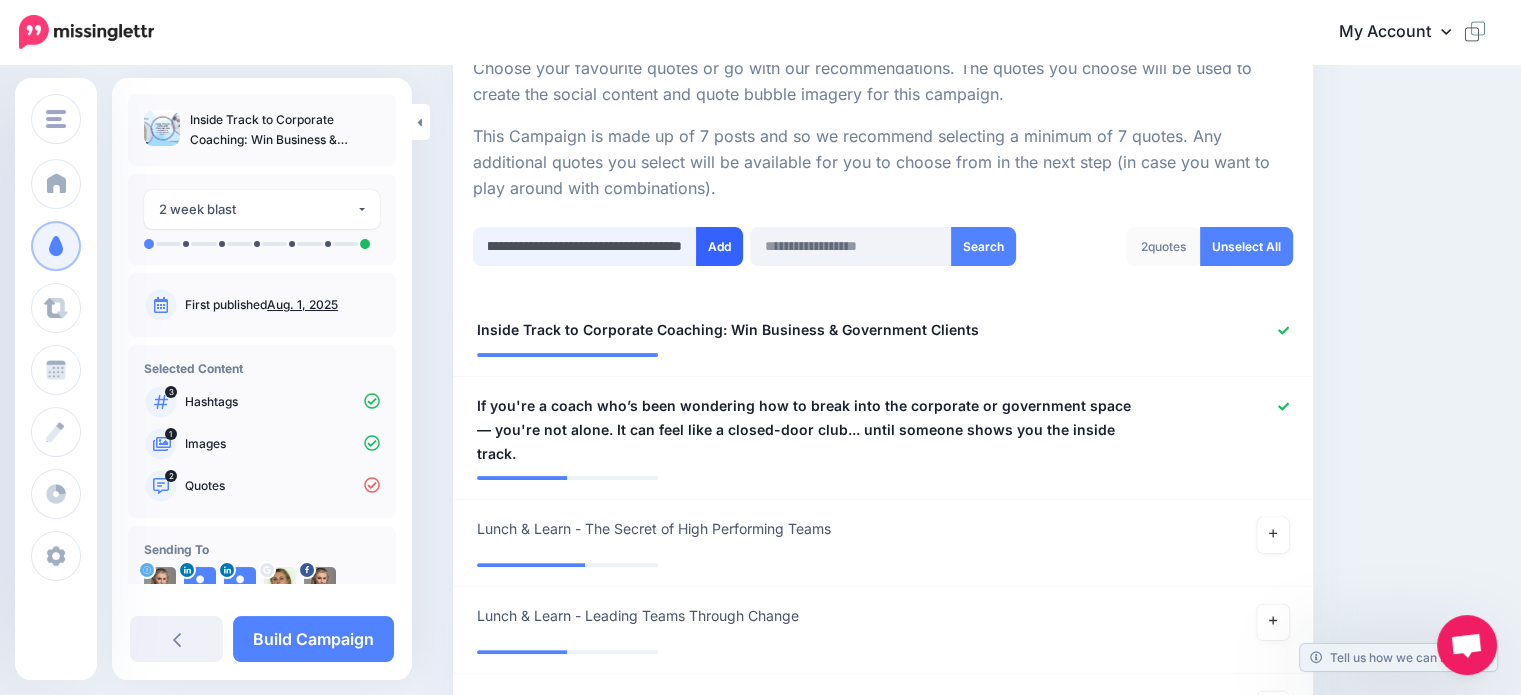 type on "**********" 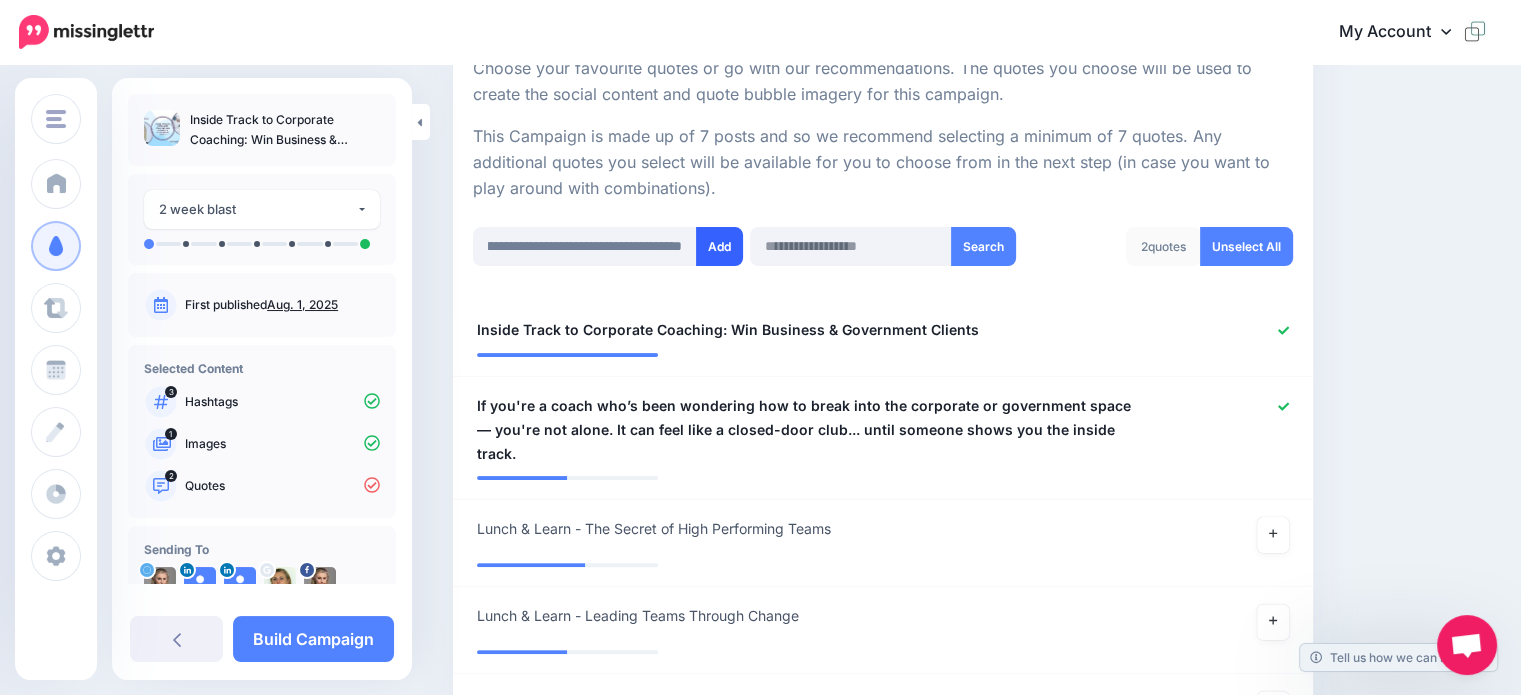 click on "Add" at bounding box center [719, 246] 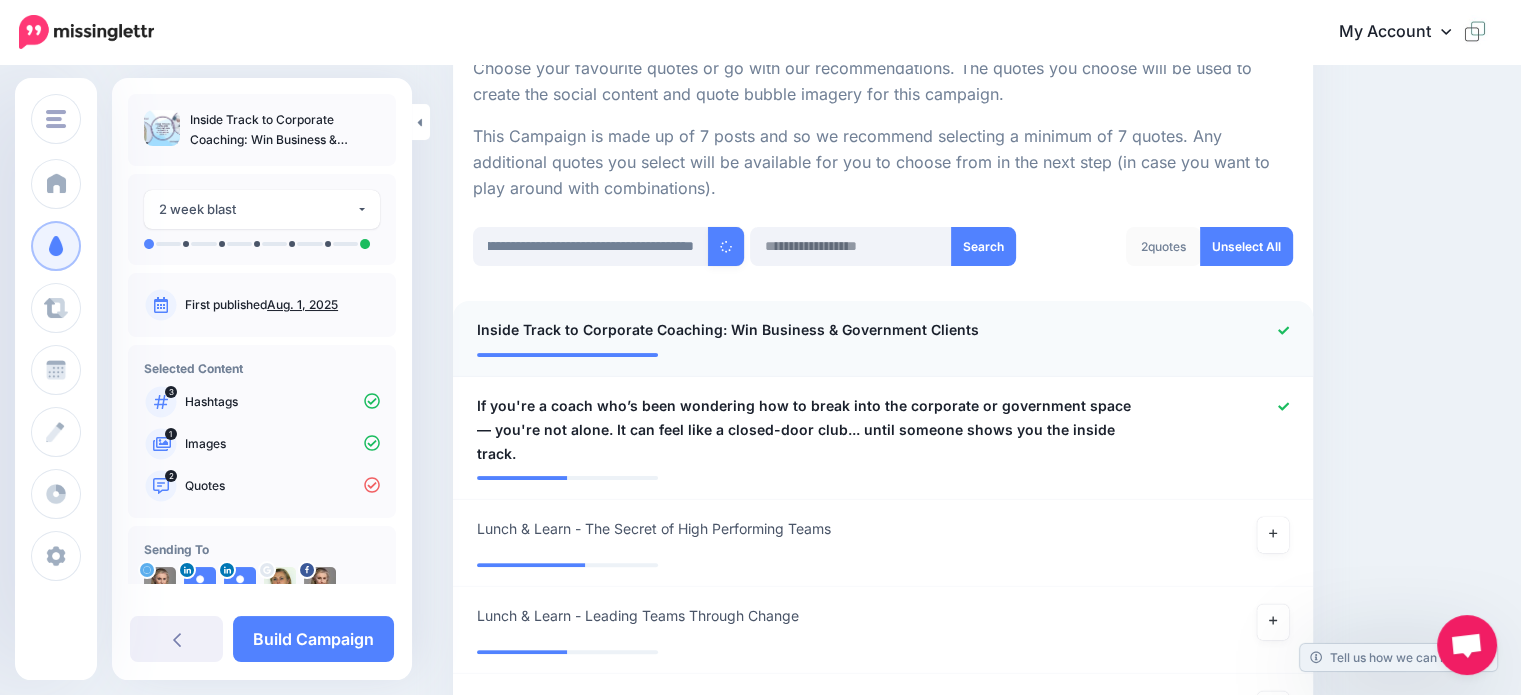 scroll, scrollTop: 0, scrollLeft: 0, axis: both 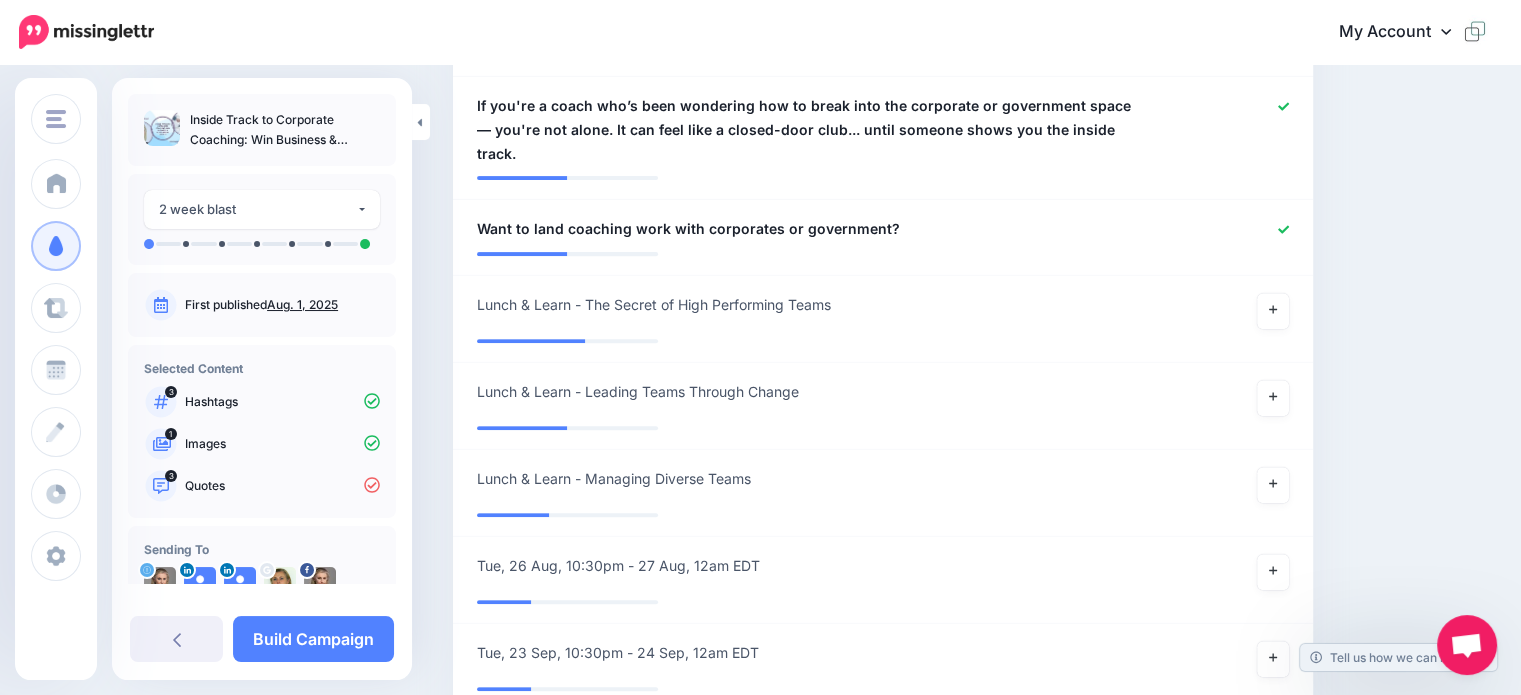 drag, startPoint x: 1389, startPoint y: 340, endPoint x: 1371, endPoint y: 335, distance: 18.681541 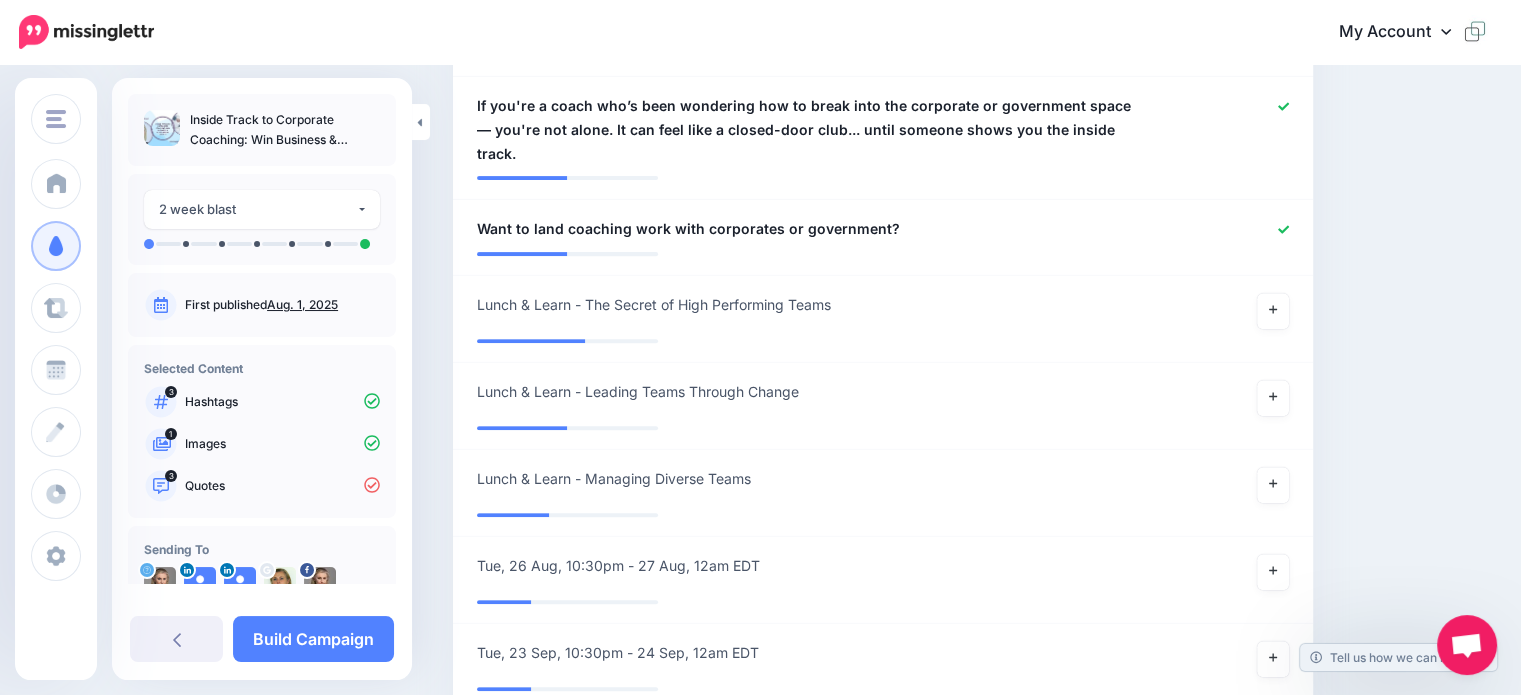 click on "Content and media
Choose the content and media that you'd like to use in this campaign.
Select Hashtags
First let's make sure we're happy with the hashtags. Add, delete and reorder as needed. If unsure we recommend 1-3 hashtags.  Note:  If you have hashtags turned off for any of your social profiles, they will not be included.
Add Hashtag" at bounding box center [972, 148] 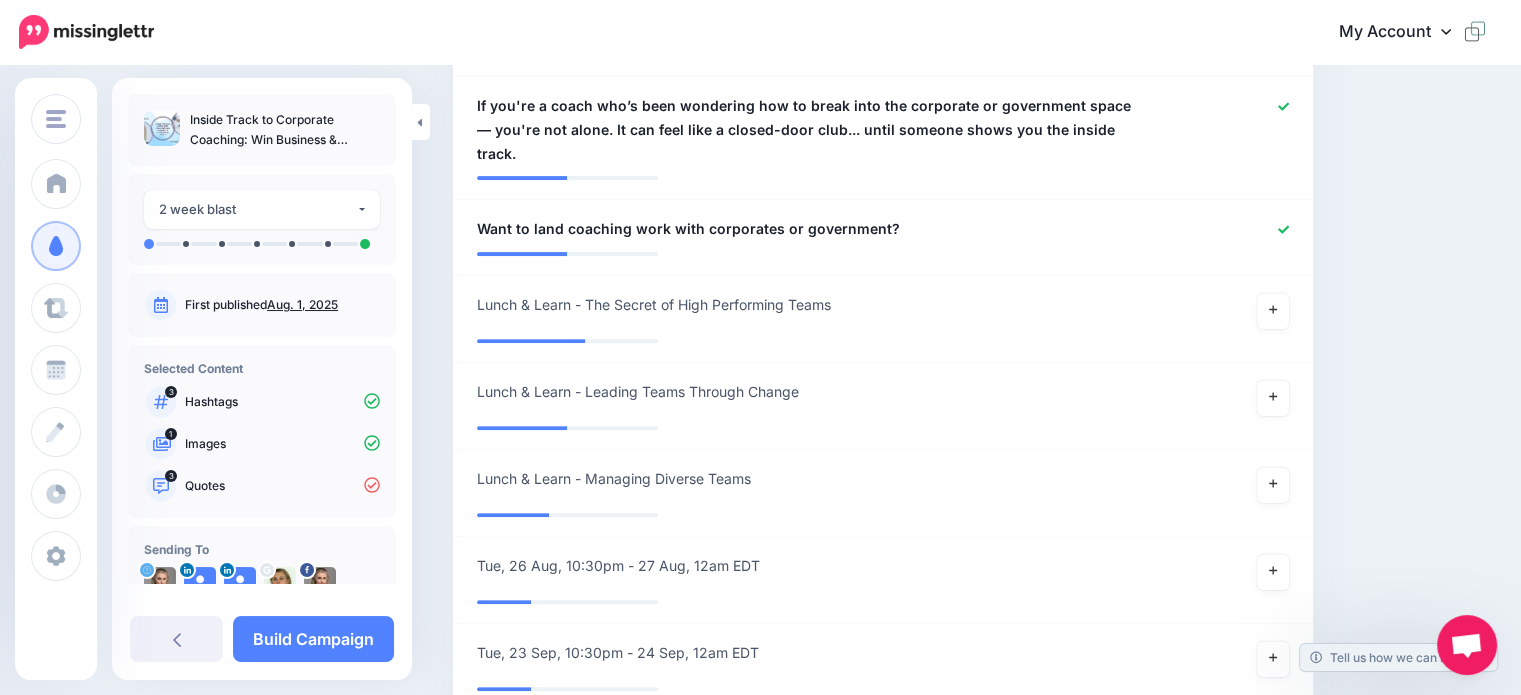 scroll, scrollTop: 498, scrollLeft: 0, axis: vertical 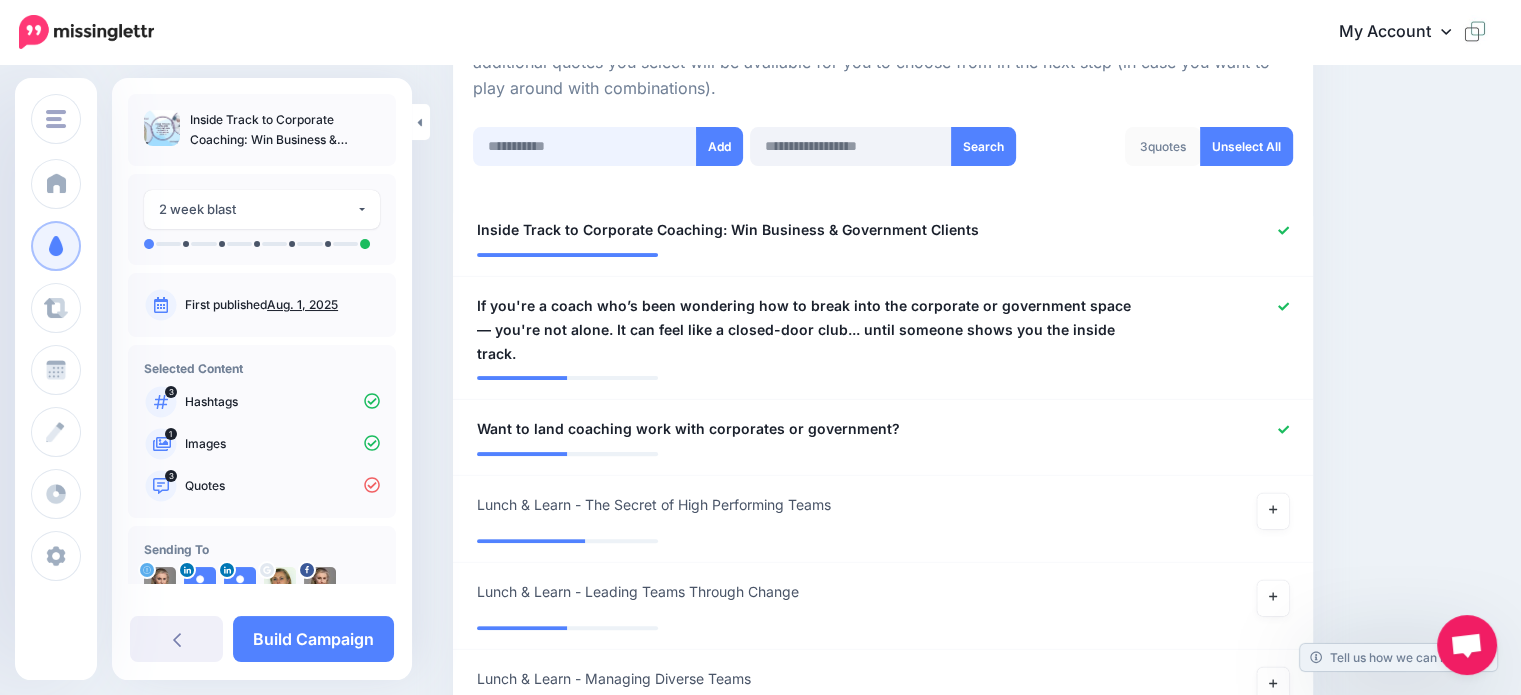 click at bounding box center (585, 146) 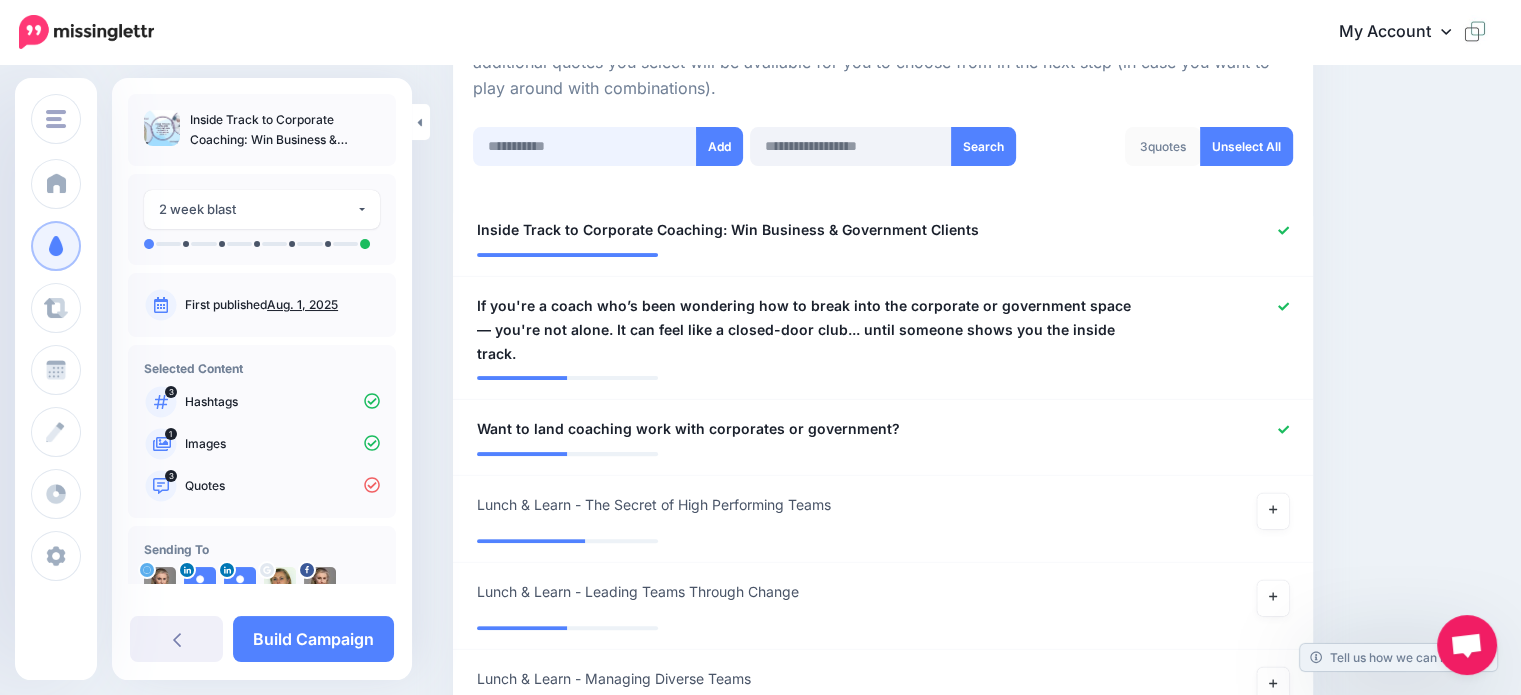 paste on "**********" 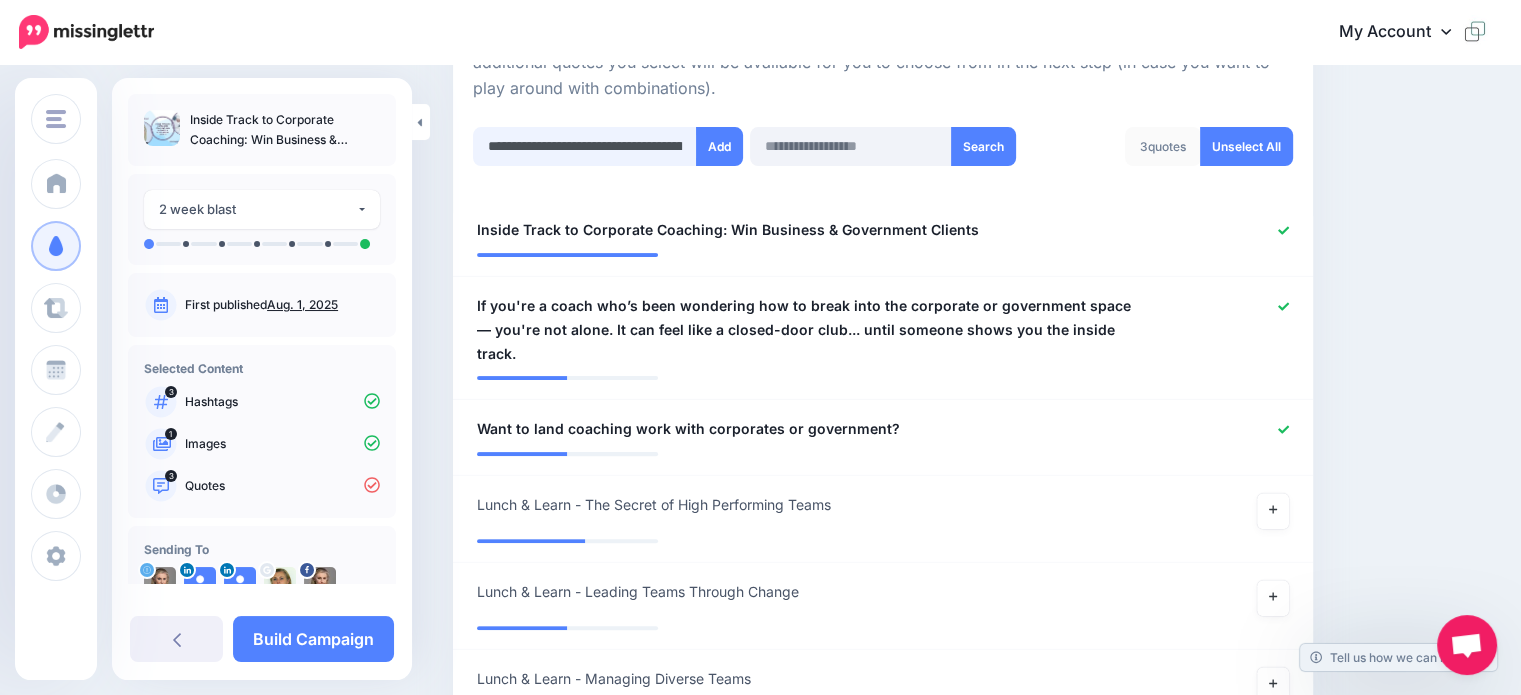 scroll, scrollTop: 0, scrollLeft: 3225, axis: horizontal 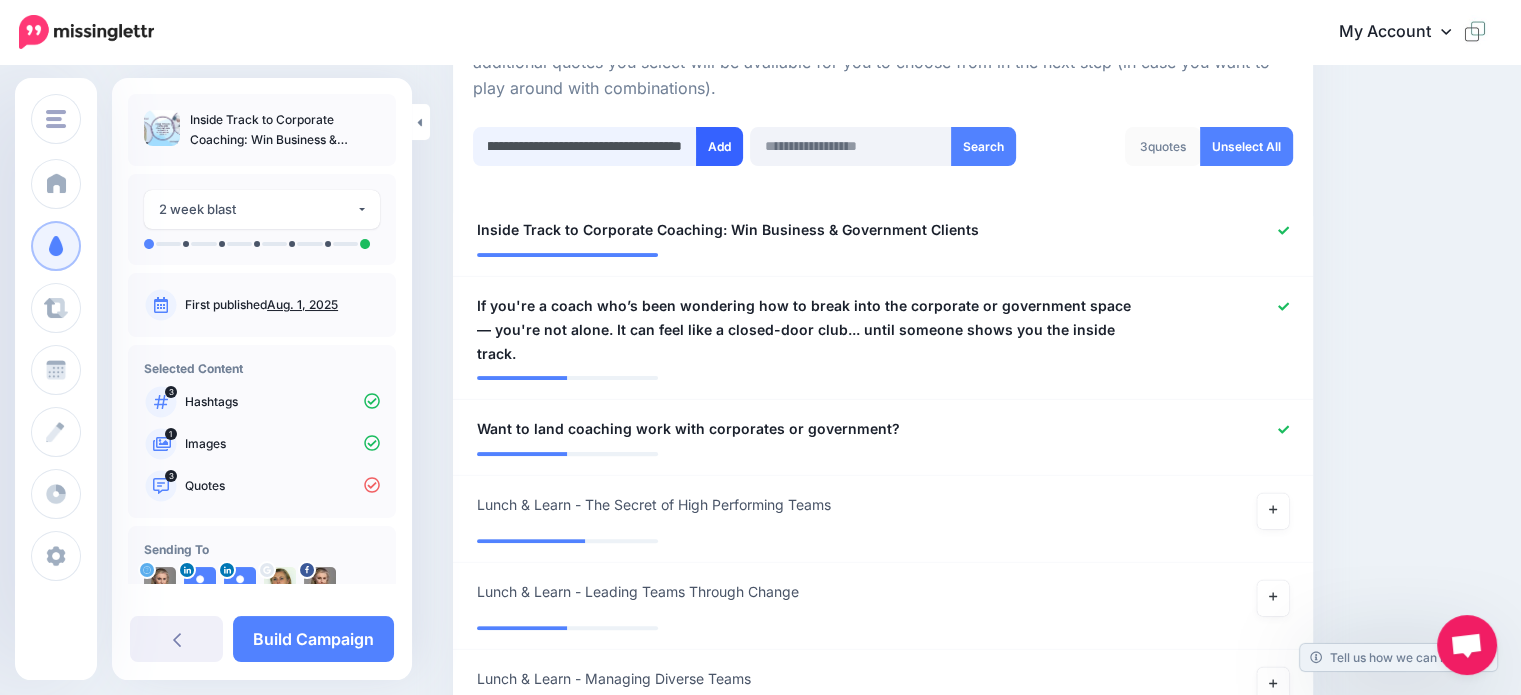 type on "**********" 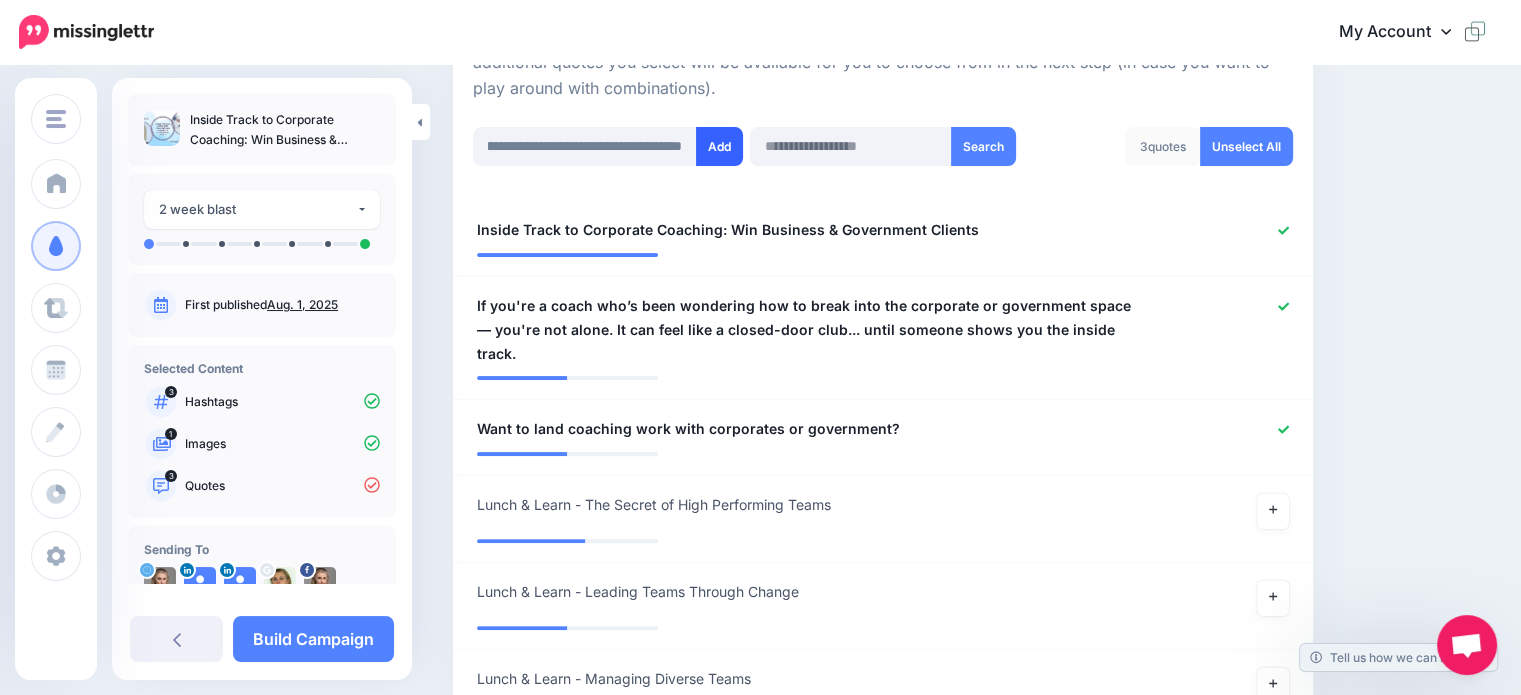 click on "Add" at bounding box center (719, 146) 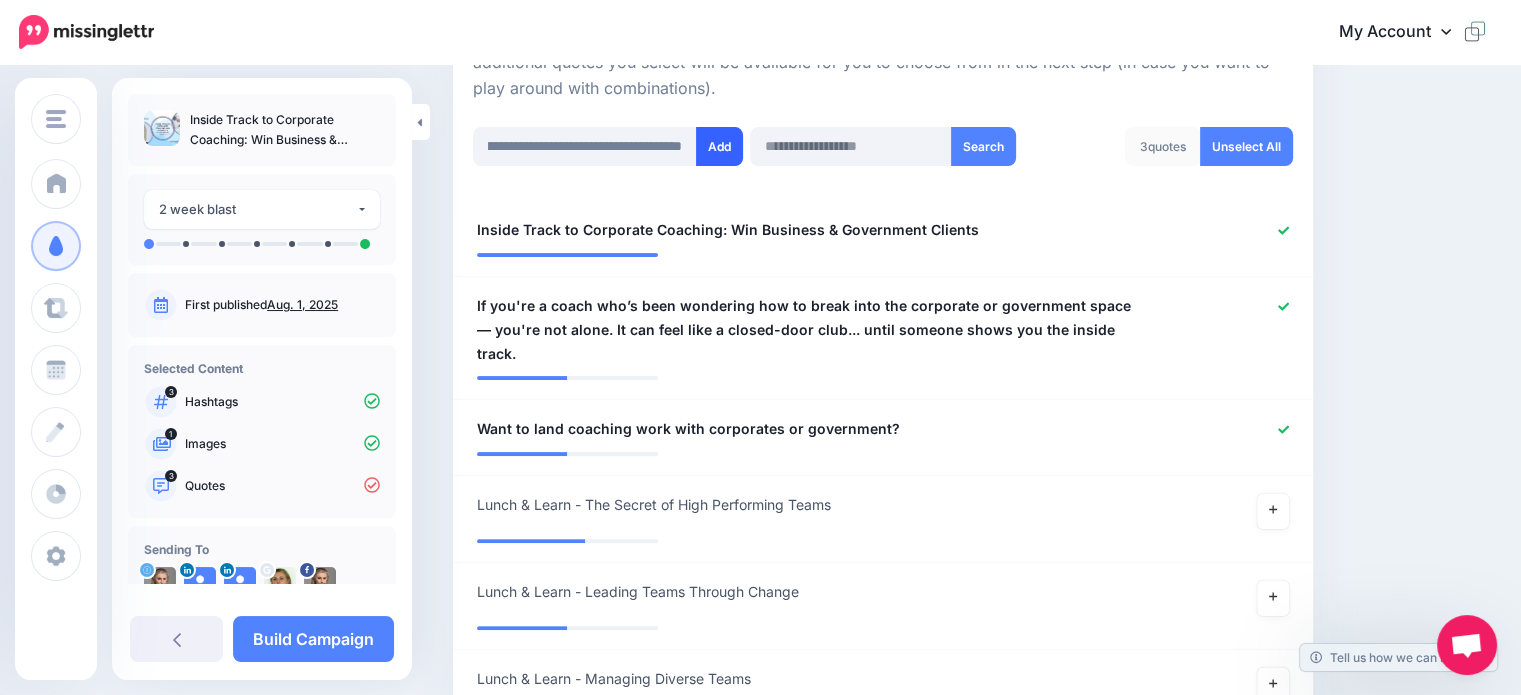 scroll, scrollTop: 0, scrollLeft: 0, axis: both 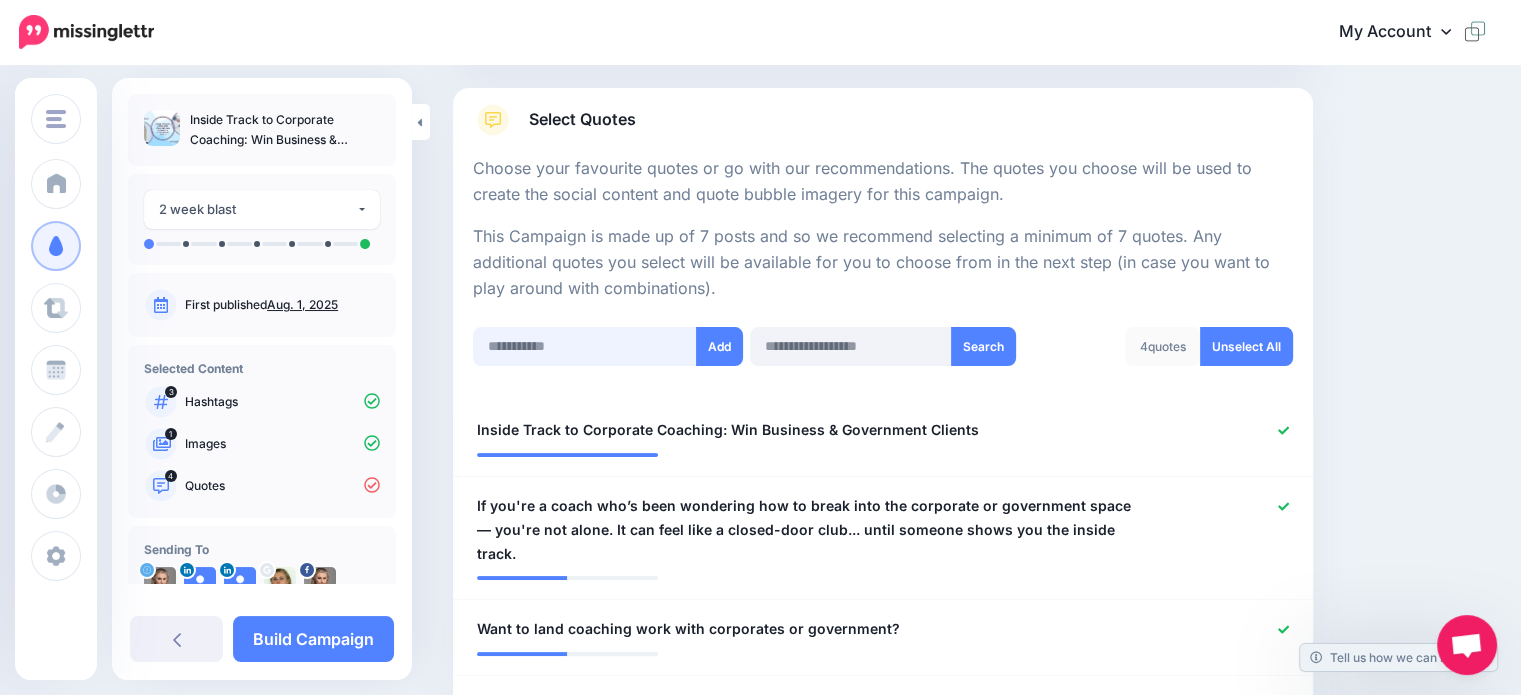 click at bounding box center (585, 346) 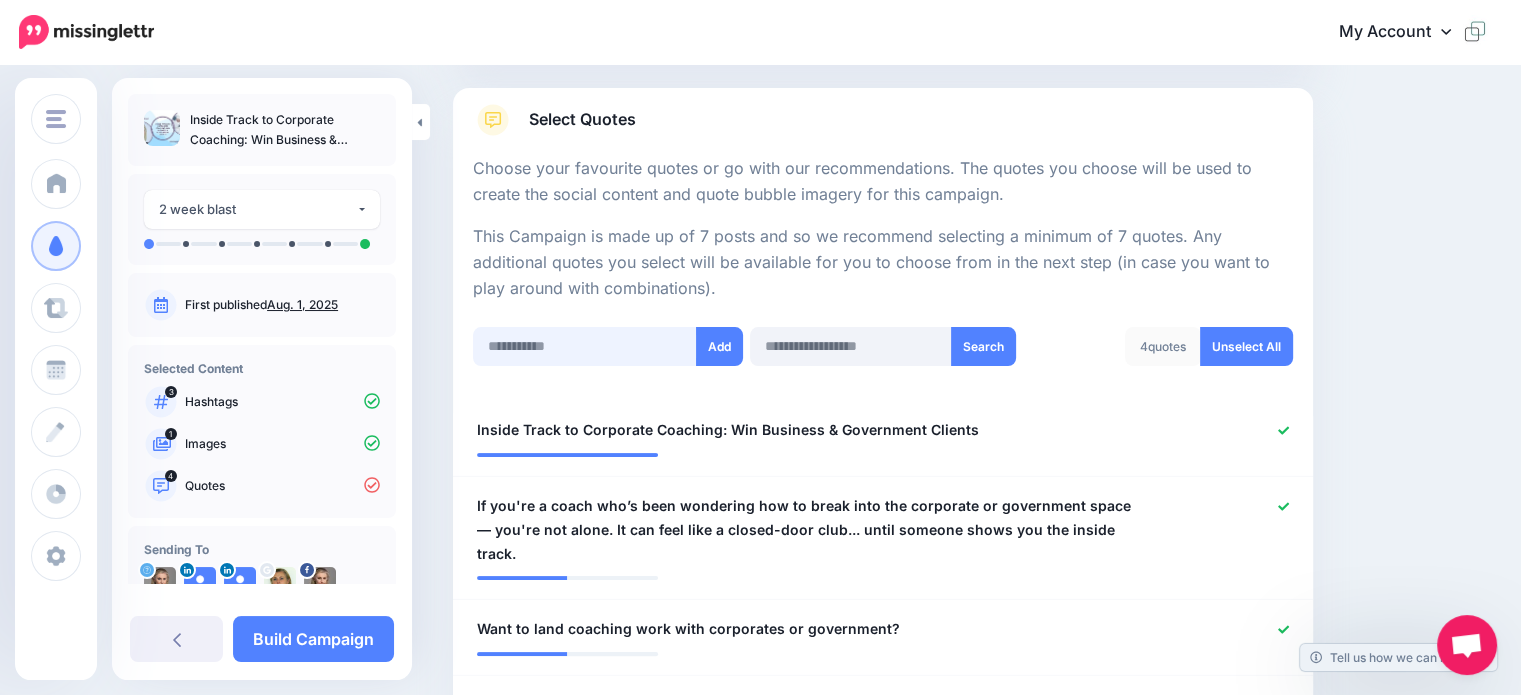 click at bounding box center (585, 346) 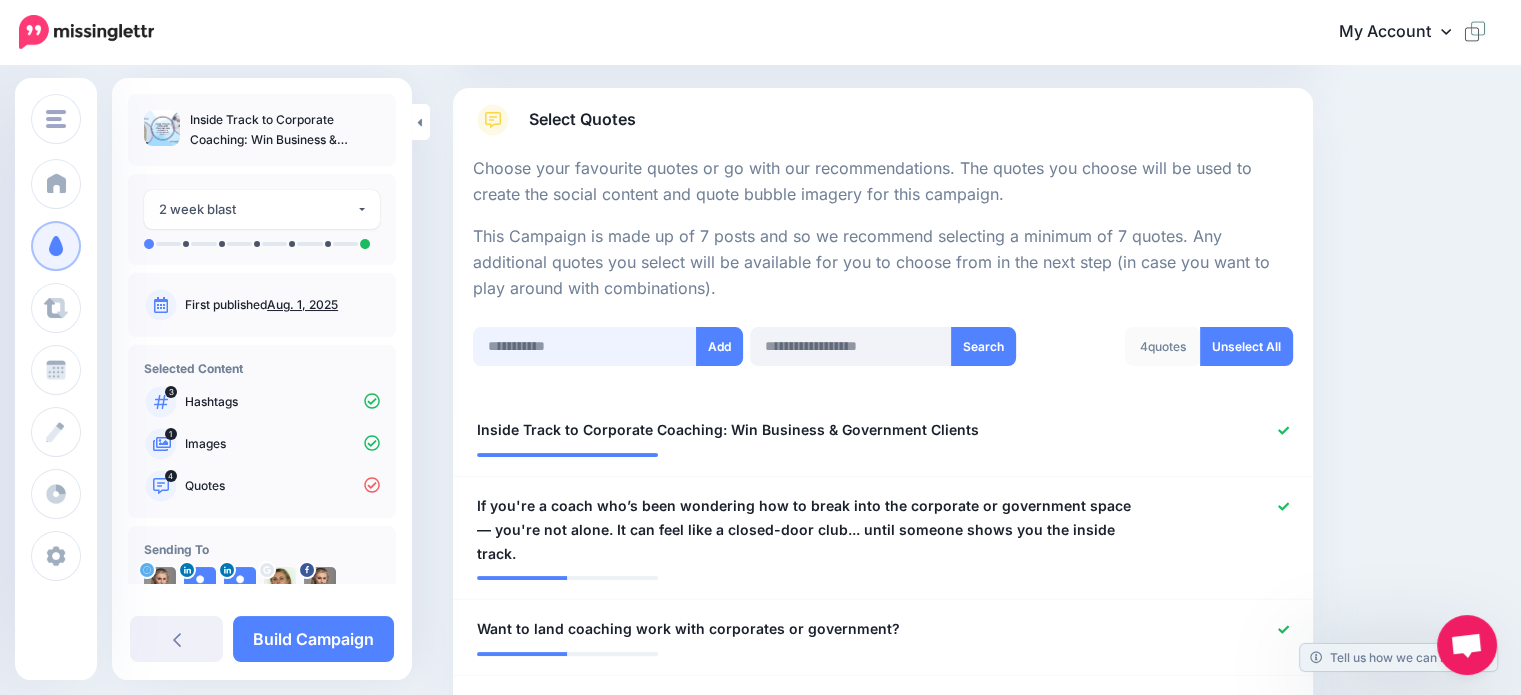 paste on "**********" 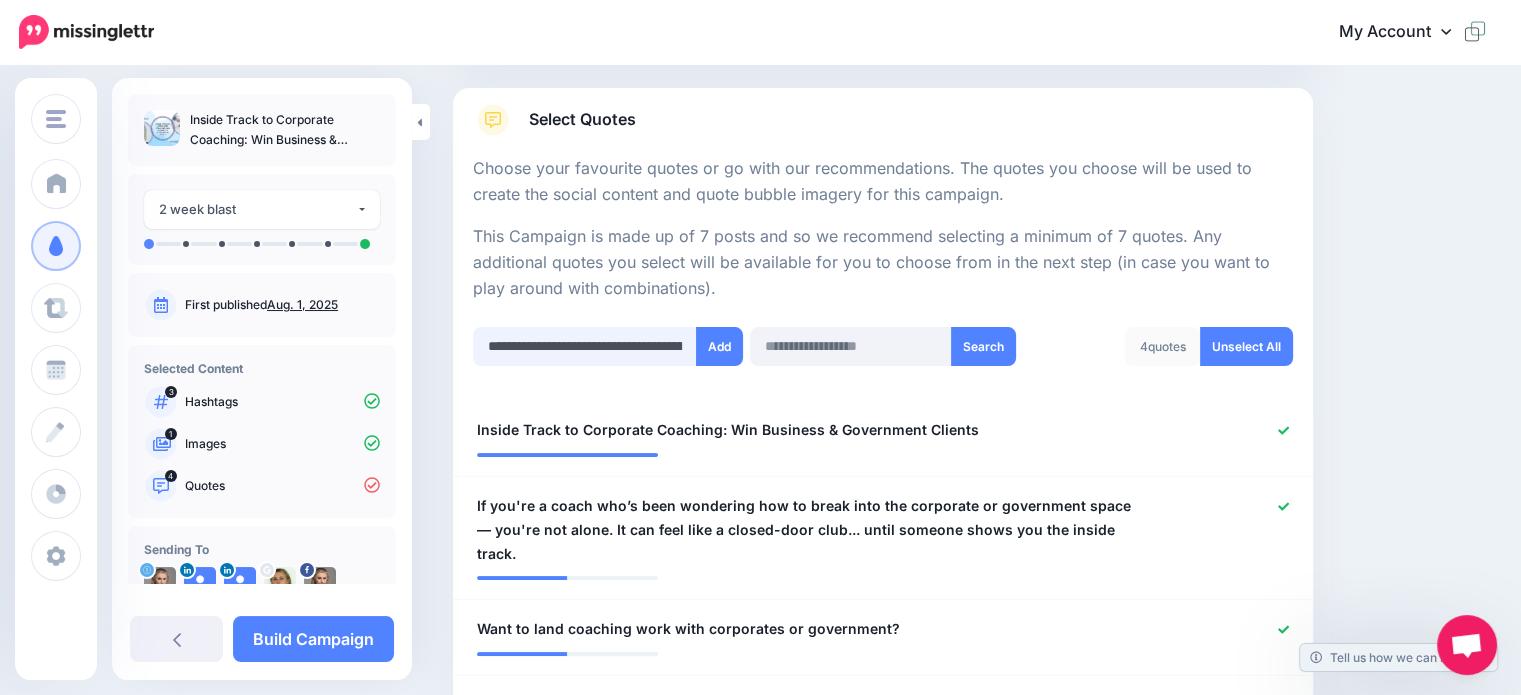 scroll, scrollTop: 0, scrollLeft: 1214, axis: horizontal 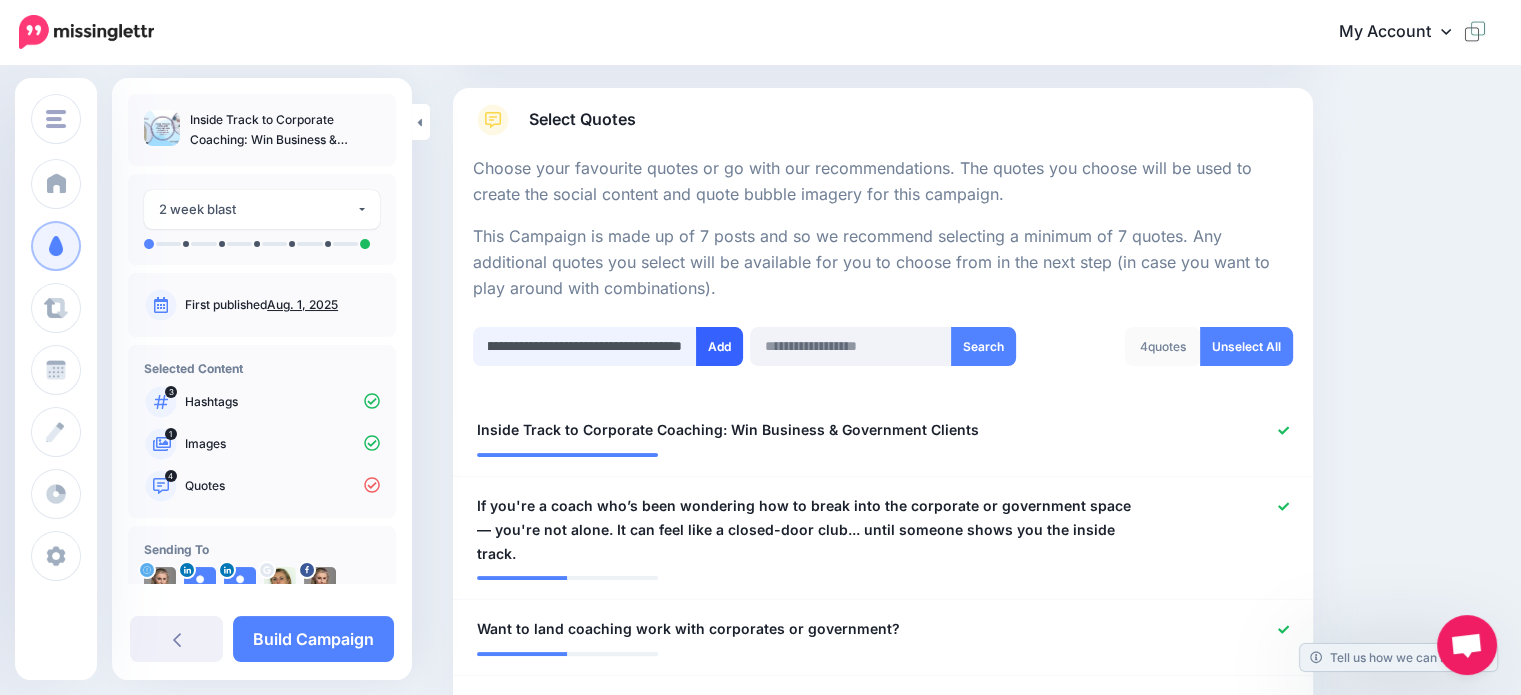 type on "**********" 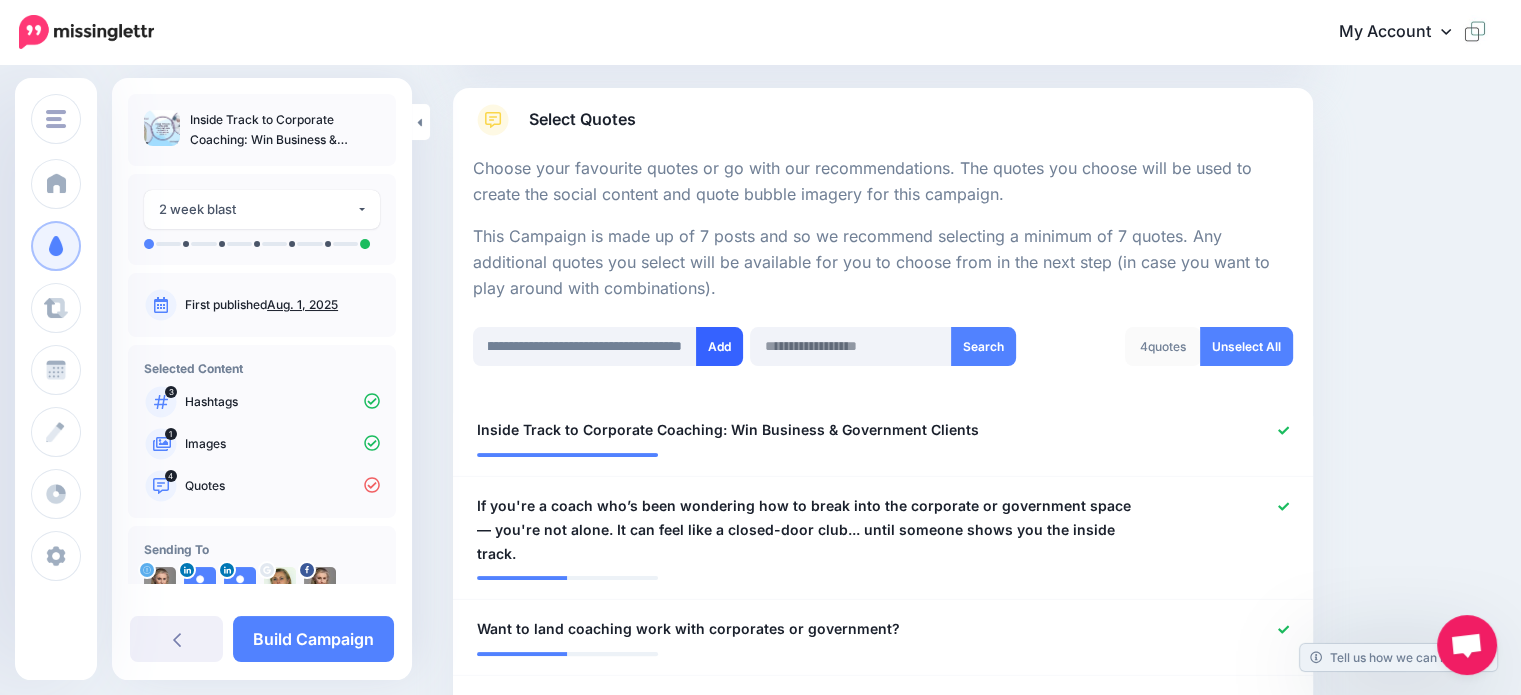 click on "Add" at bounding box center [719, 346] 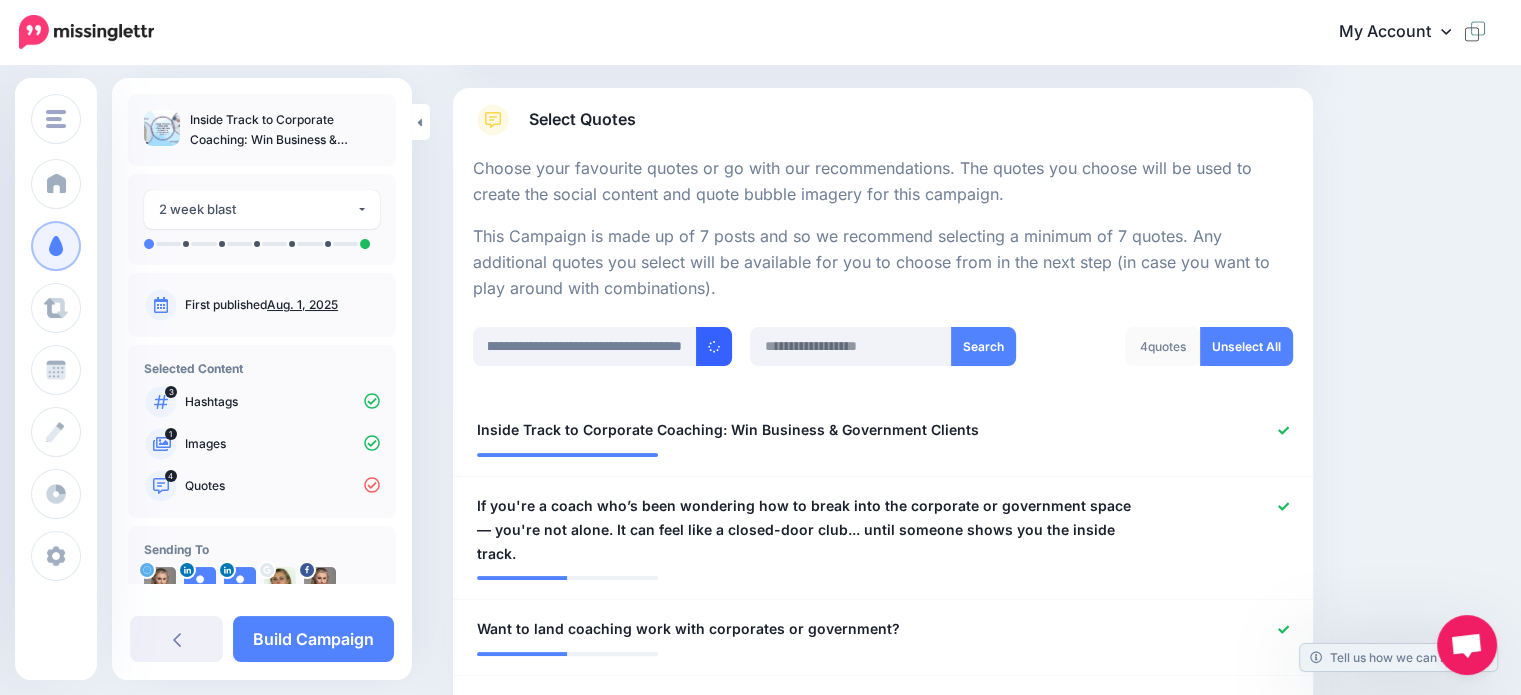scroll, scrollTop: 0, scrollLeft: 0, axis: both 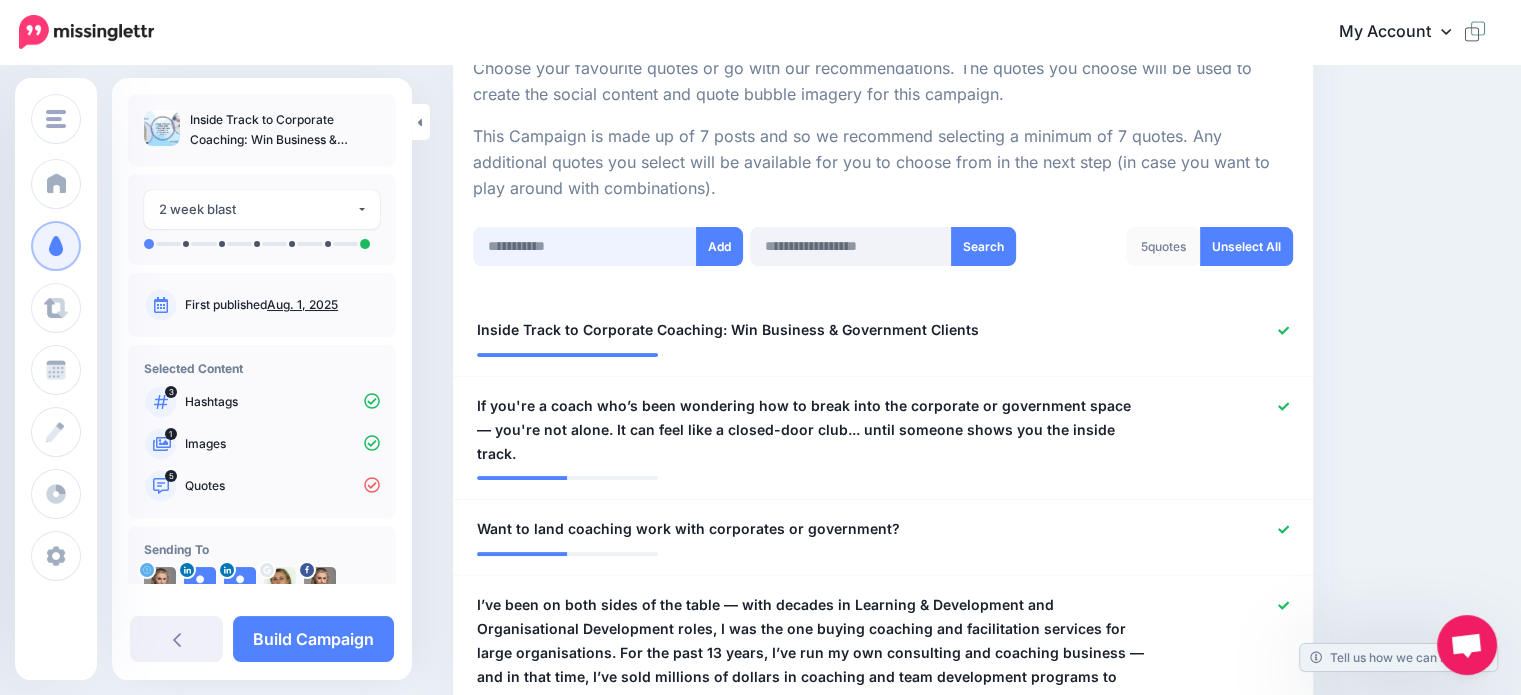 click at bounding box center [585, 246] 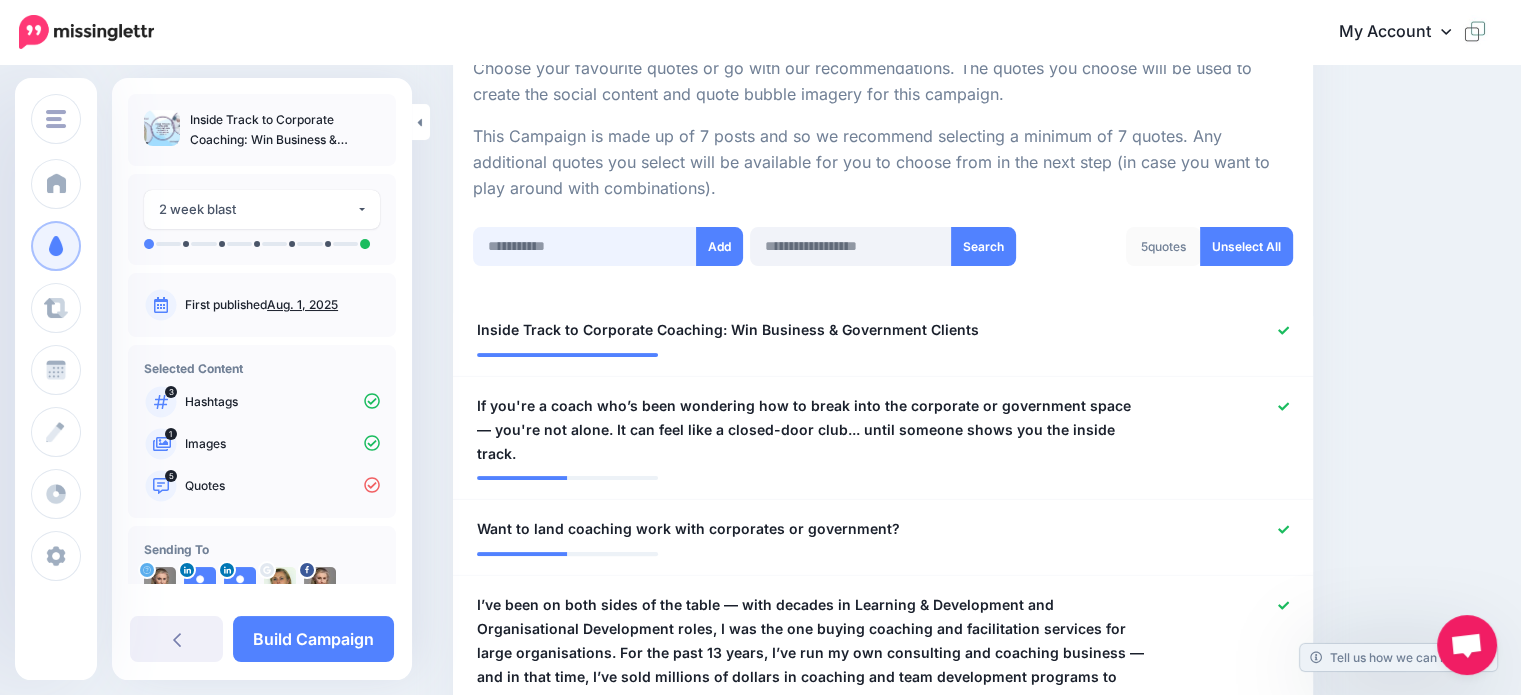 paste on "**********" 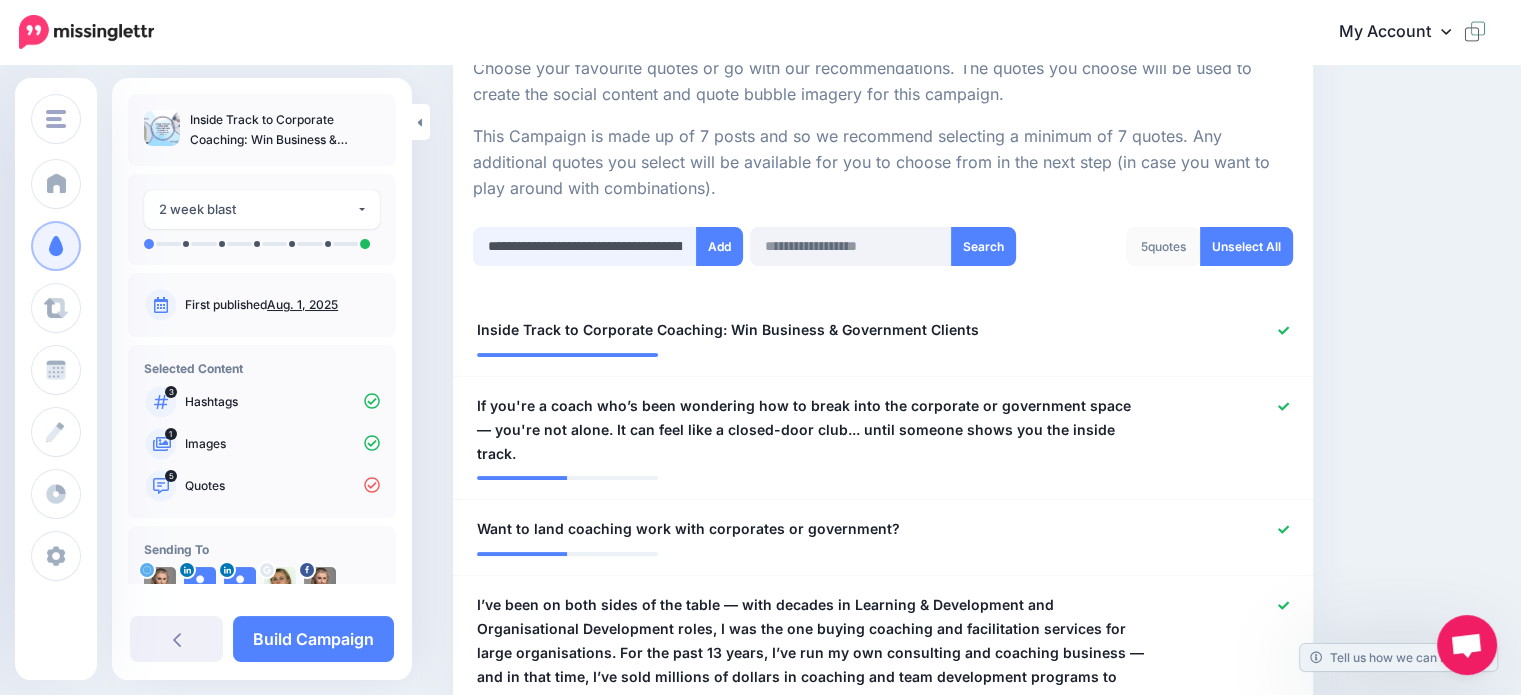 scroll, scrollTop: 0, scrollLeft: 1184, axis: horizontal 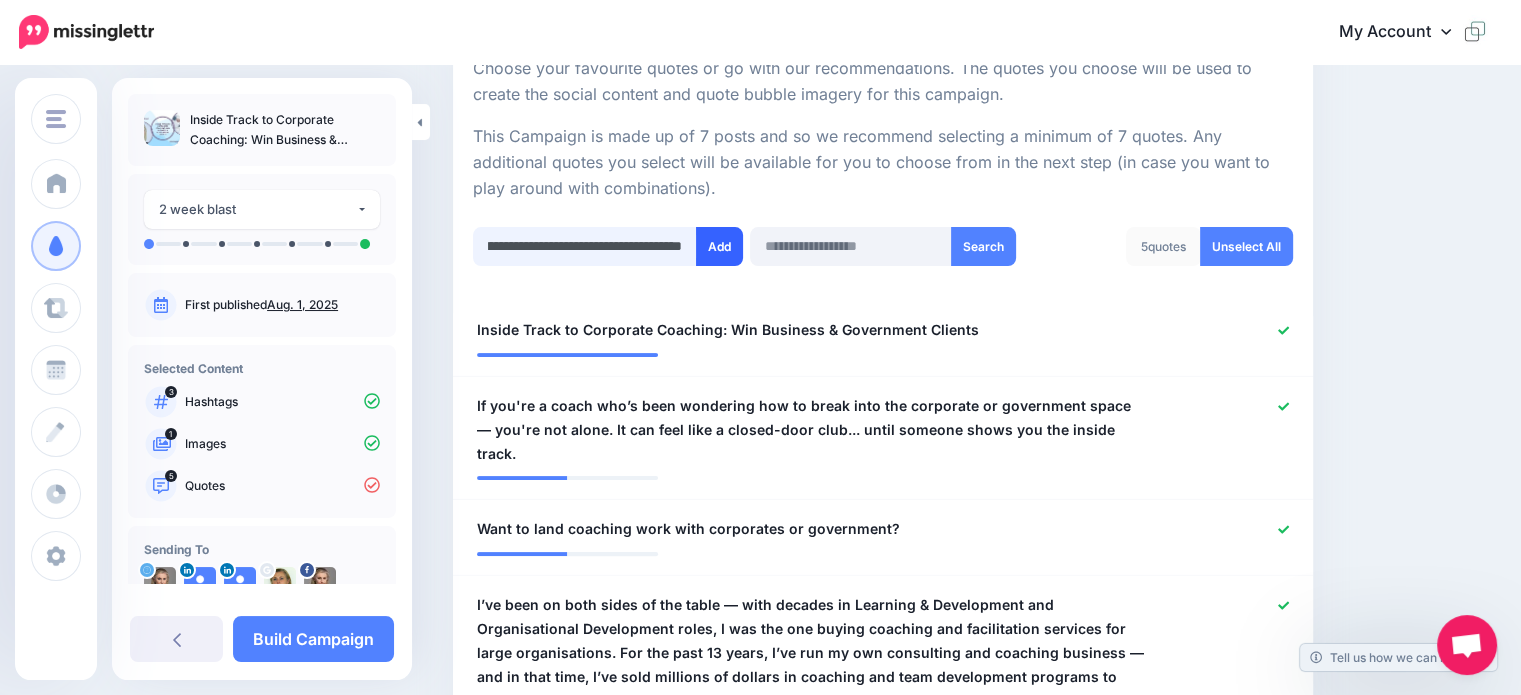 type on "**********" 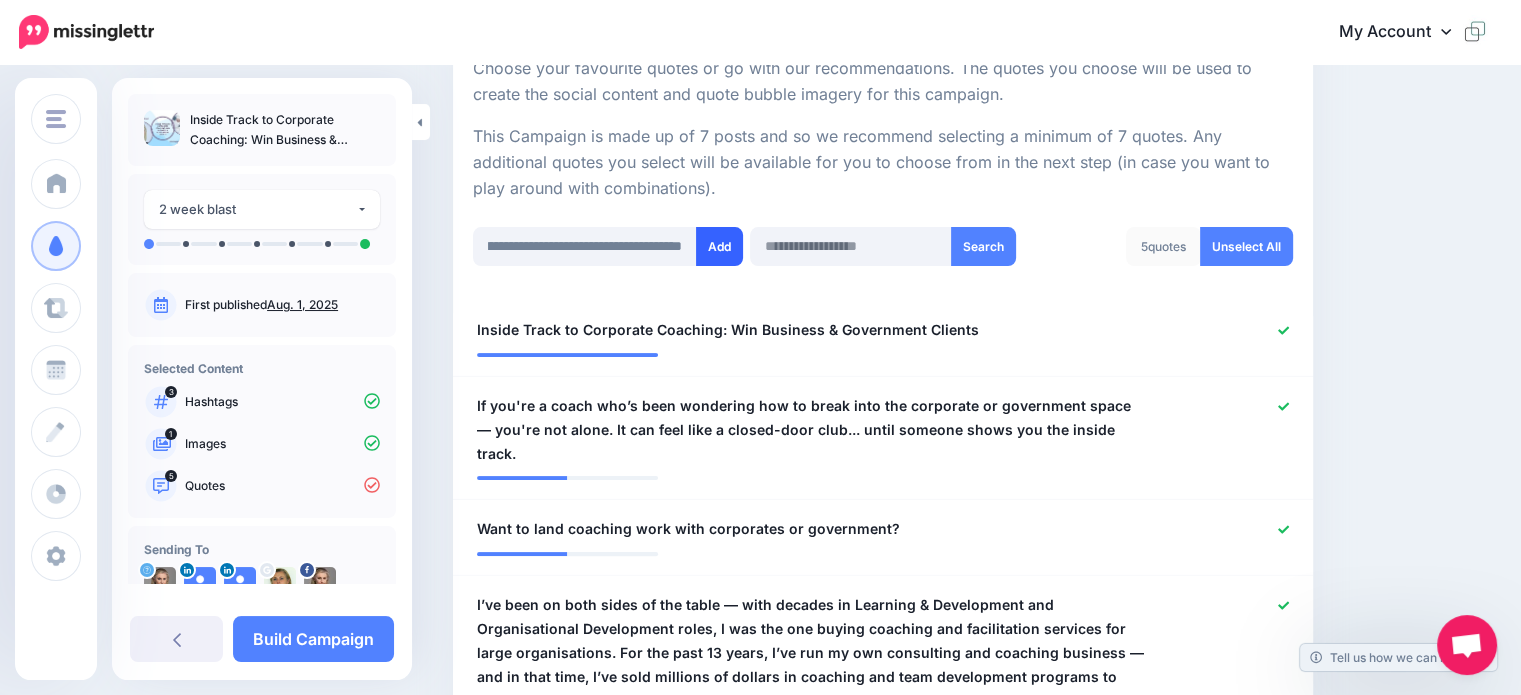 click on "Add" at bounding box center [719, 246] 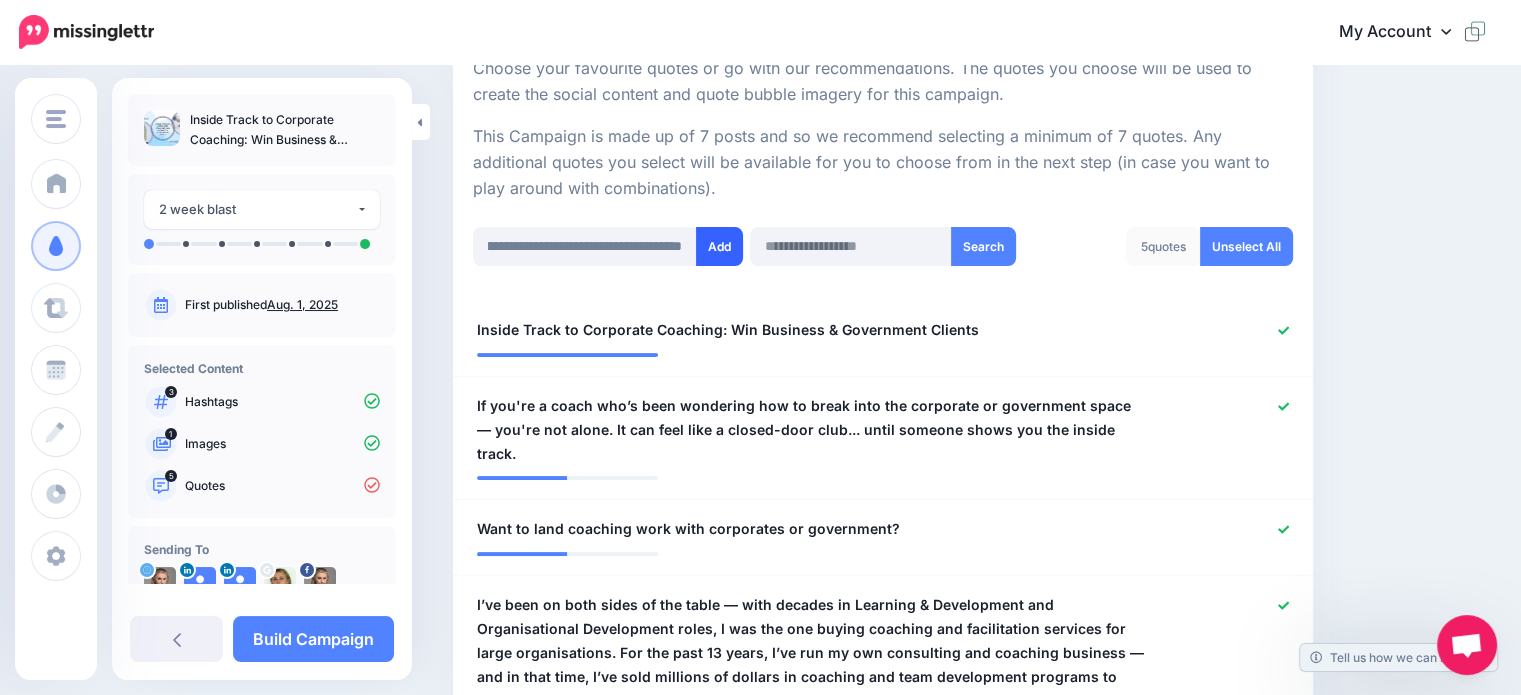 scroll, scrollTop: 0, scrollLeft: 0, axis: both 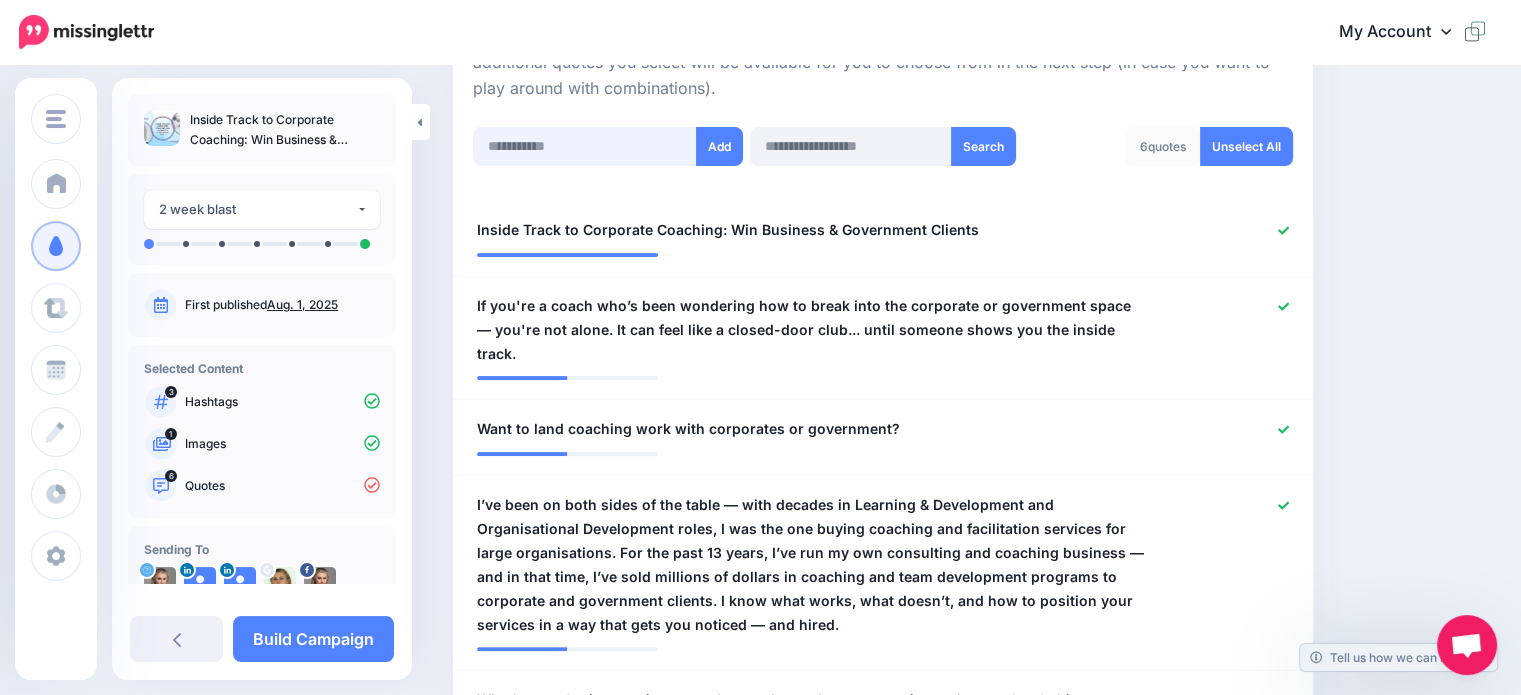 click at bounding box center (585, 146) 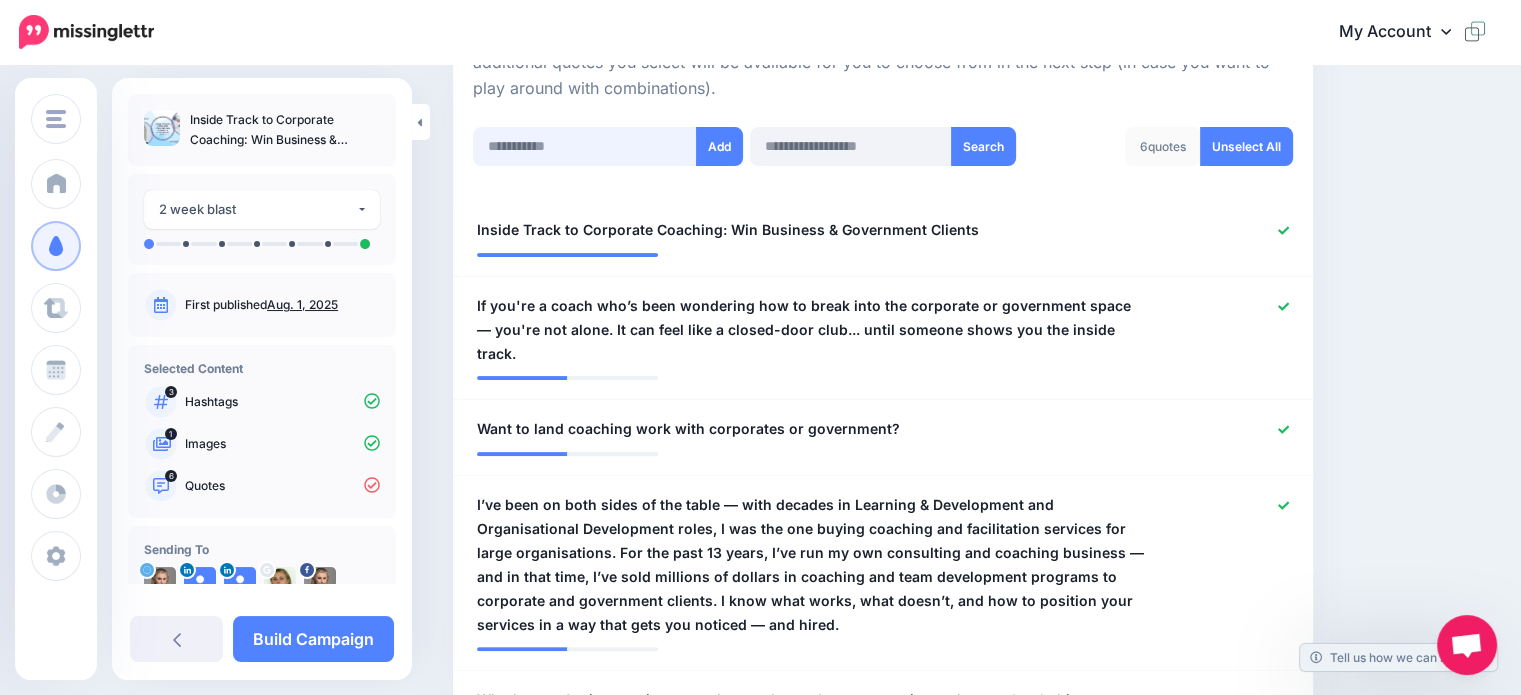 paste on "**********" 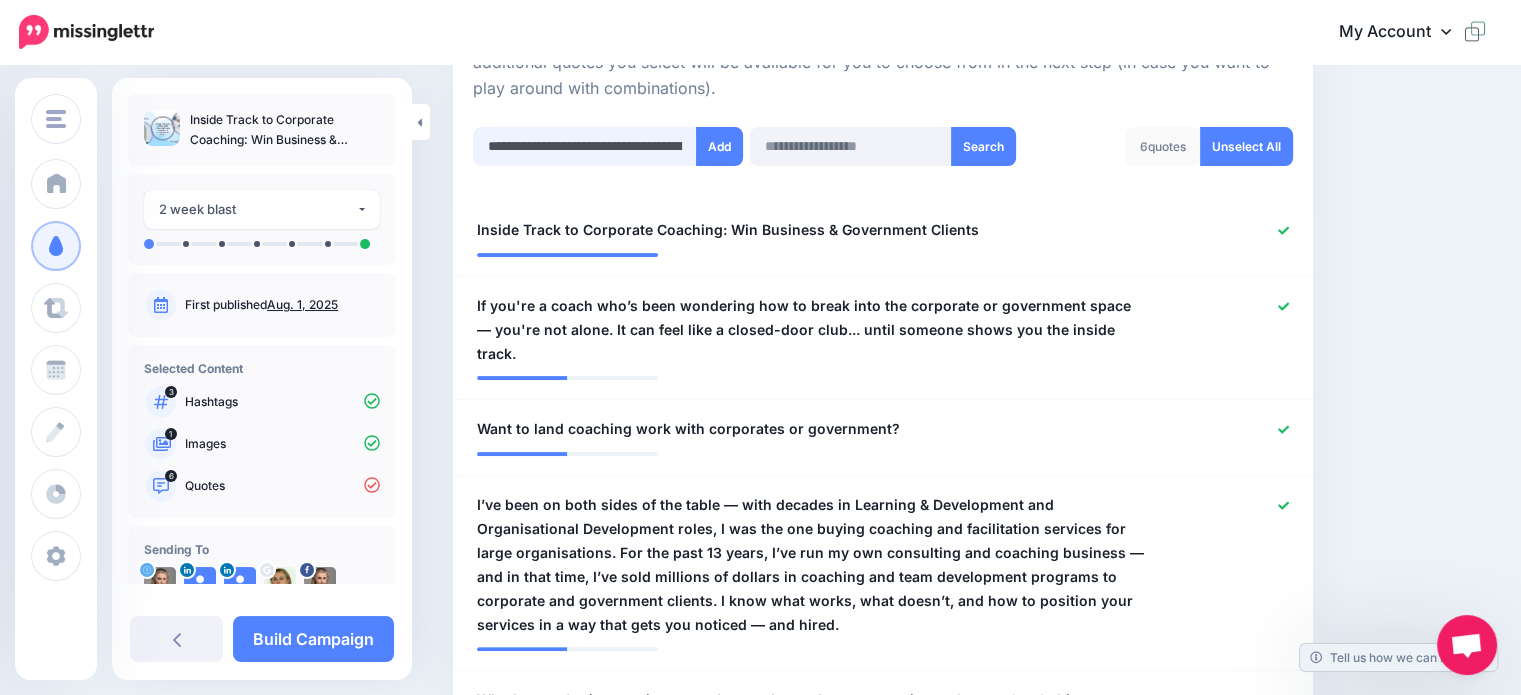 scroll, scrollTop: 0, scrollLeft: 1694, axis: horizontal 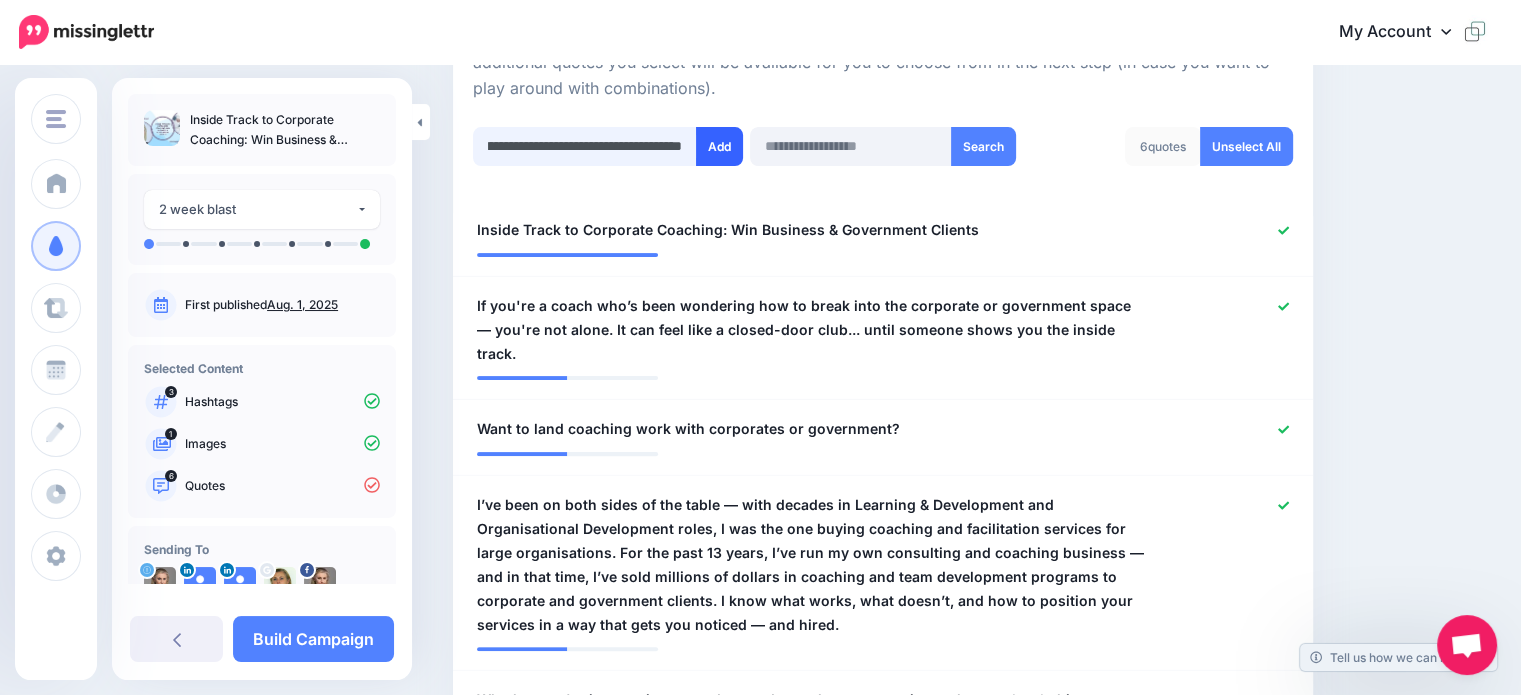type on "**********" 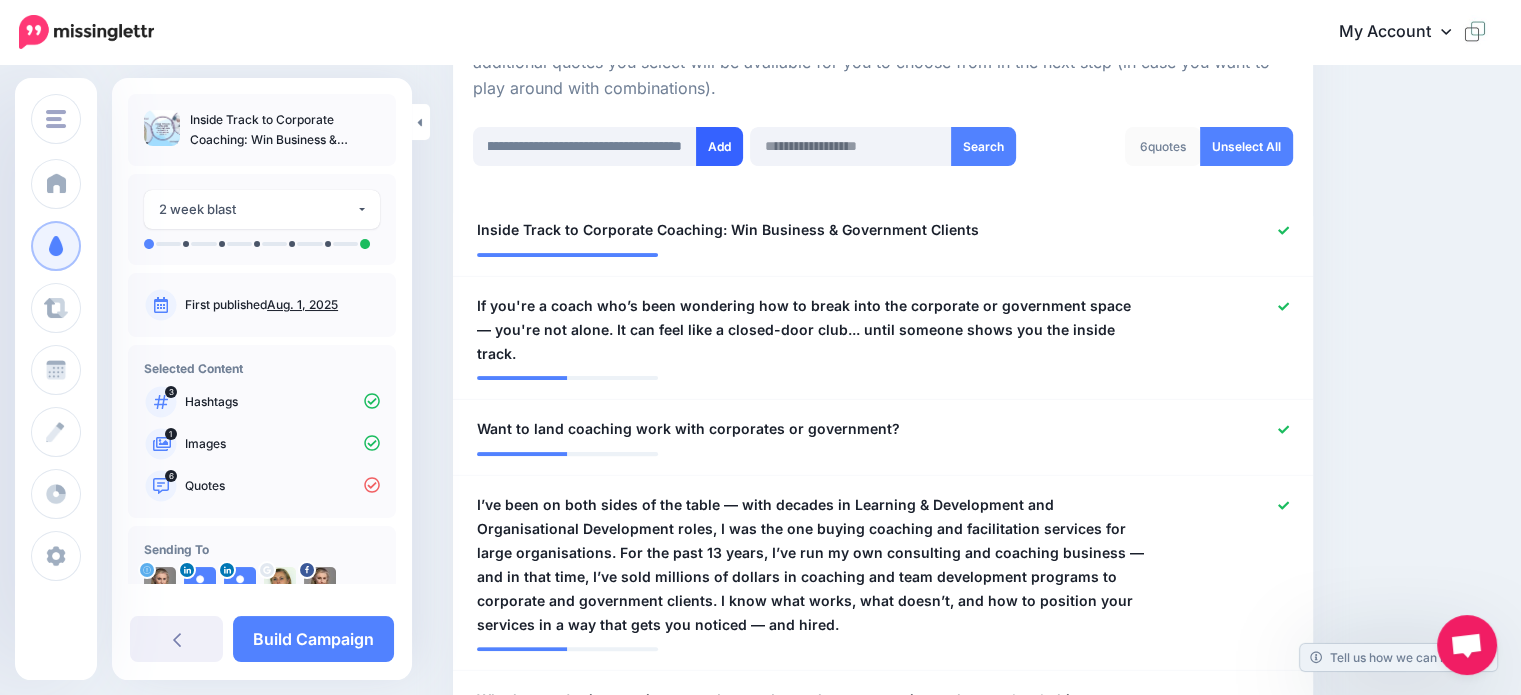 click on "Add" at bounding box center (719, 146) 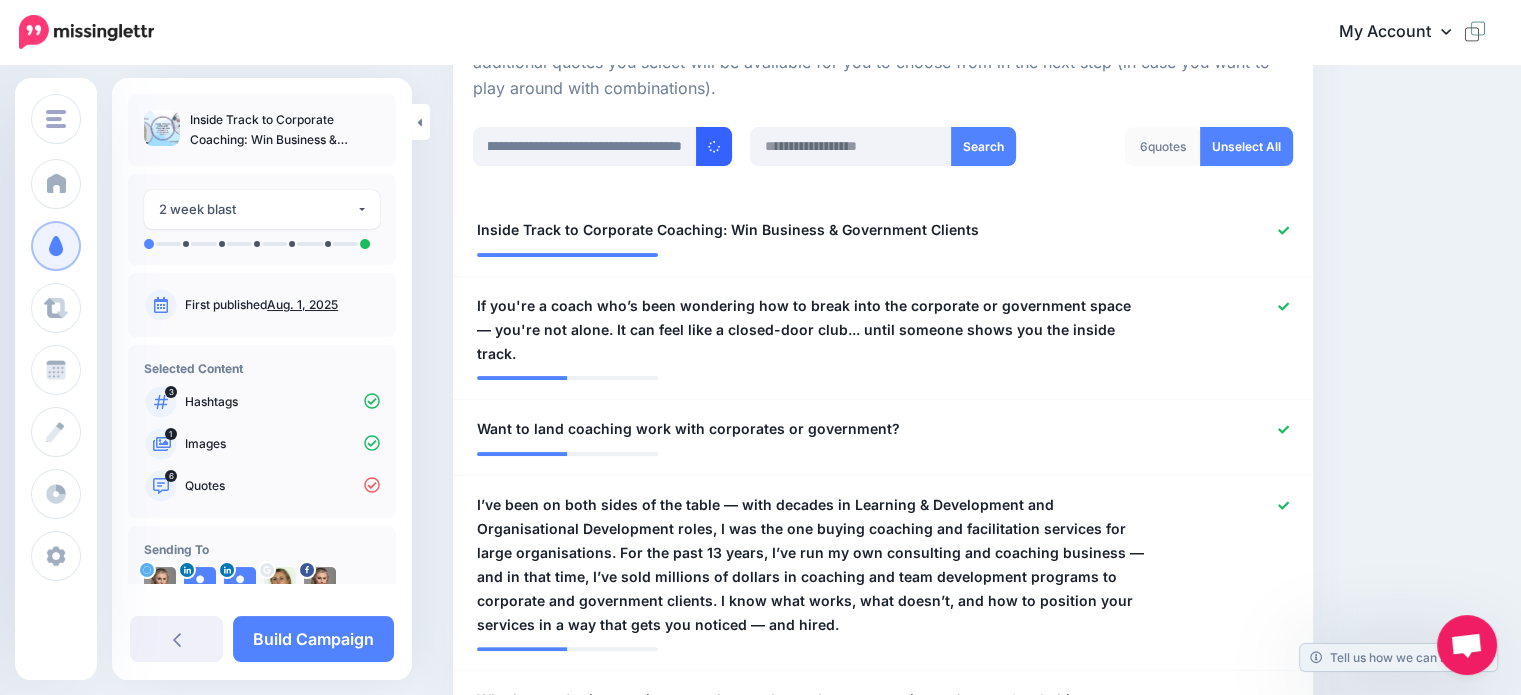 scroll, scrollTop: 0, scrollLeft: 0, axis: both 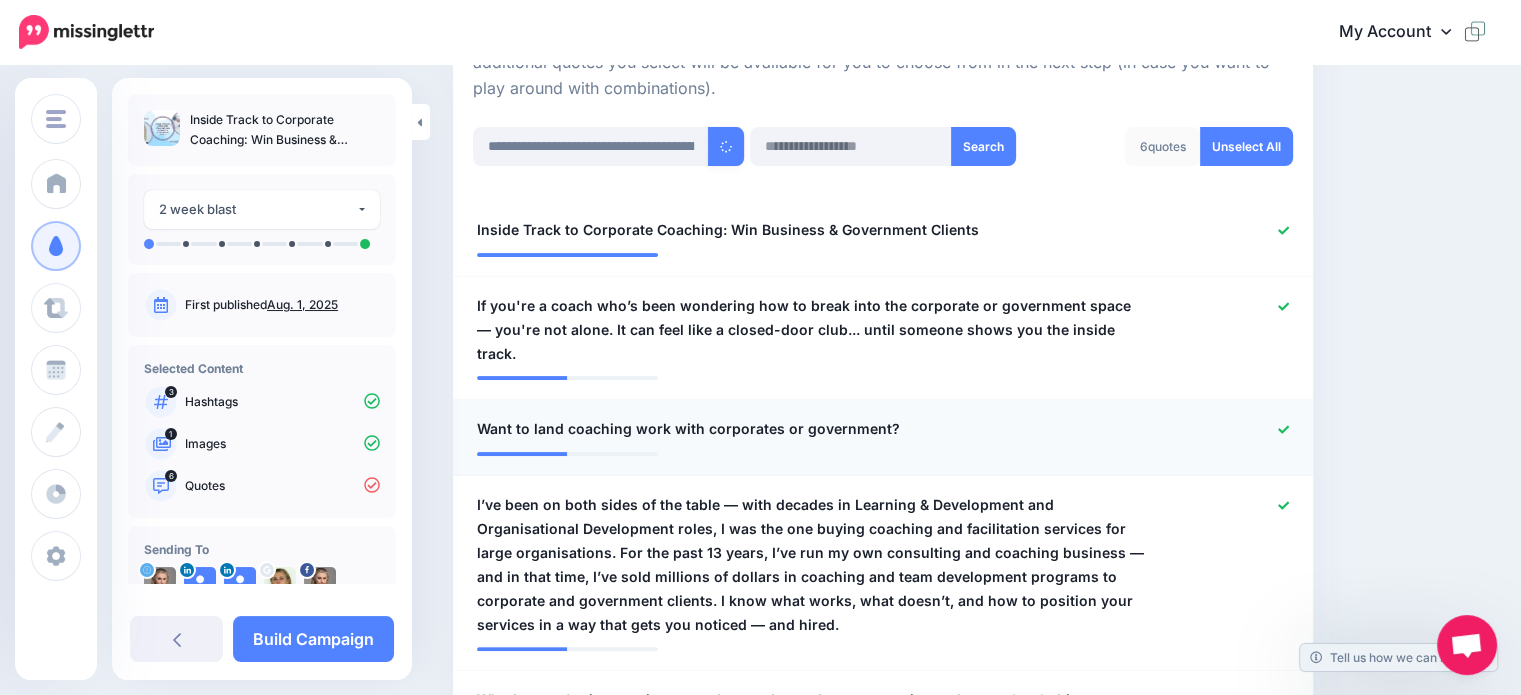 type 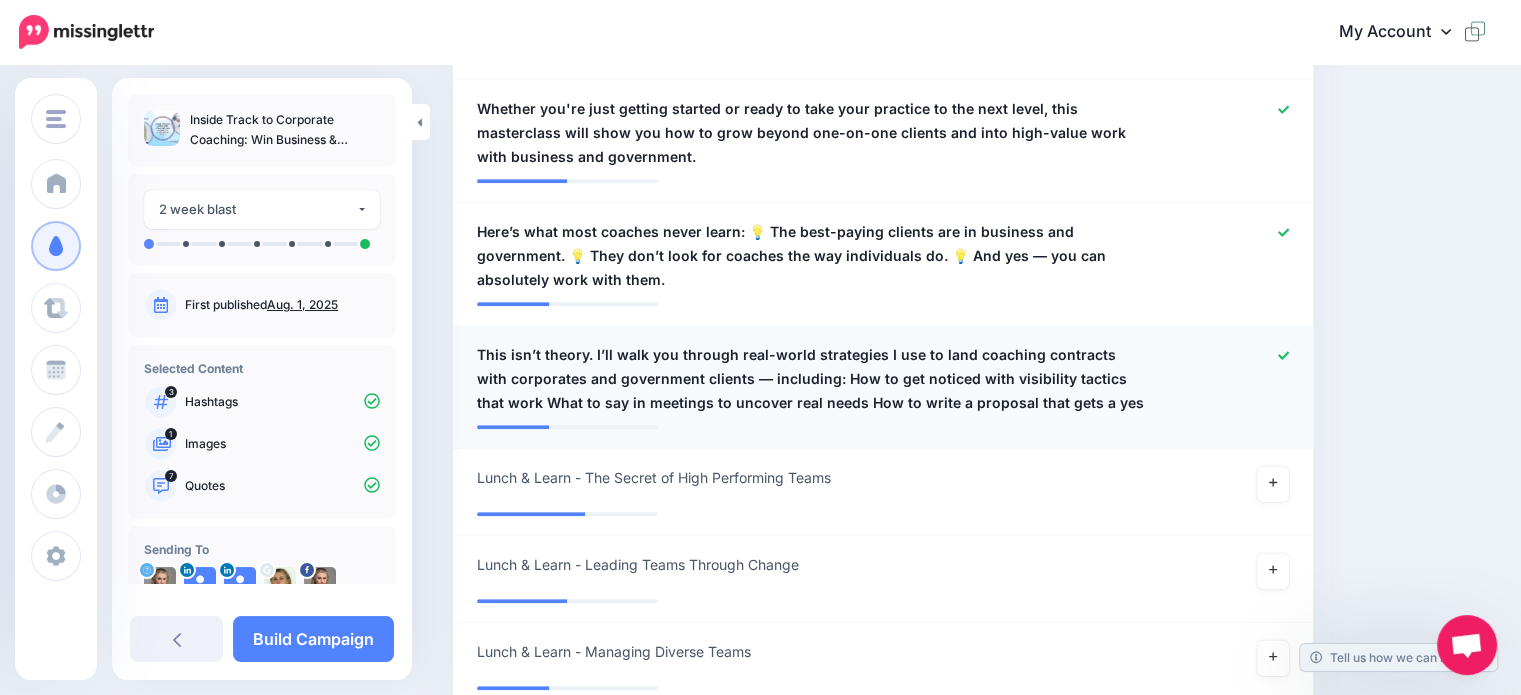 scroll, scrollTop: 1098, scrollLeft: 0, axis: vertical 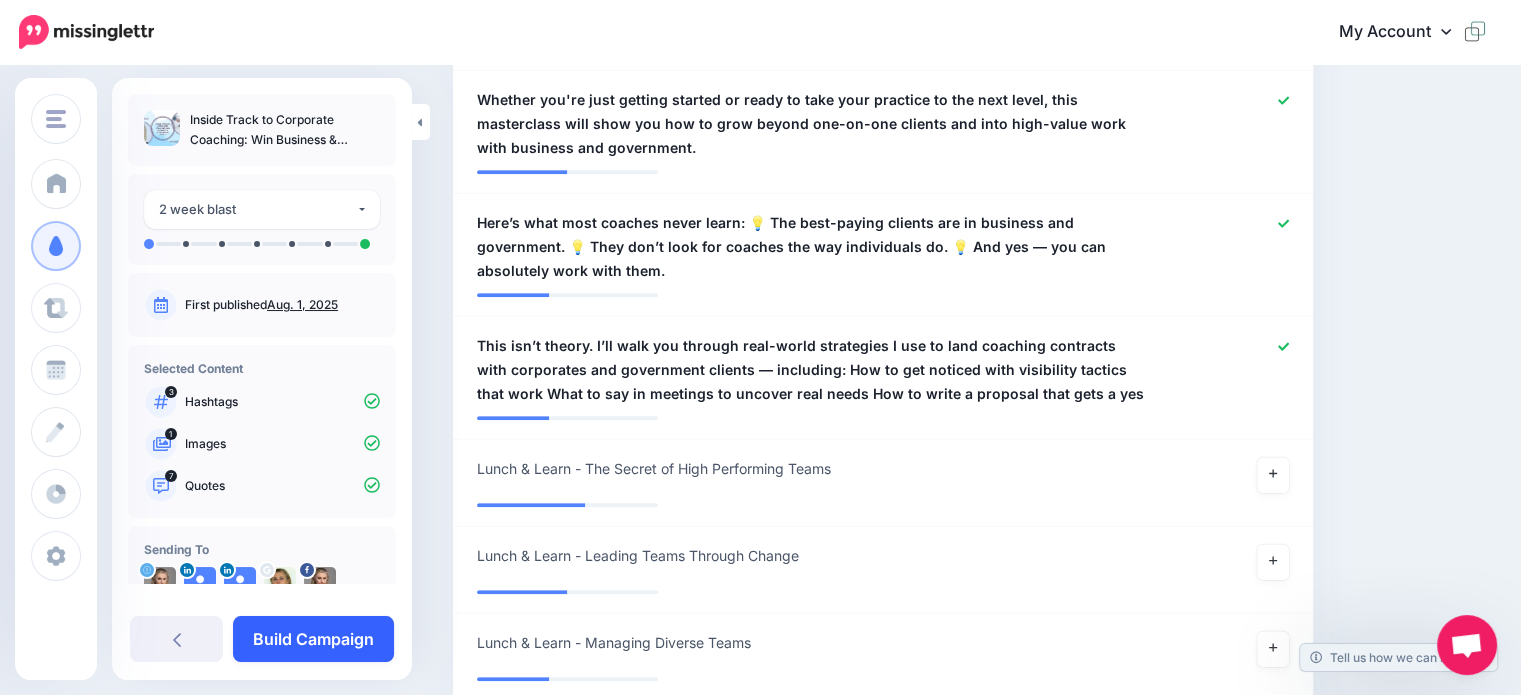 click on "Build Campaign" at bounding box center [313, 639] 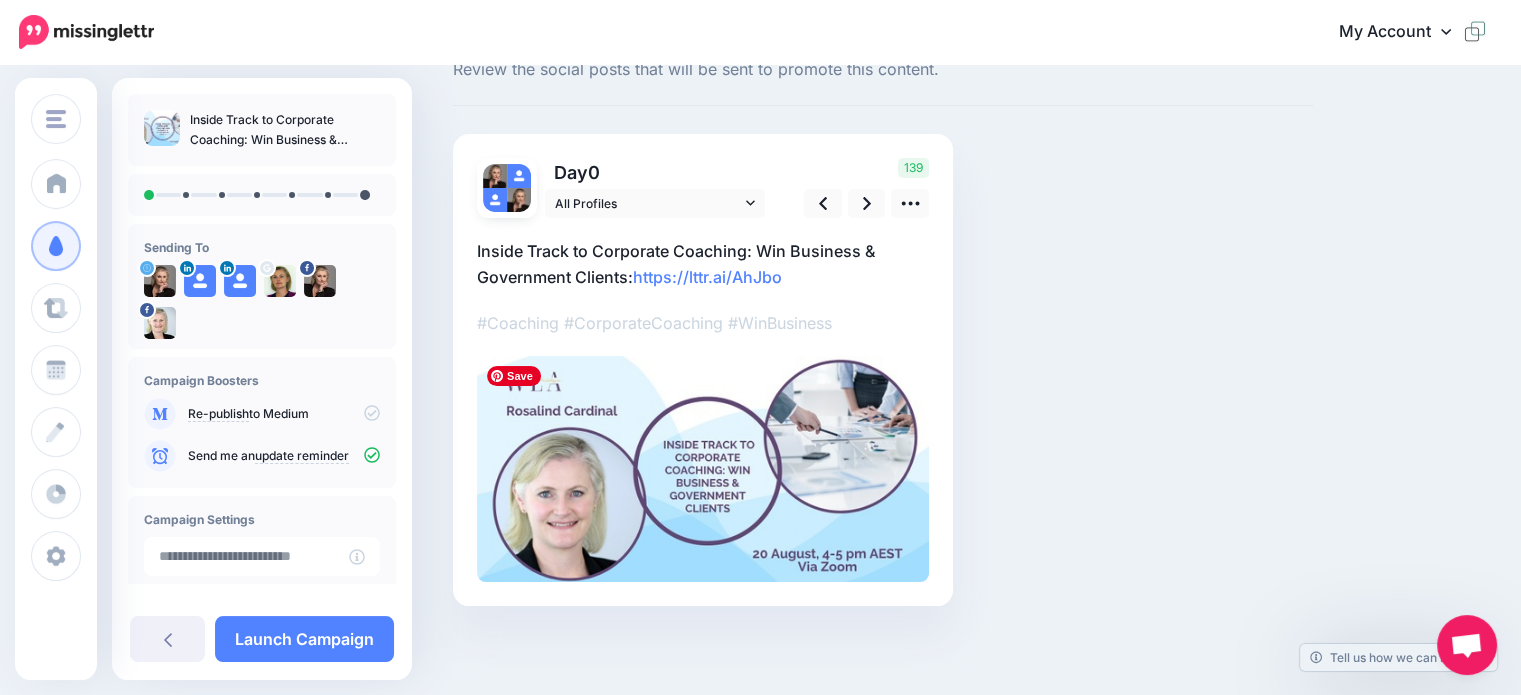 scroll, scrollTop: 0, scrollLeft: 0, axis: both 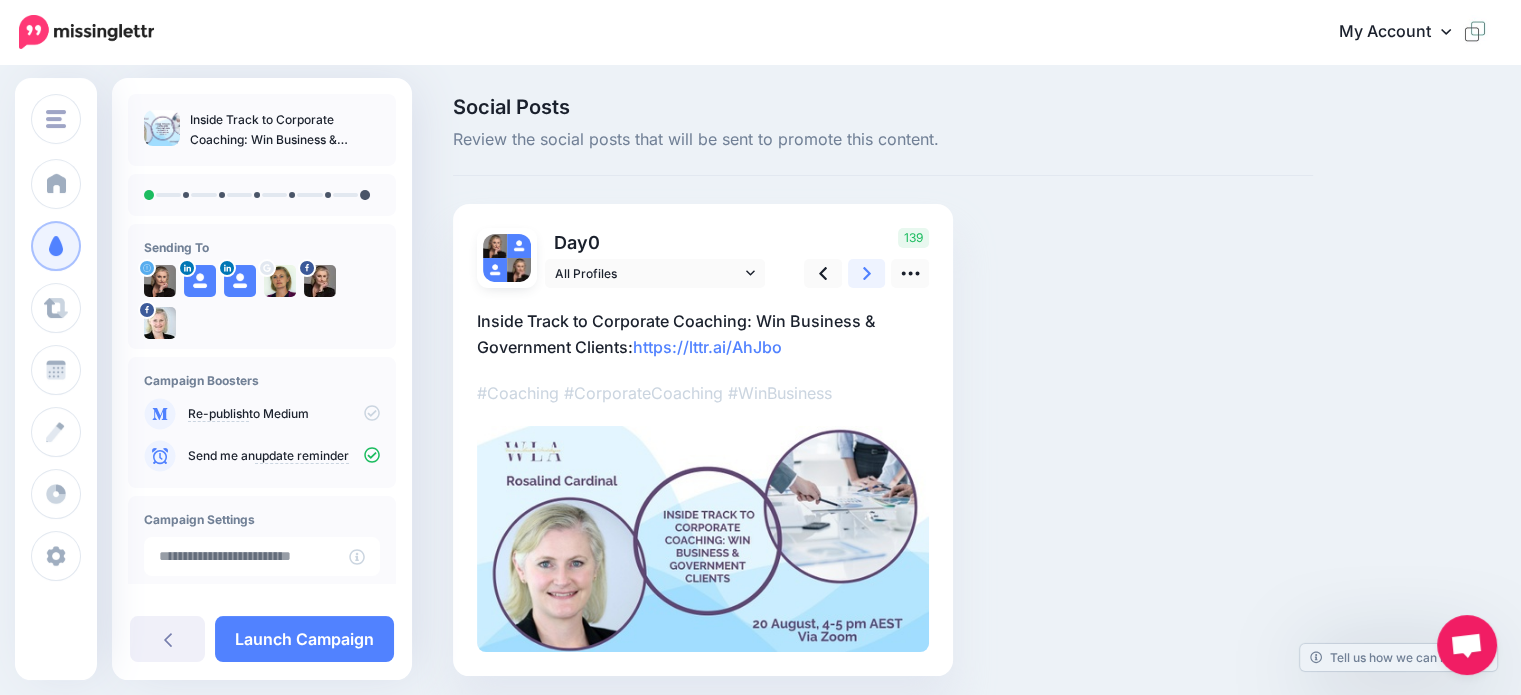click 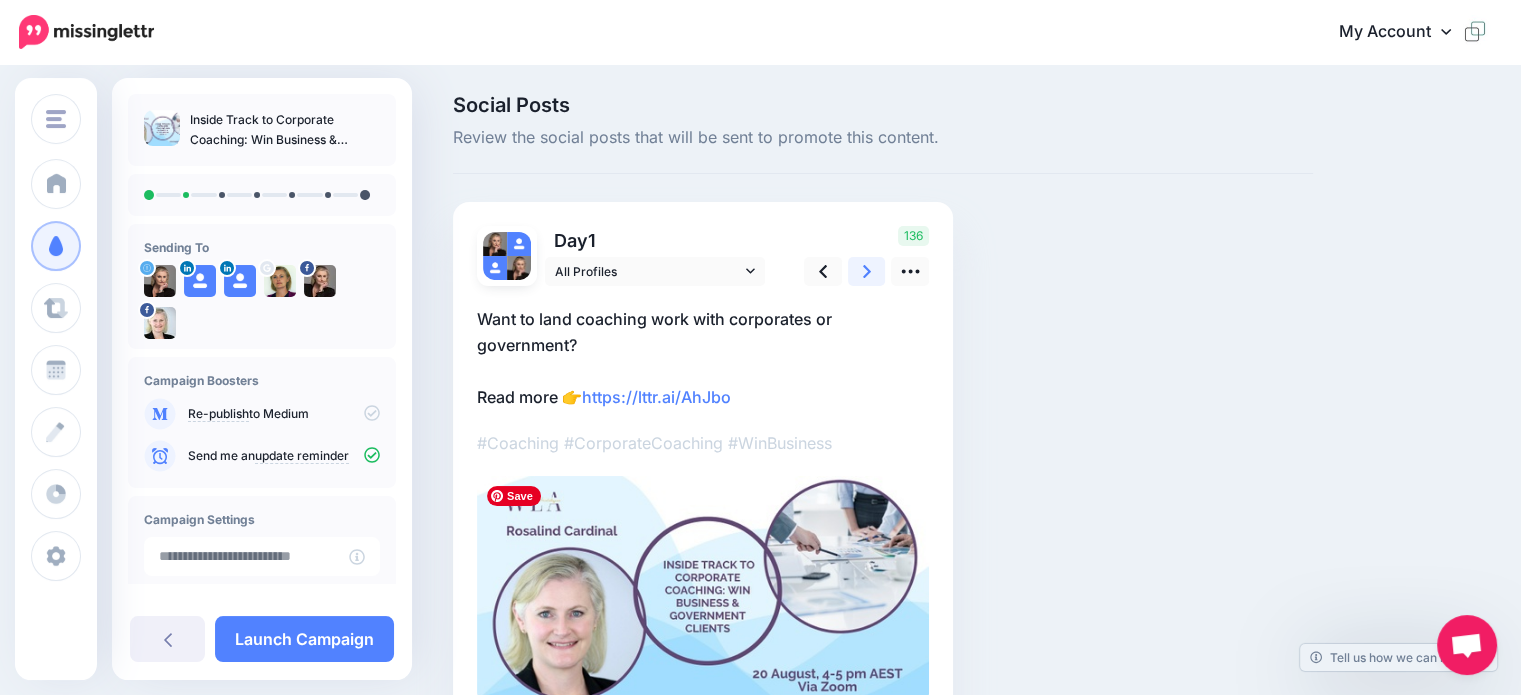 scroll, scrollTop: 0, scrollLeft: 0, axis: both 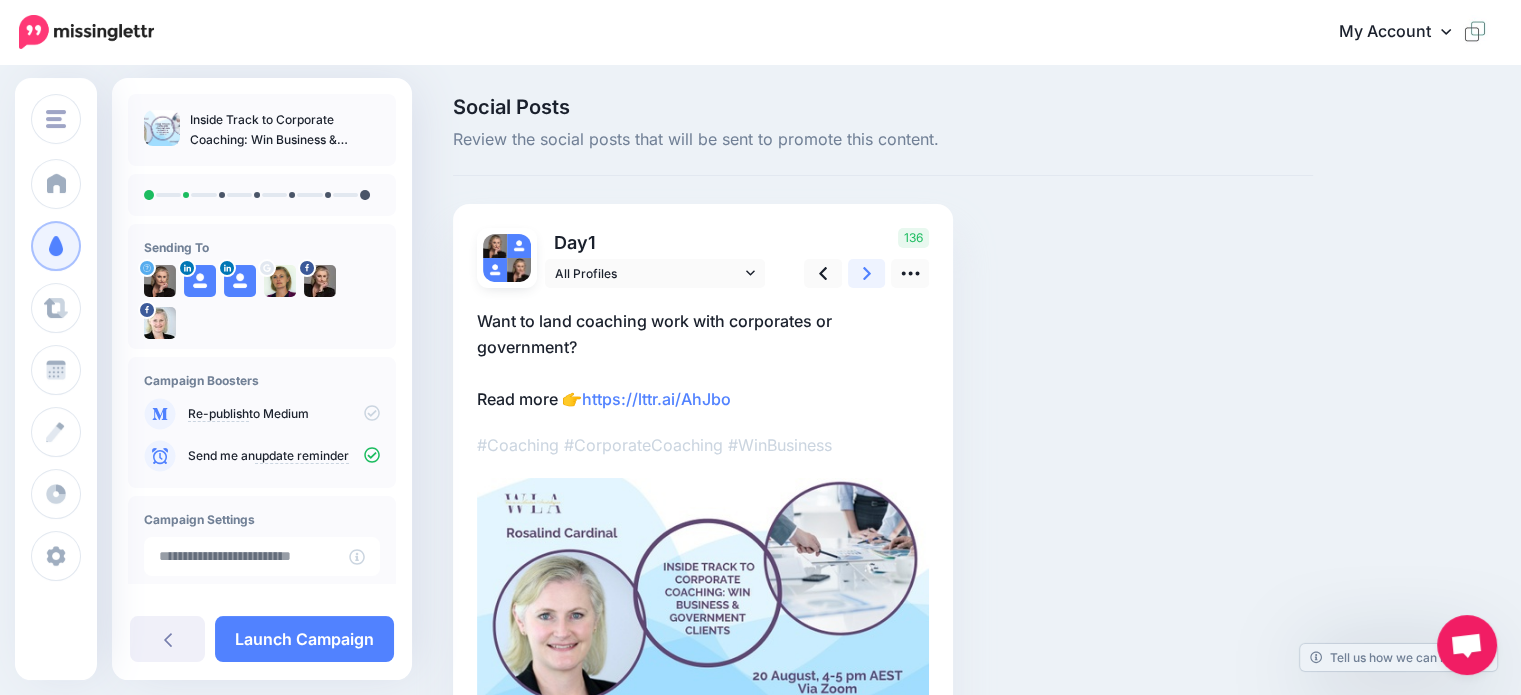 click 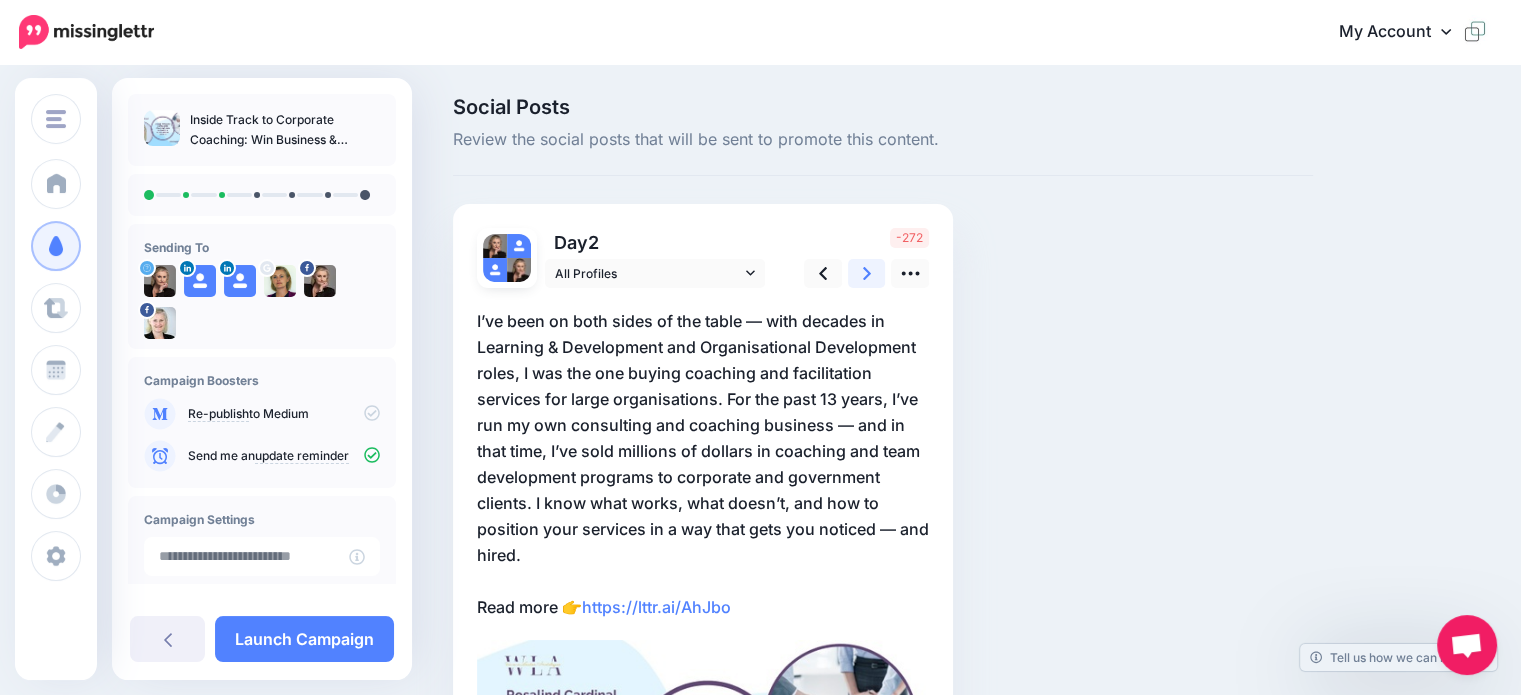 scroll, scrollTop: 100, scrollLeft: 0, axis: vertical 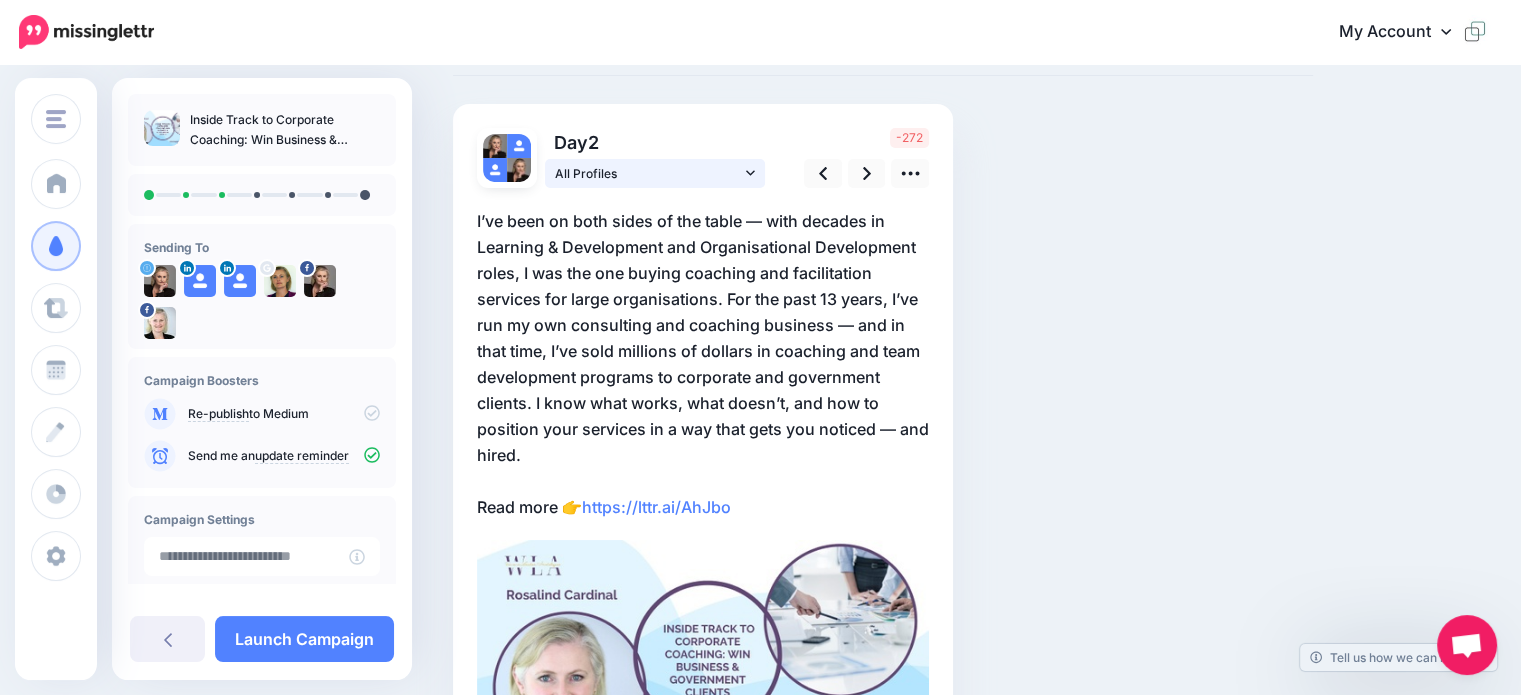 click on "All
Profiles" at bounding box center (655, 173) 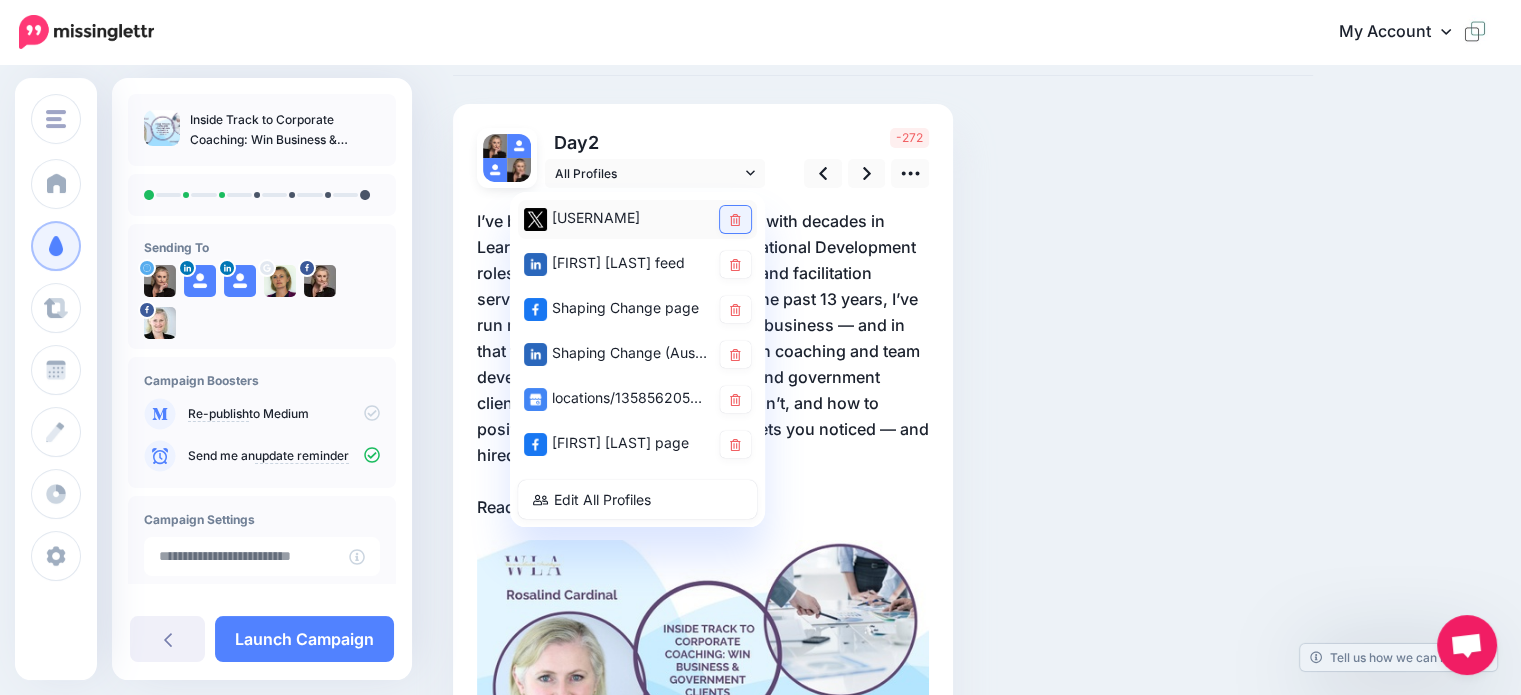 click 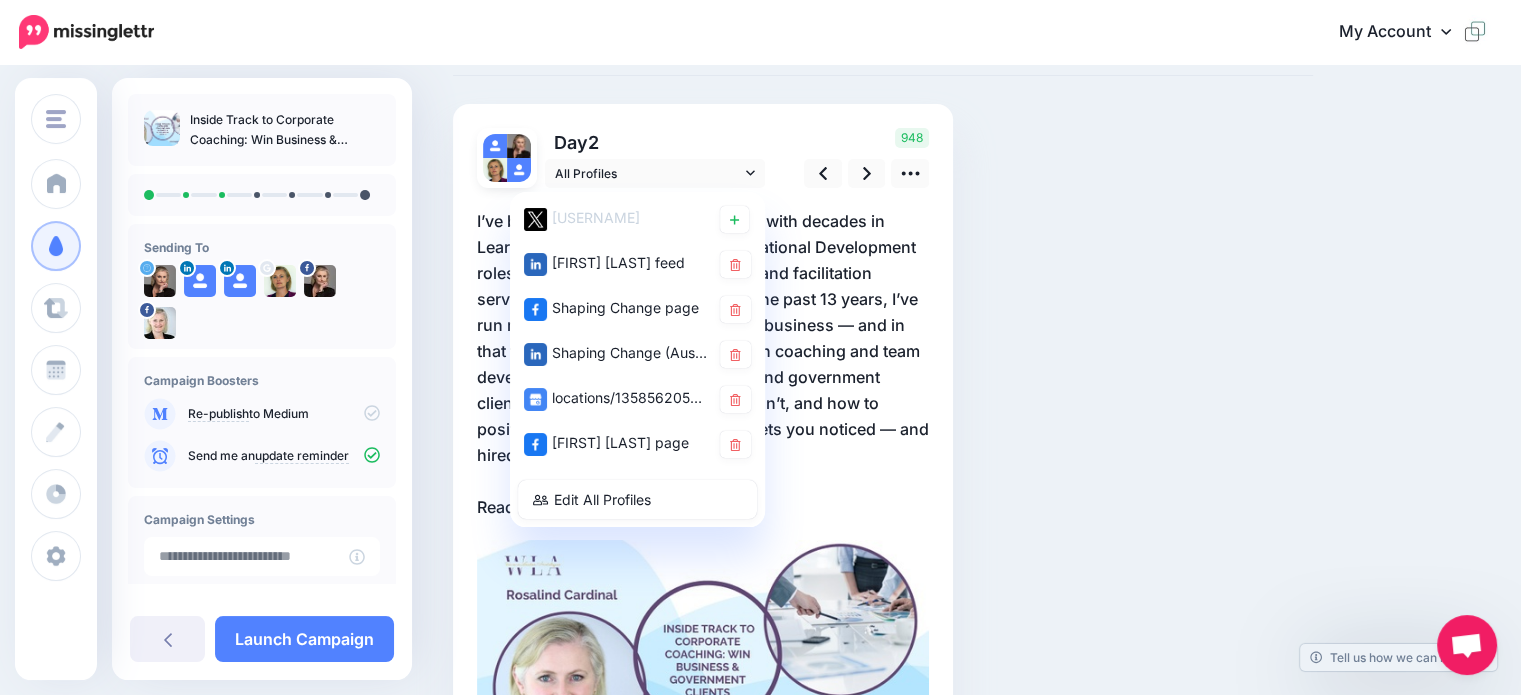 drag, startPoint x: 792, startPoint y: 456, endPoint x: 813, endPoint y: 427, distance: 35.805027 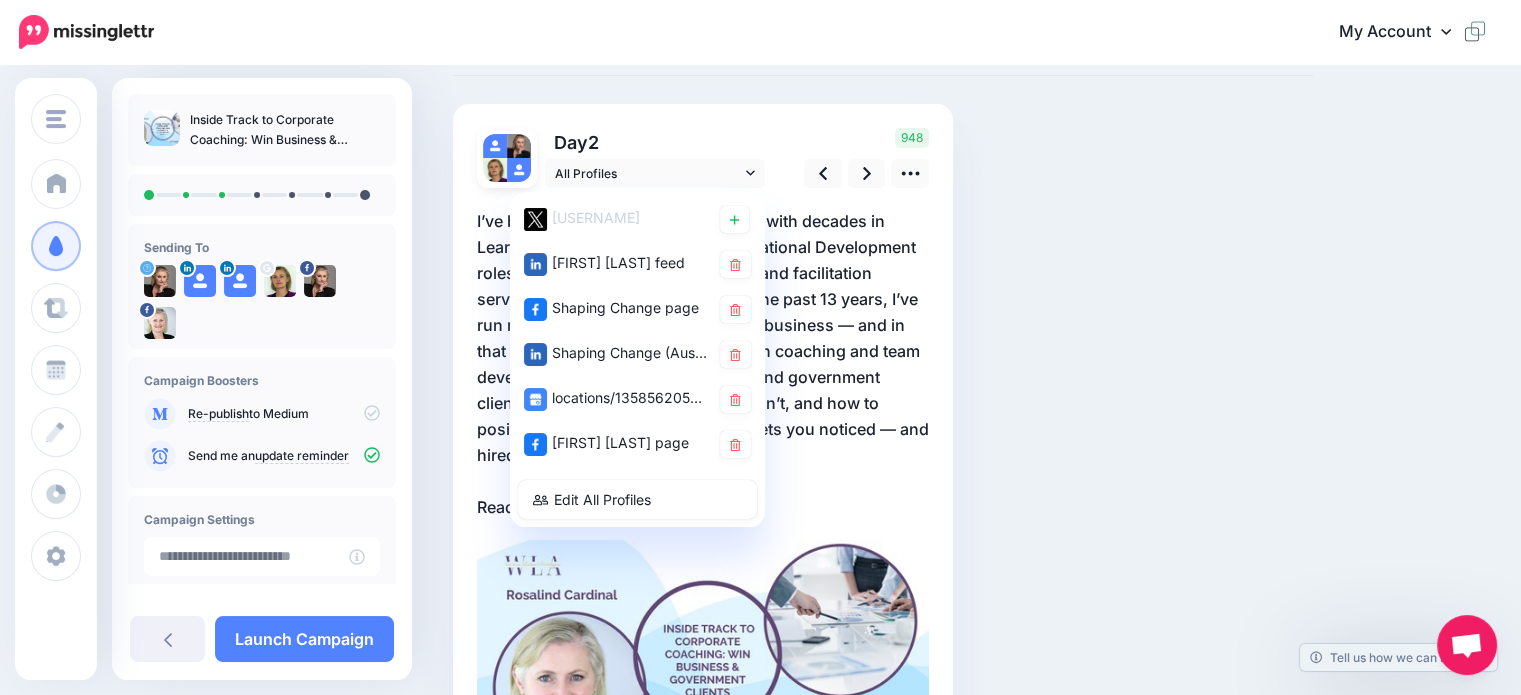 click on "I’ve been on both sides of the table — with decades in Learning & Development and Organisational Development roles, I was the one buying coaching and facilitation services for large organisations. For the past 13 years, I’ve run my own consulting and coaching business — and in that time, I’ve sold millions of dollars in coaching and team development programs to corporate and government clients. I know what works, what doesn’t, and how to position your services in a way that gets you noticed — and hired. Read more 👉  https://lttr.ai/AhJbo" at bounding box center [703, 364] 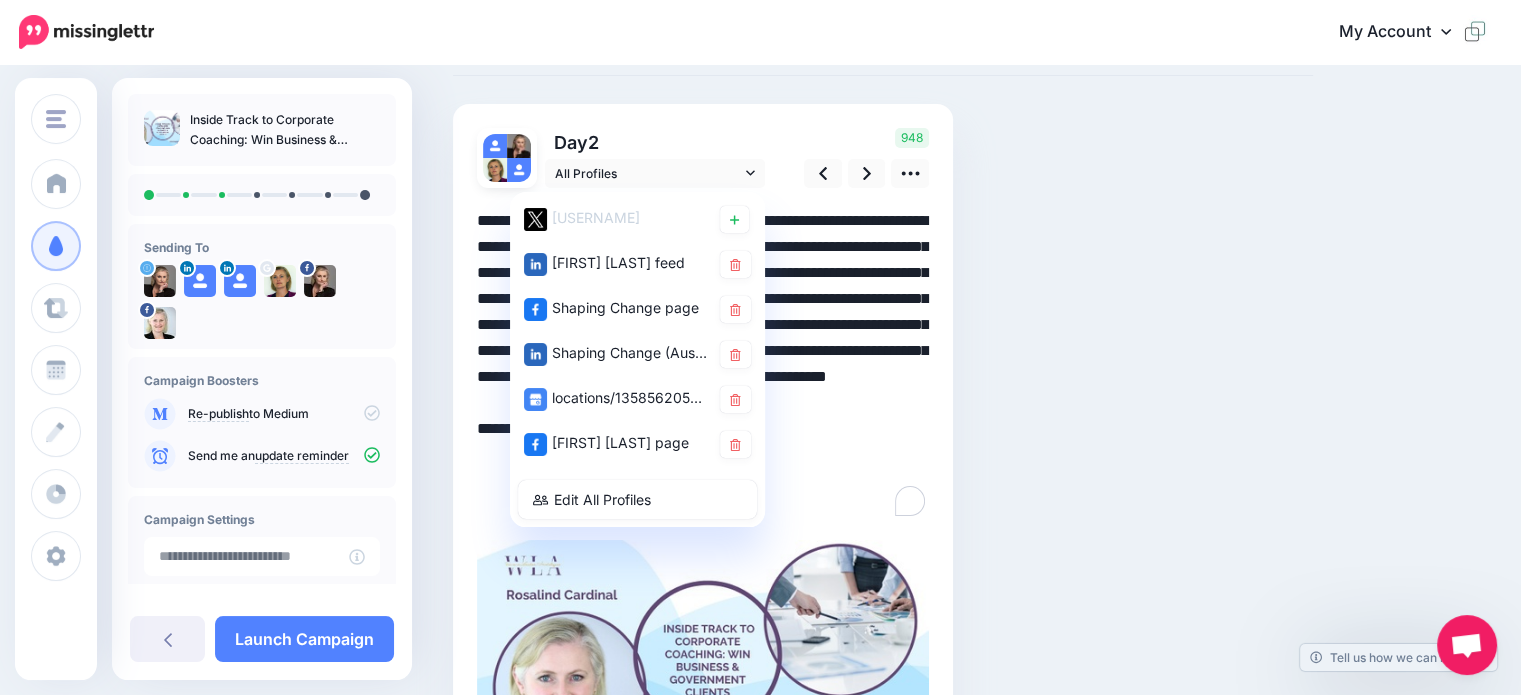scroll, scrollTop: 12, scrollLeft: 0, axis: vertical 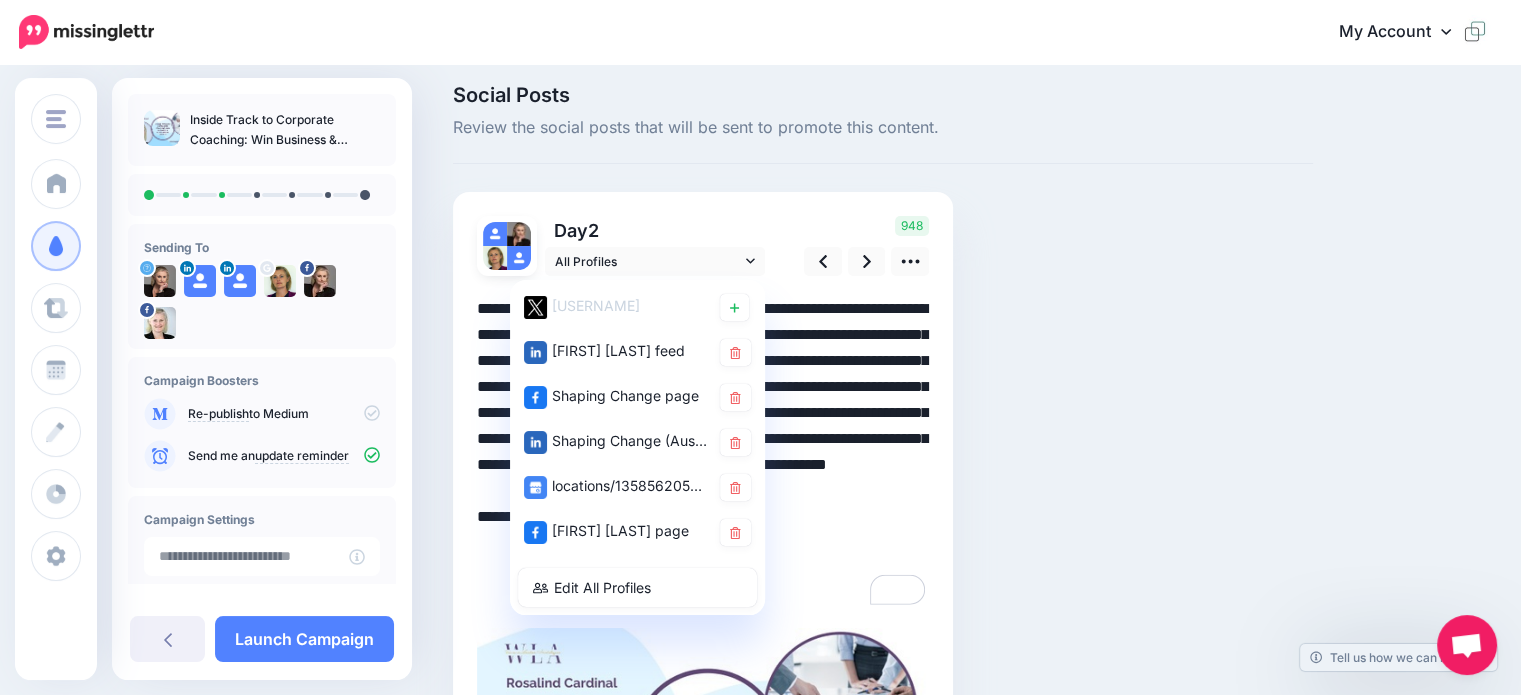 click on "**********" at bounding box center [703, 452] 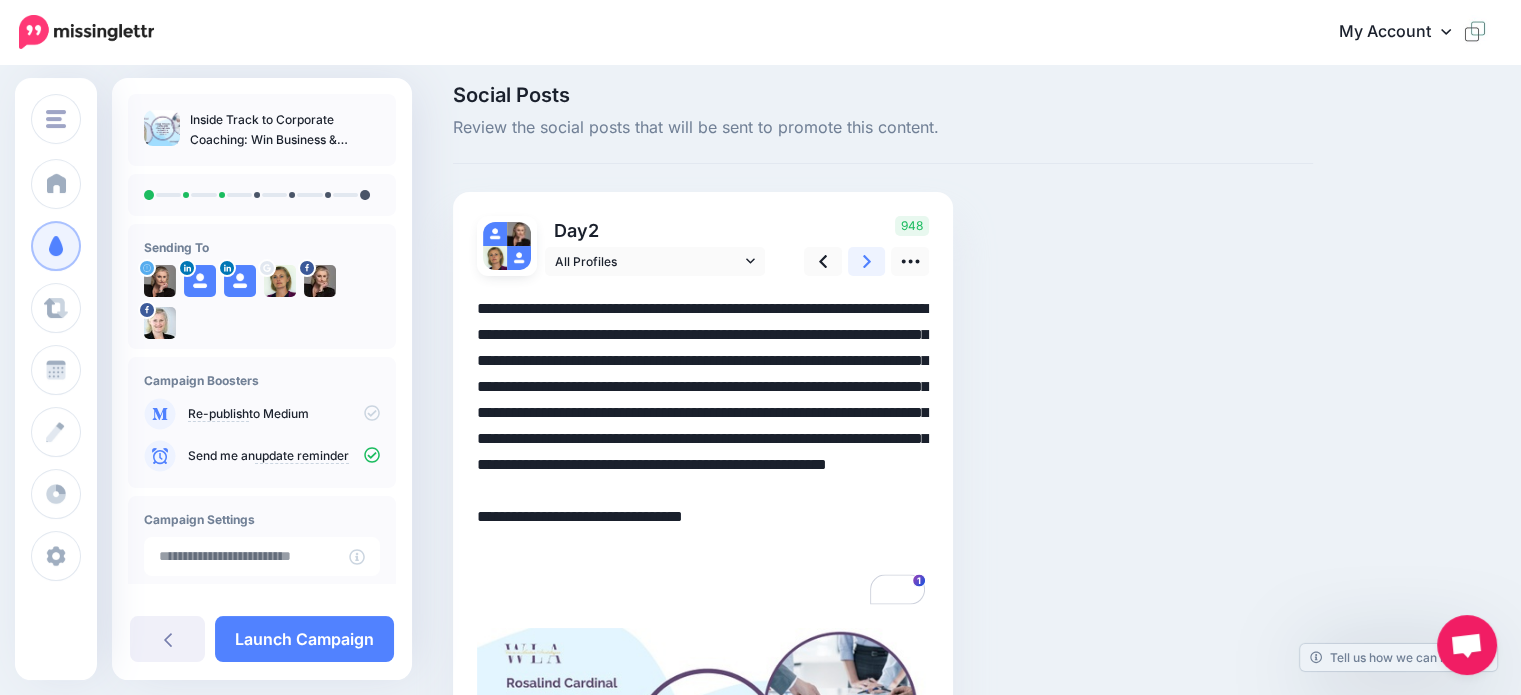 click 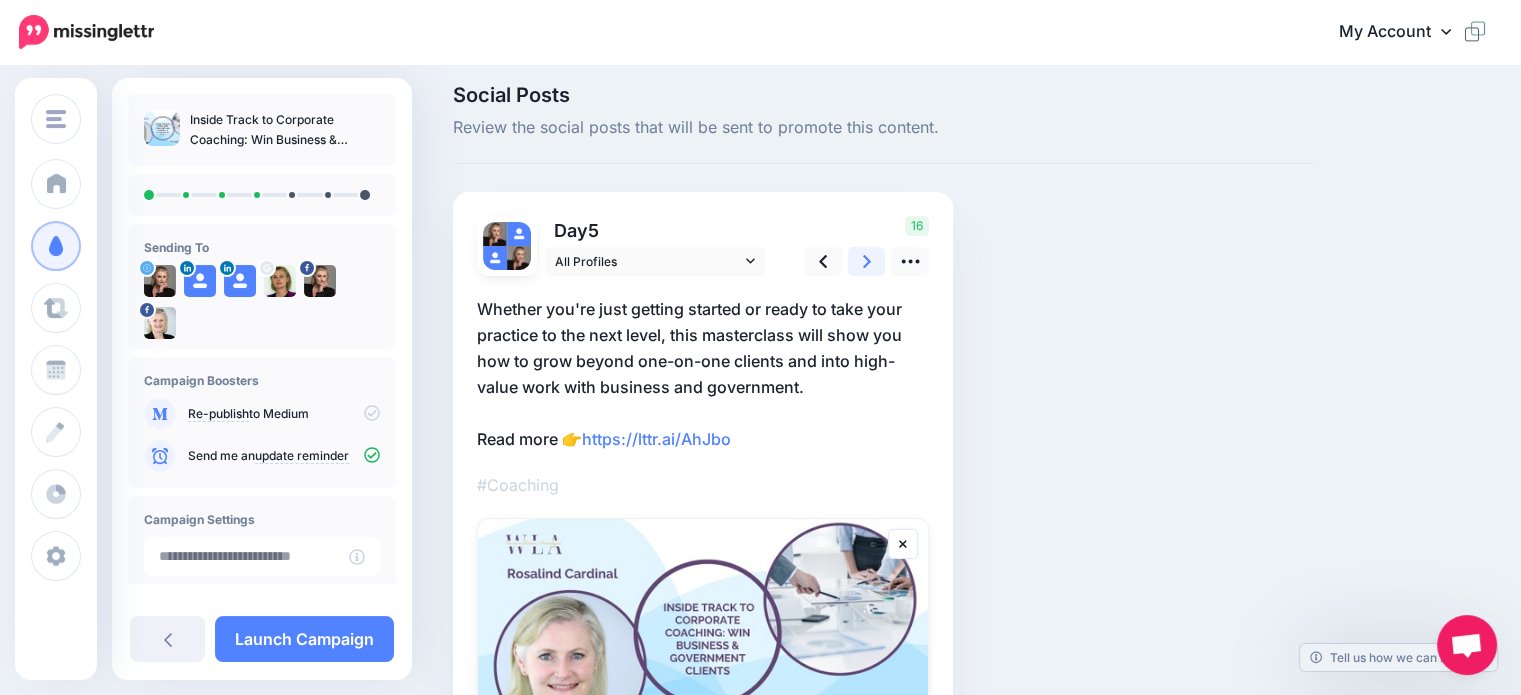 click 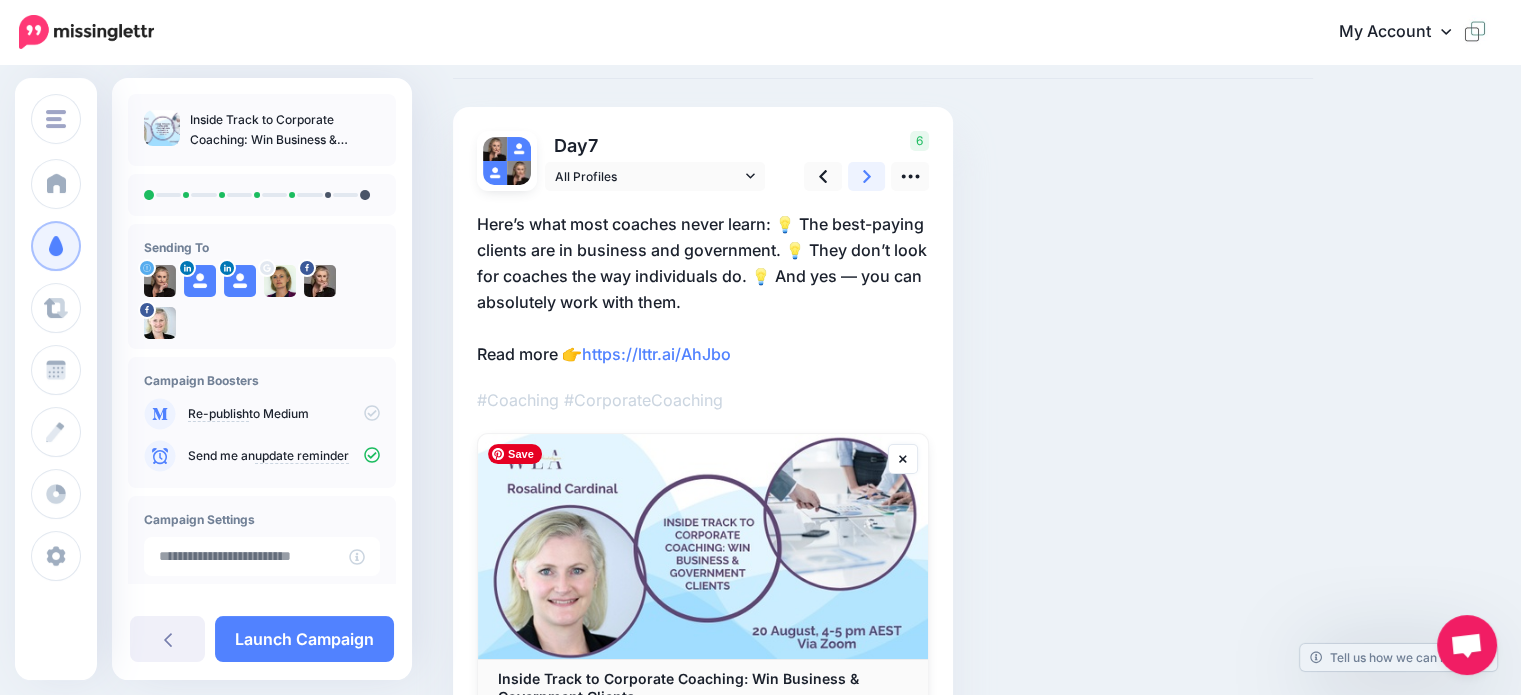 scroll, scrollTop: 12, scrollLeft: 0, axis: vertical 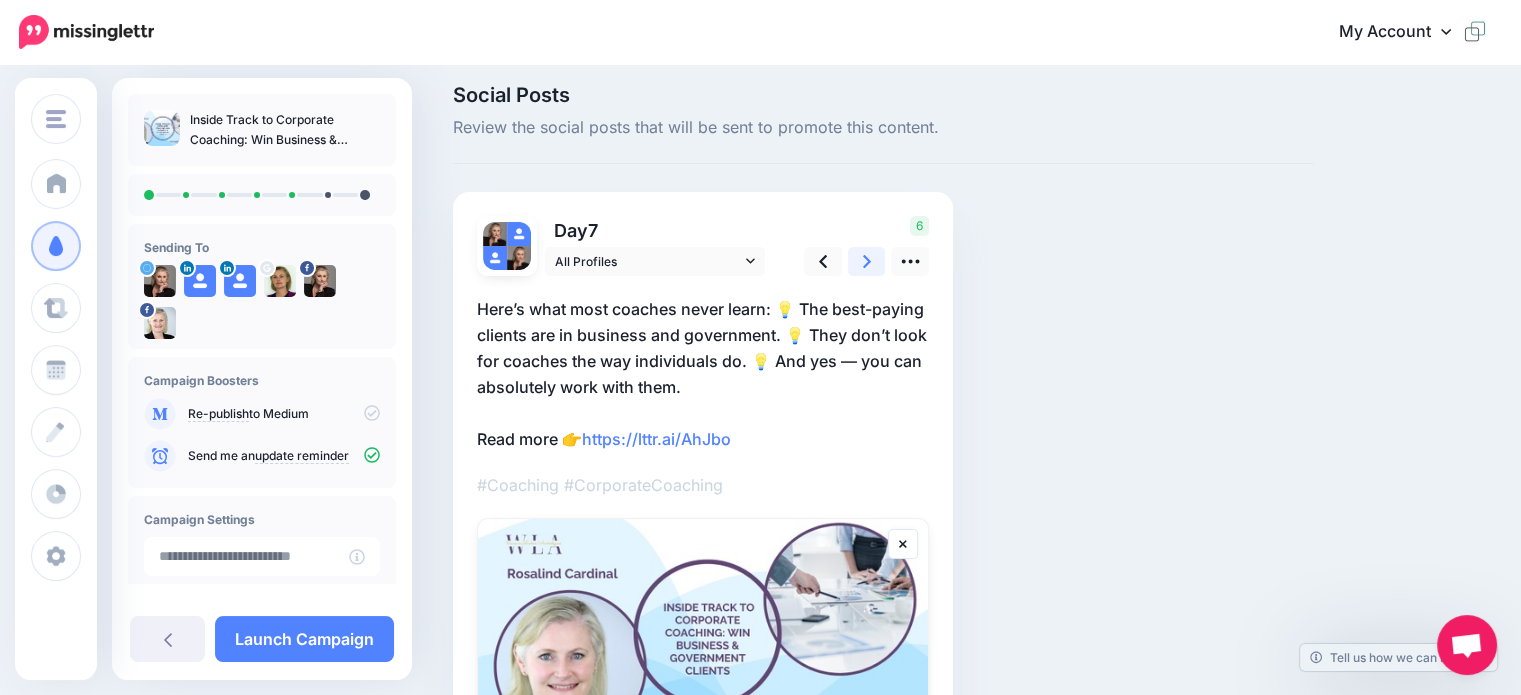 click 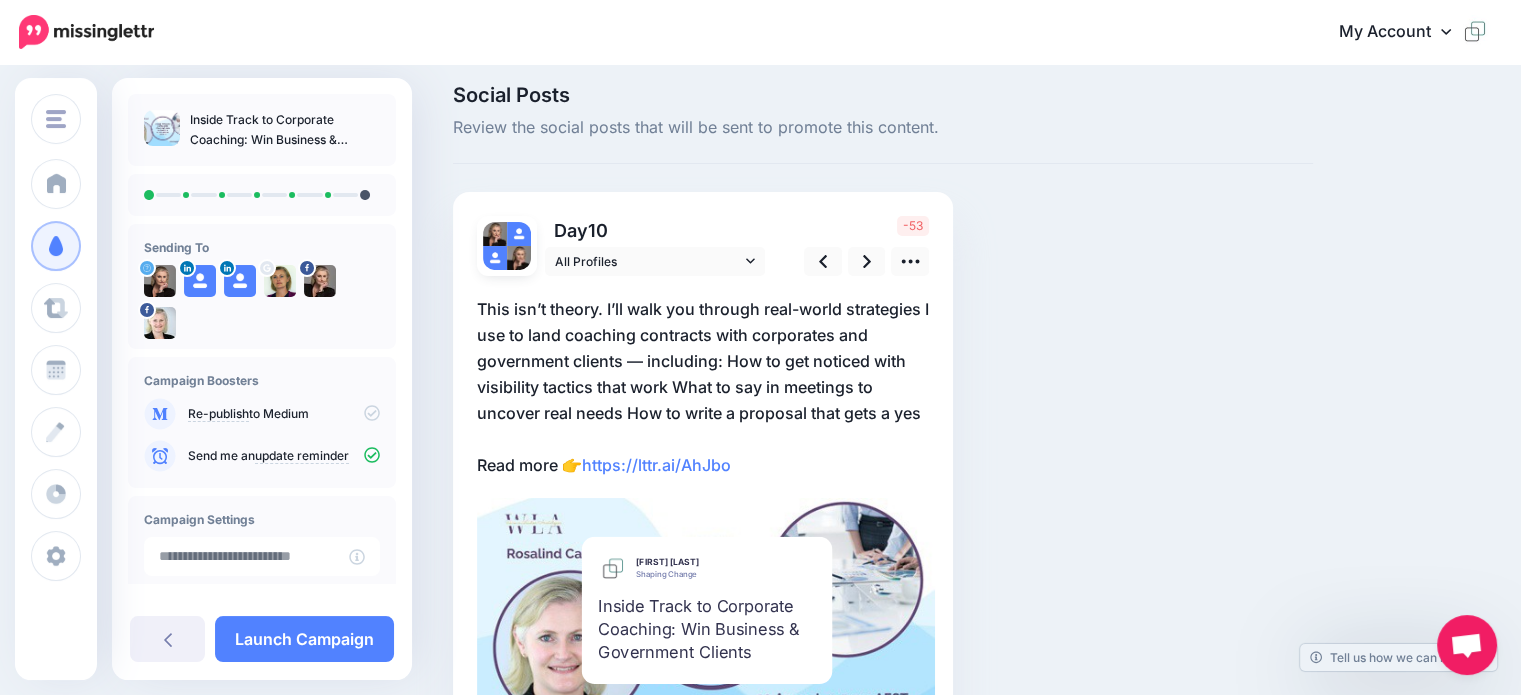 click on "This isn’t theory. I’ll walk you through real-world strategies I use to land coaching contracts with corporates and government clients — including:  How to get noticed with visibility tactics that work  What to say in meetings to uncover real needs  How to write a proposal that gets a yes Read more 👉  https://lttr.ai/AhJbo" at bounding box center [703, 387] 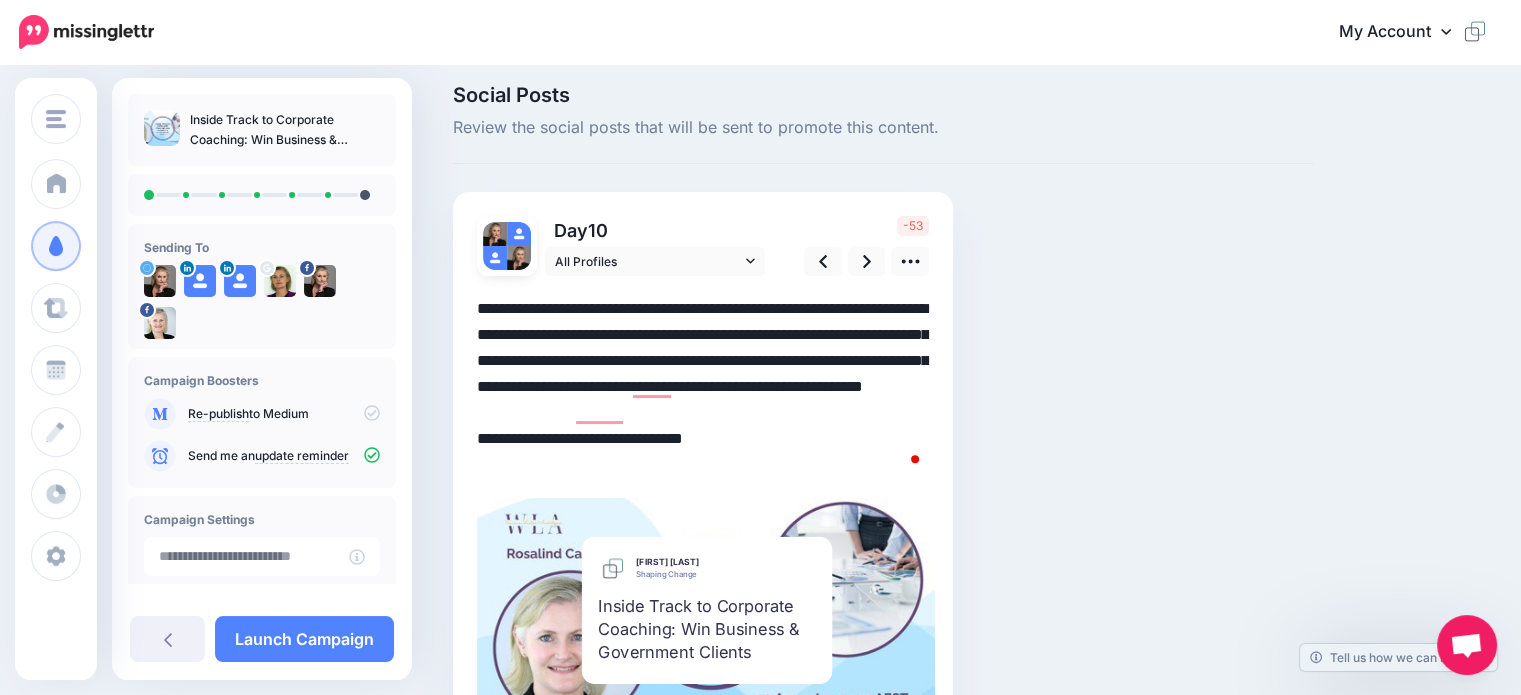 click on "**********" at bounding box center (703, 387) 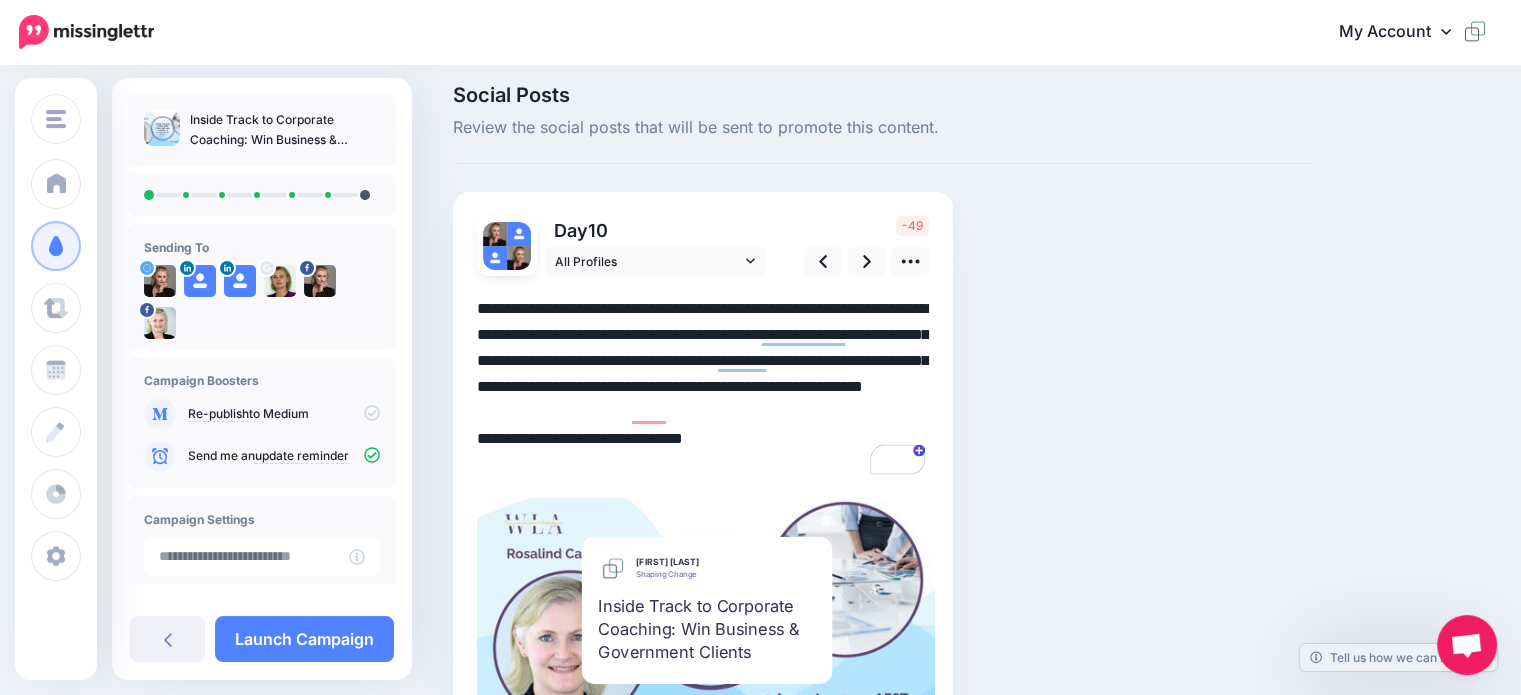 click on "**********" at bounding box center (703, 387) 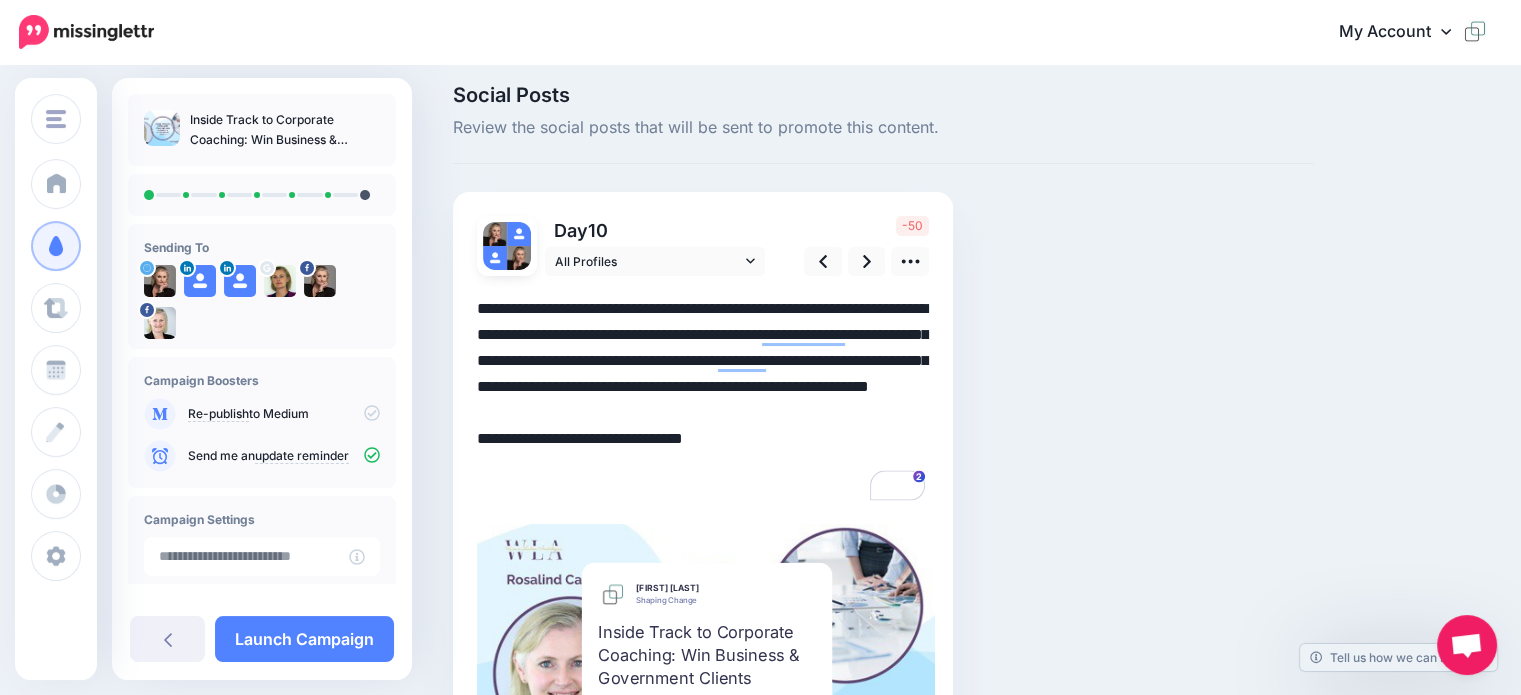 click on "**********" at bounding box center (703, 400) 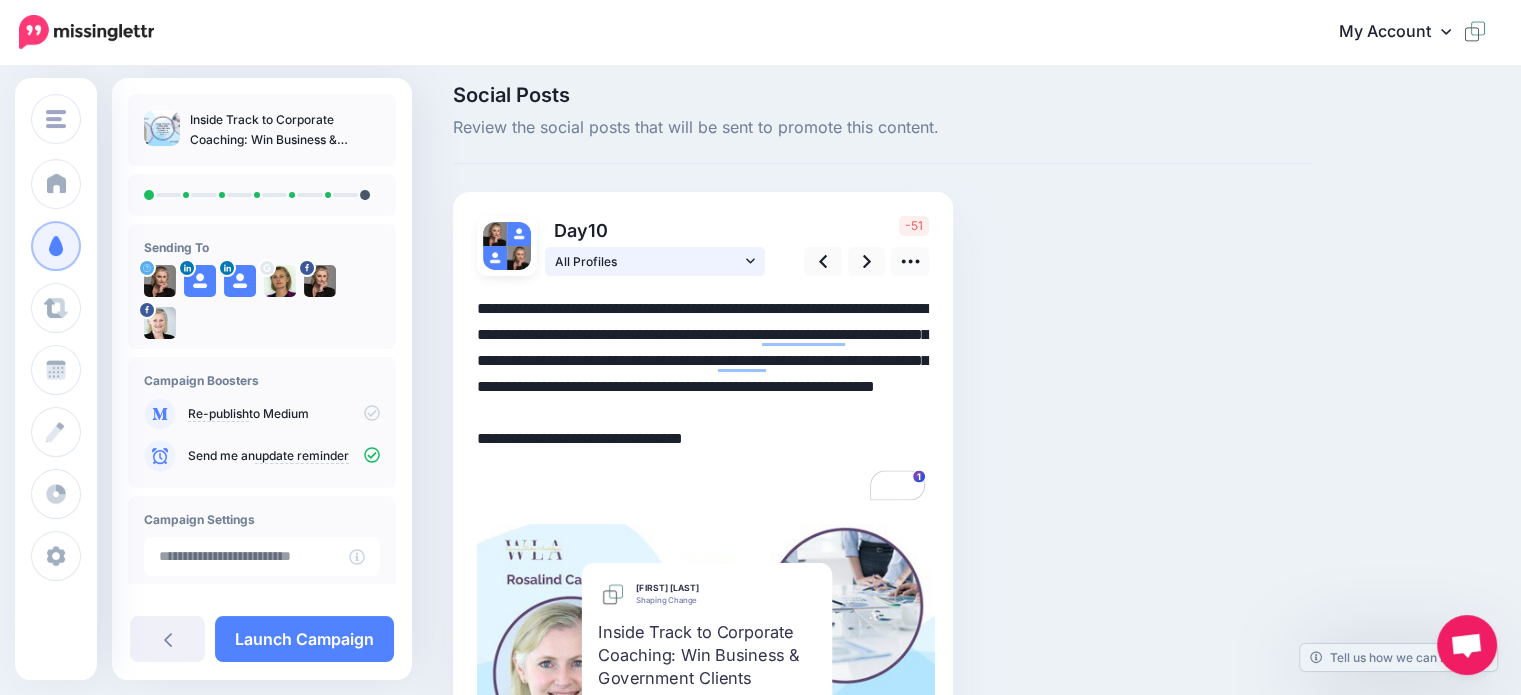 type on "**********" 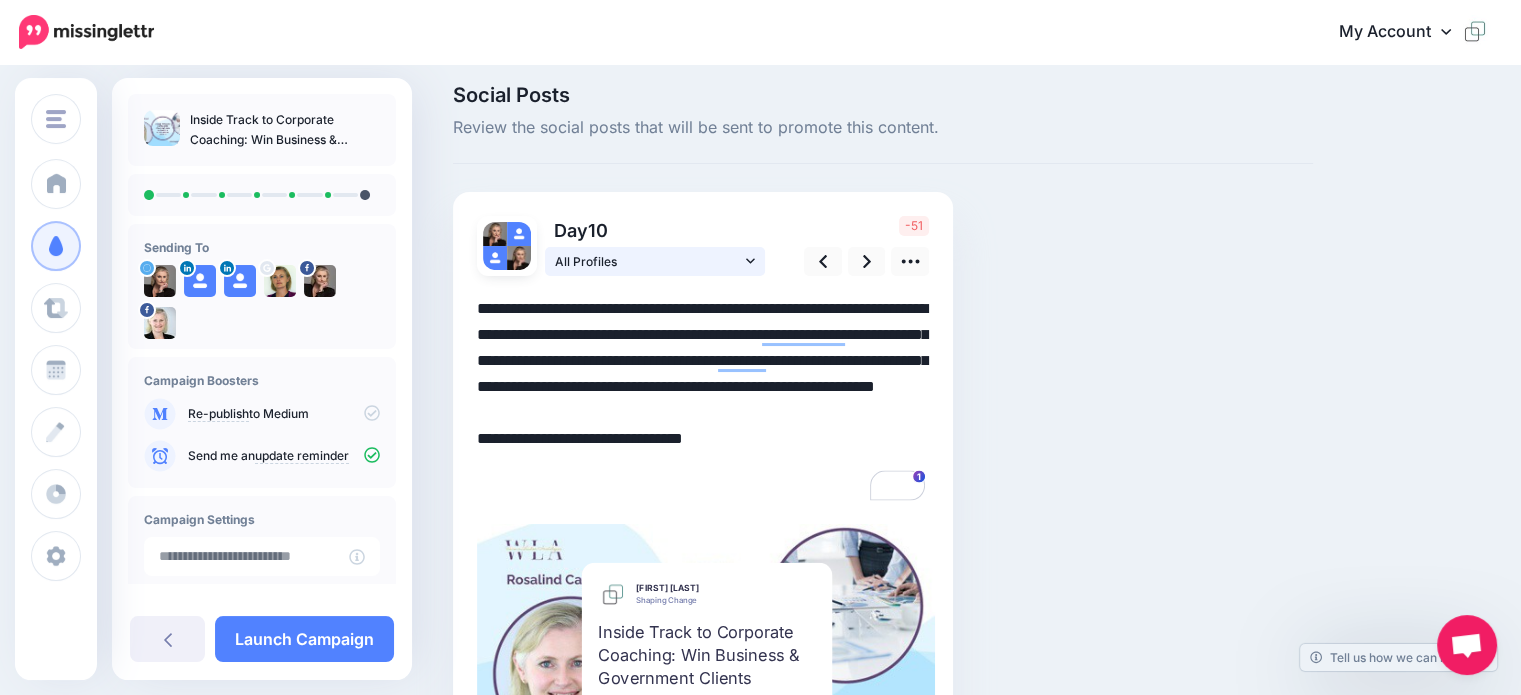 click 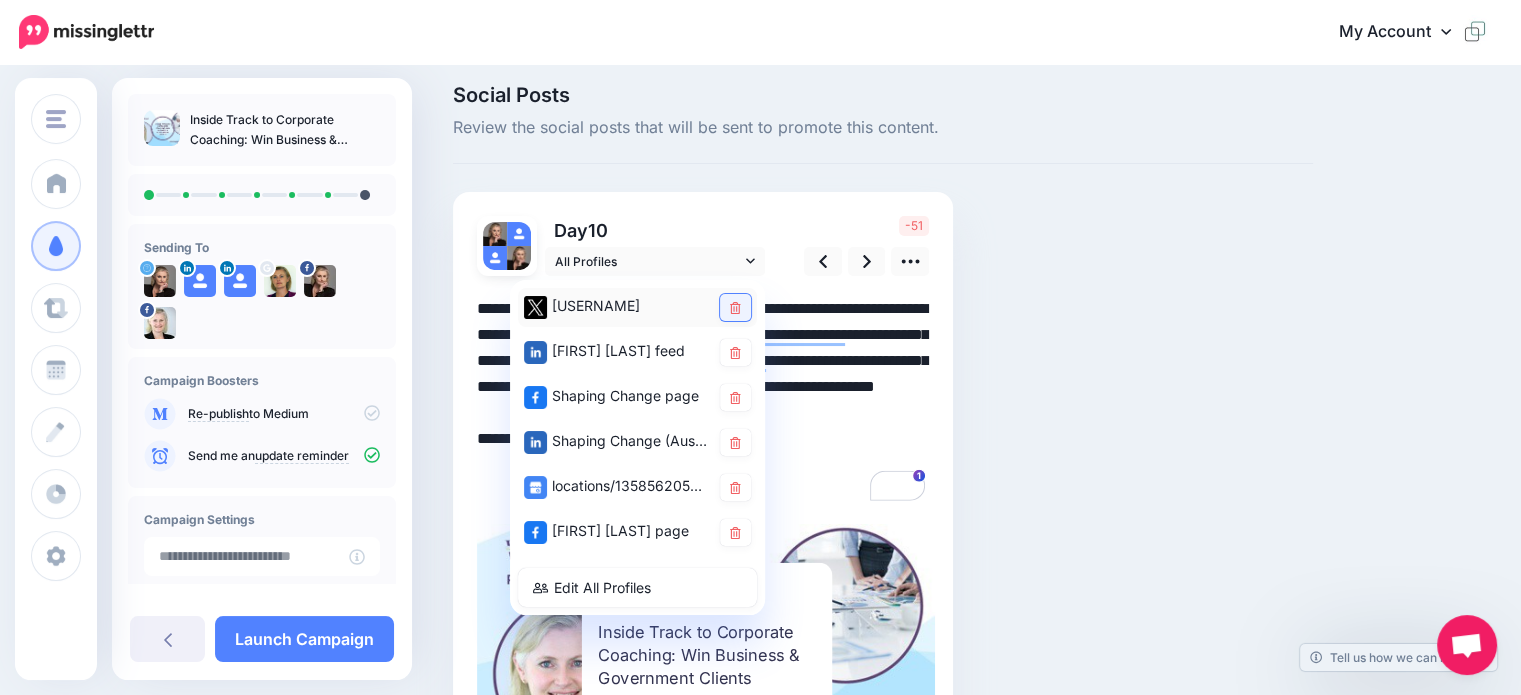 click 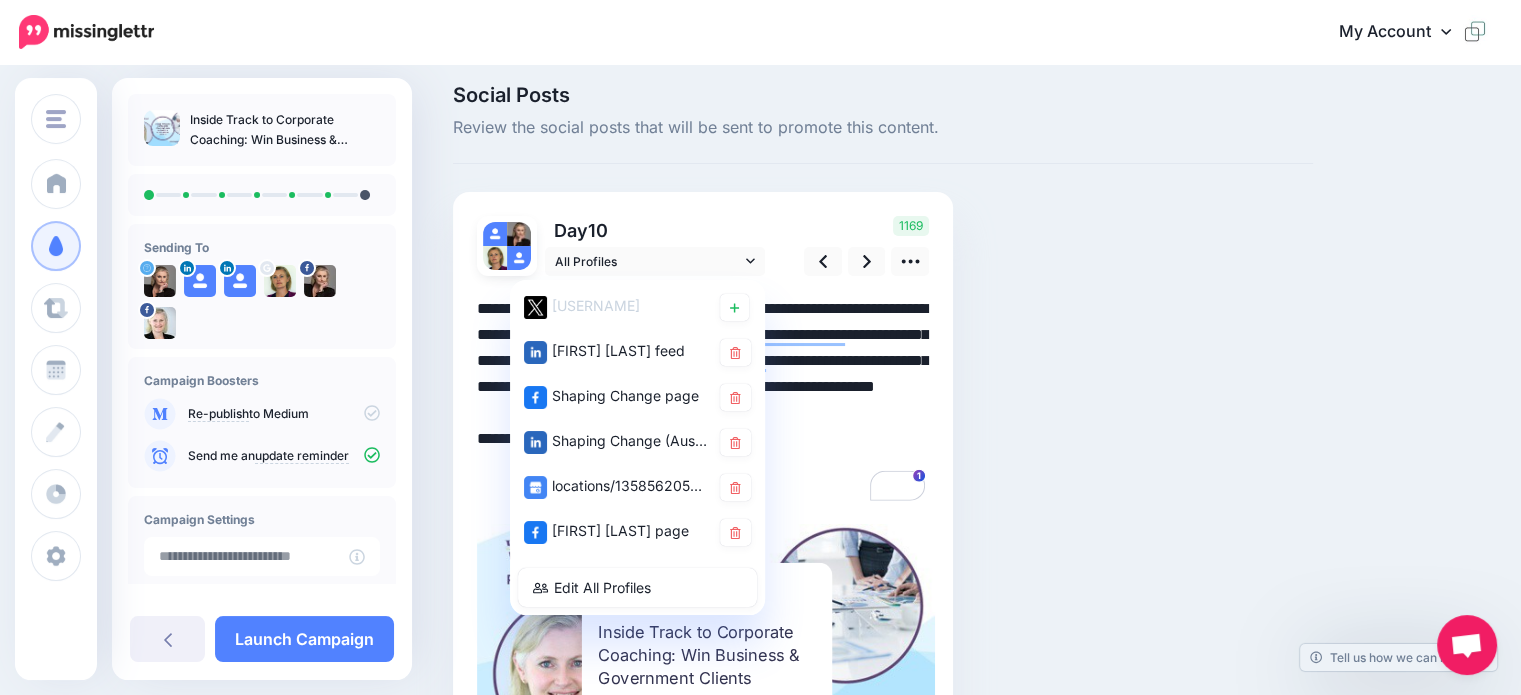 click on "**********" at bounding box center (703, 400) 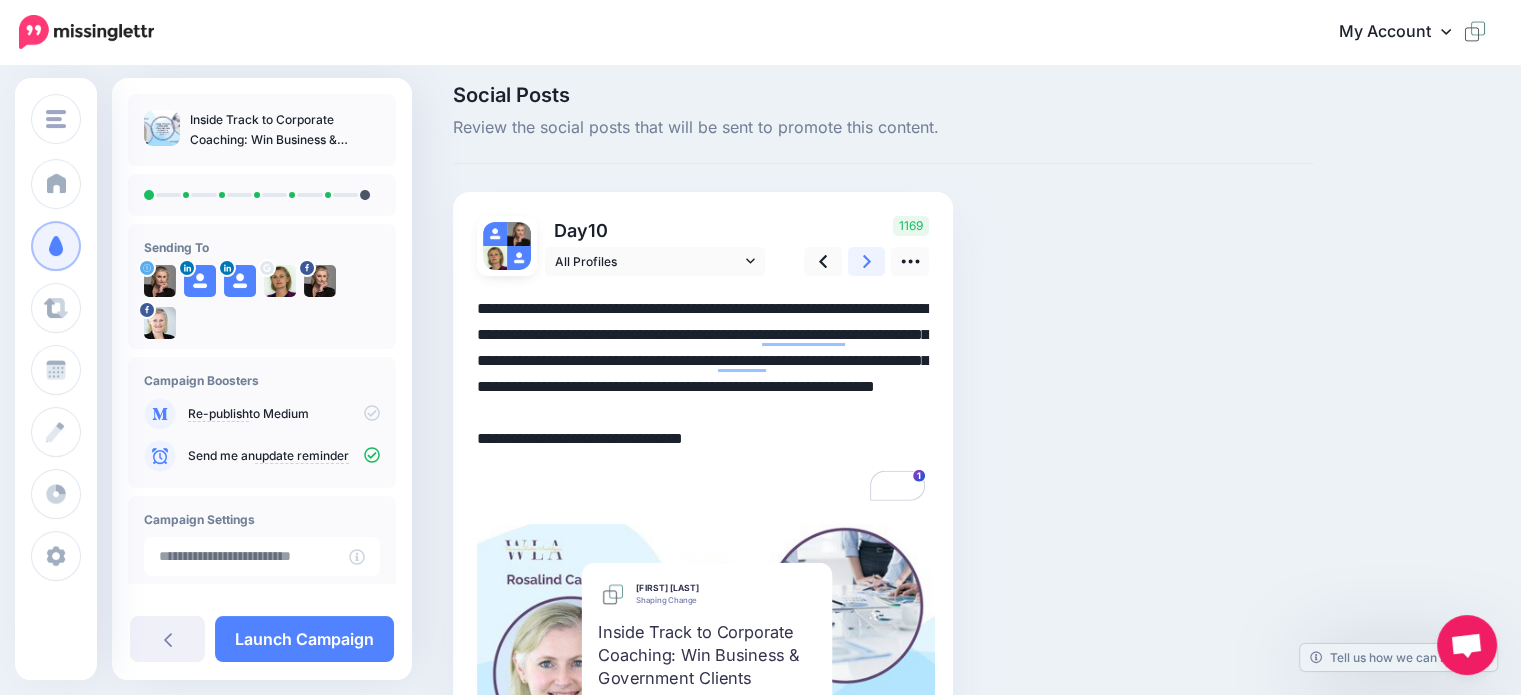 click at bounding box center (867, 261) 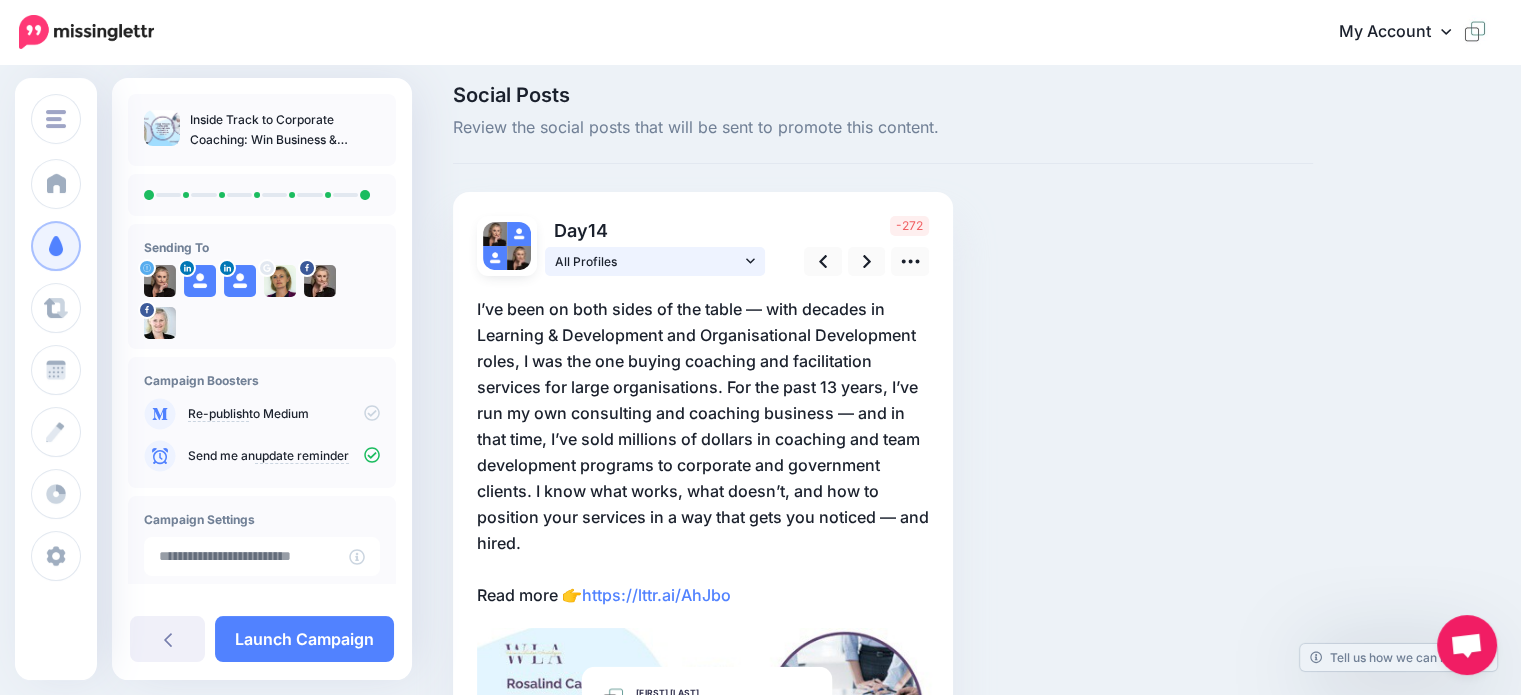 click on "All
Profiles" at bounding box center [655, 261] 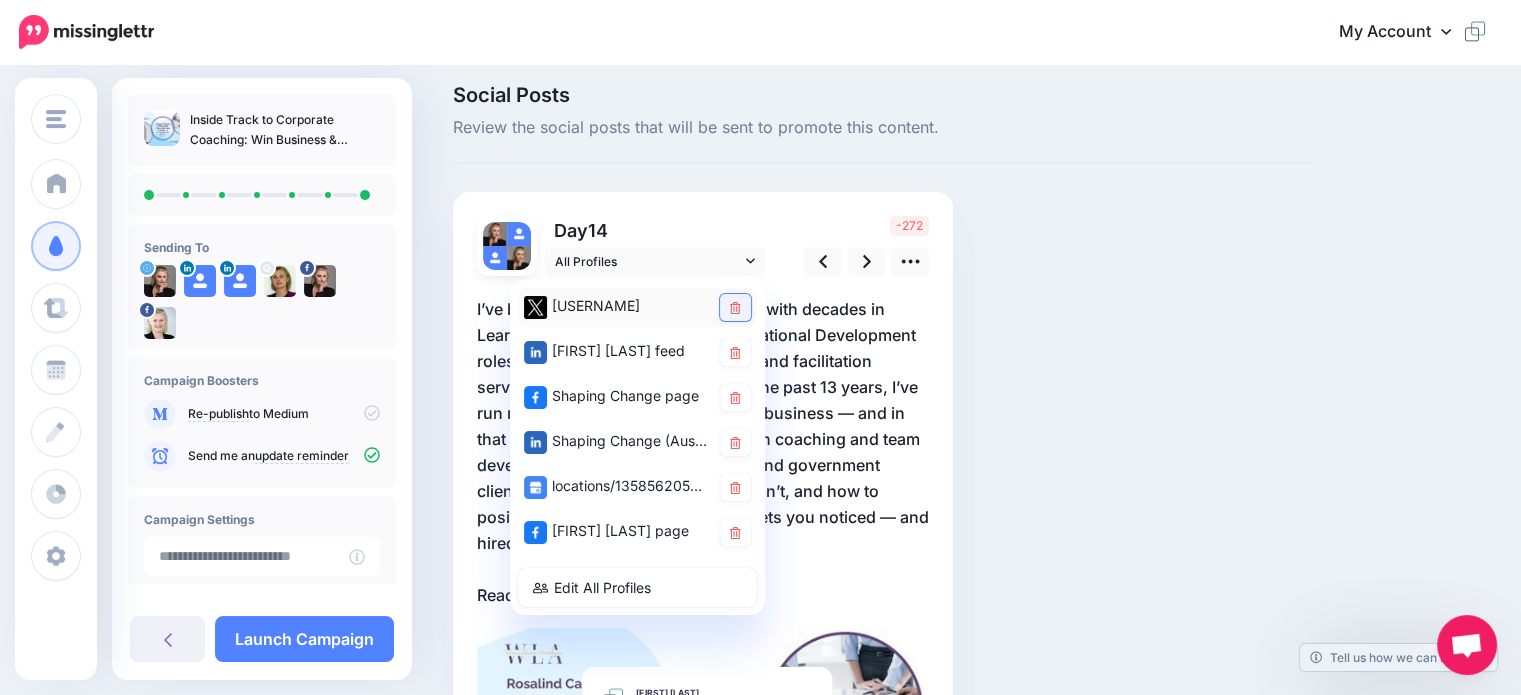 click 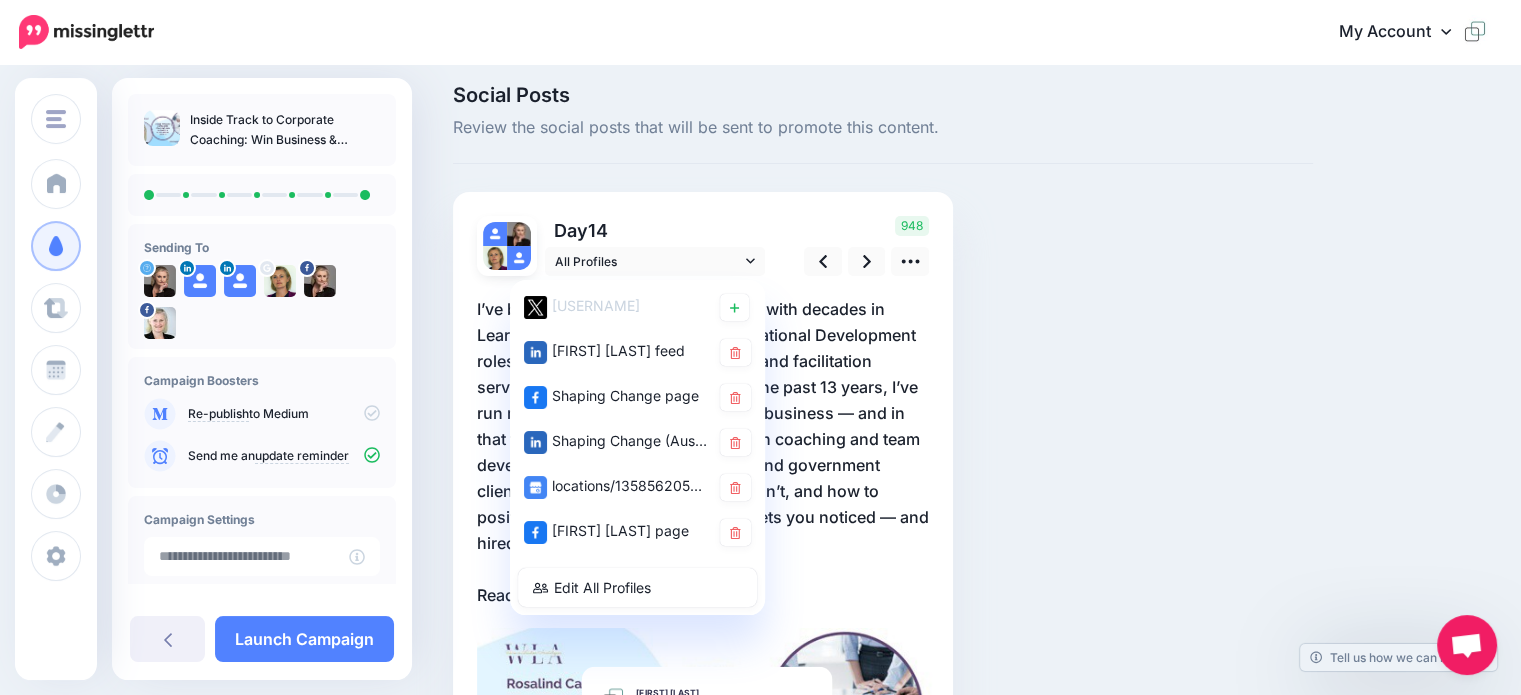 click on "I’ve been on both sides of the table — with decades in Learning & Development and Organisational Development roles, I was the one buying coaching and facilitation services for large organisations. For the past 13 years, I’ve run my own consulting and coaching business — and in that time, I’ve sold millions of dollars in coaching and team development programs to corporate and government clients. I know what works, what doesn’t, and how to position your services in a way that gets you noticed — and hired. Read more 👉  https://lttr.ai/AhJbo" at bounding box center (703, 452) 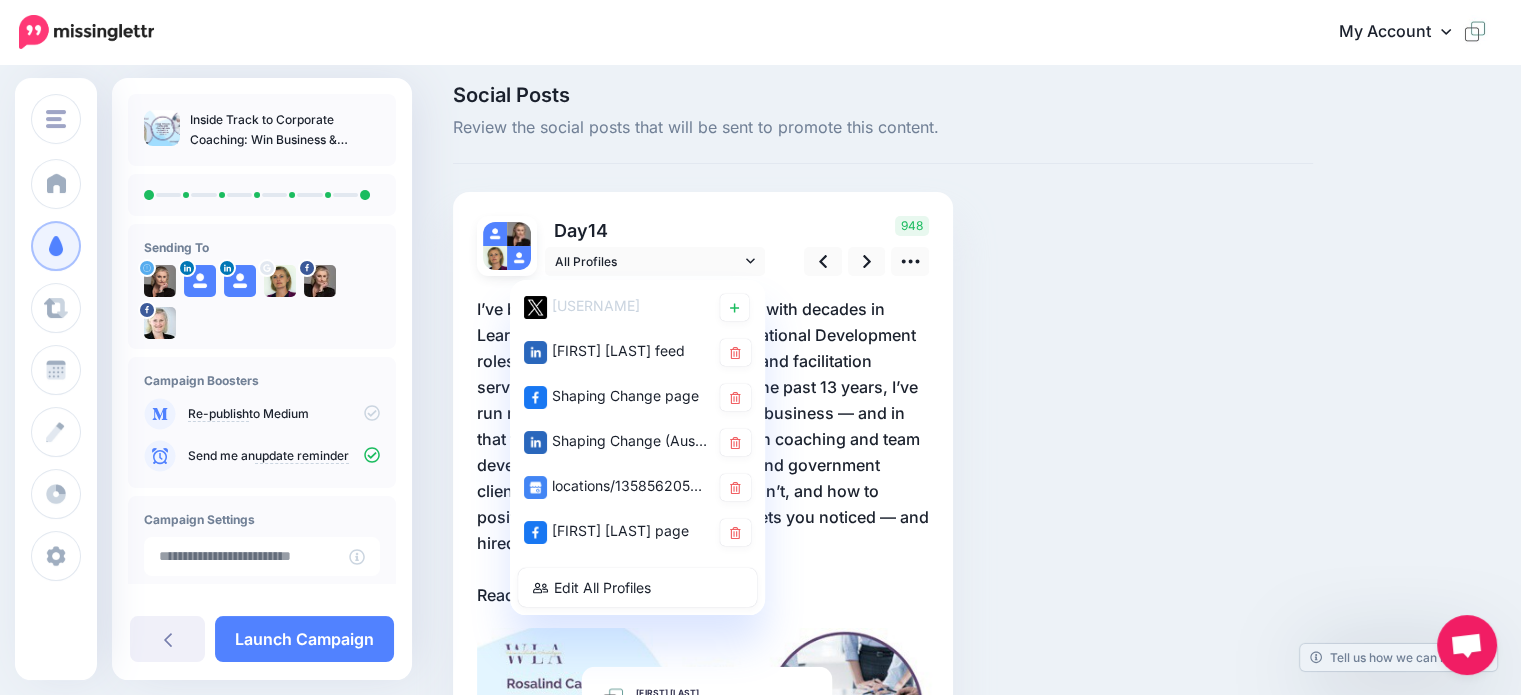 scroll, scrollTop: 0, scrollLeft: 0, axis: both 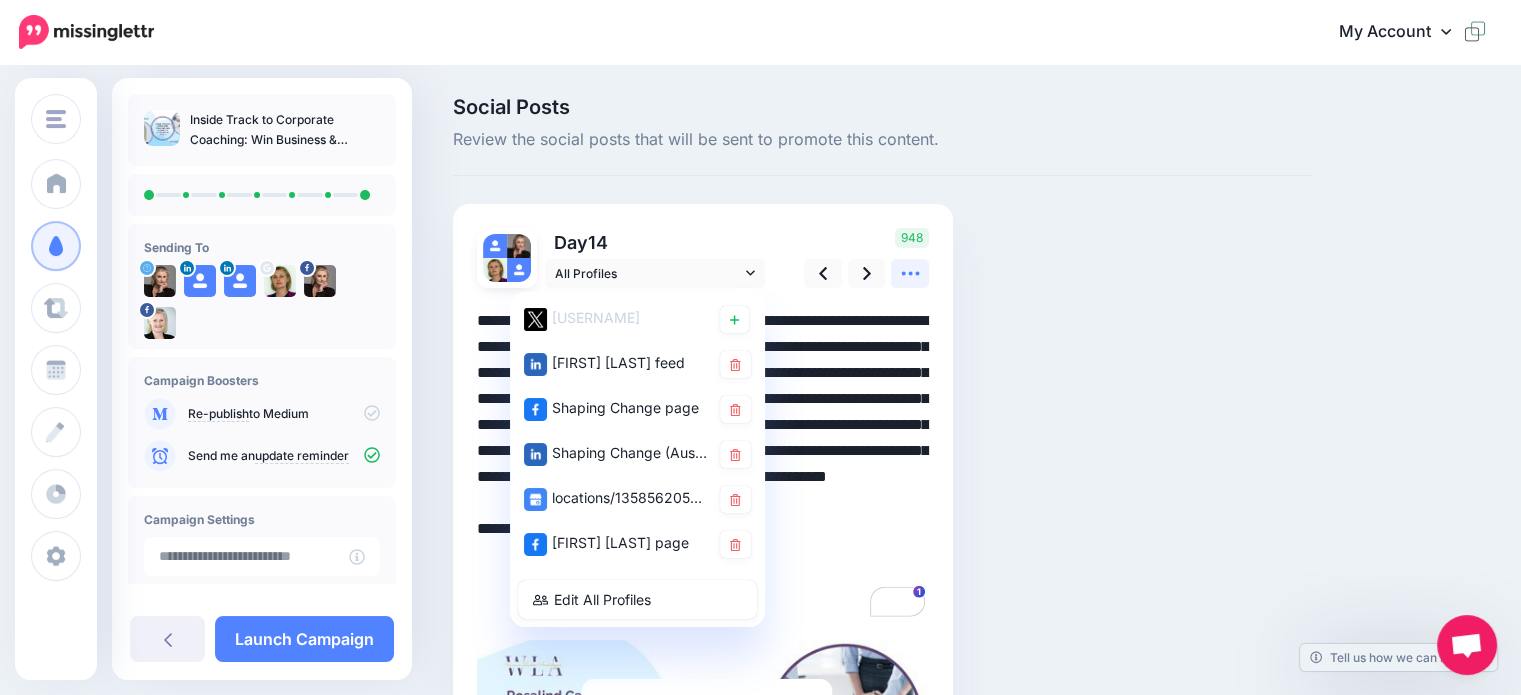 click 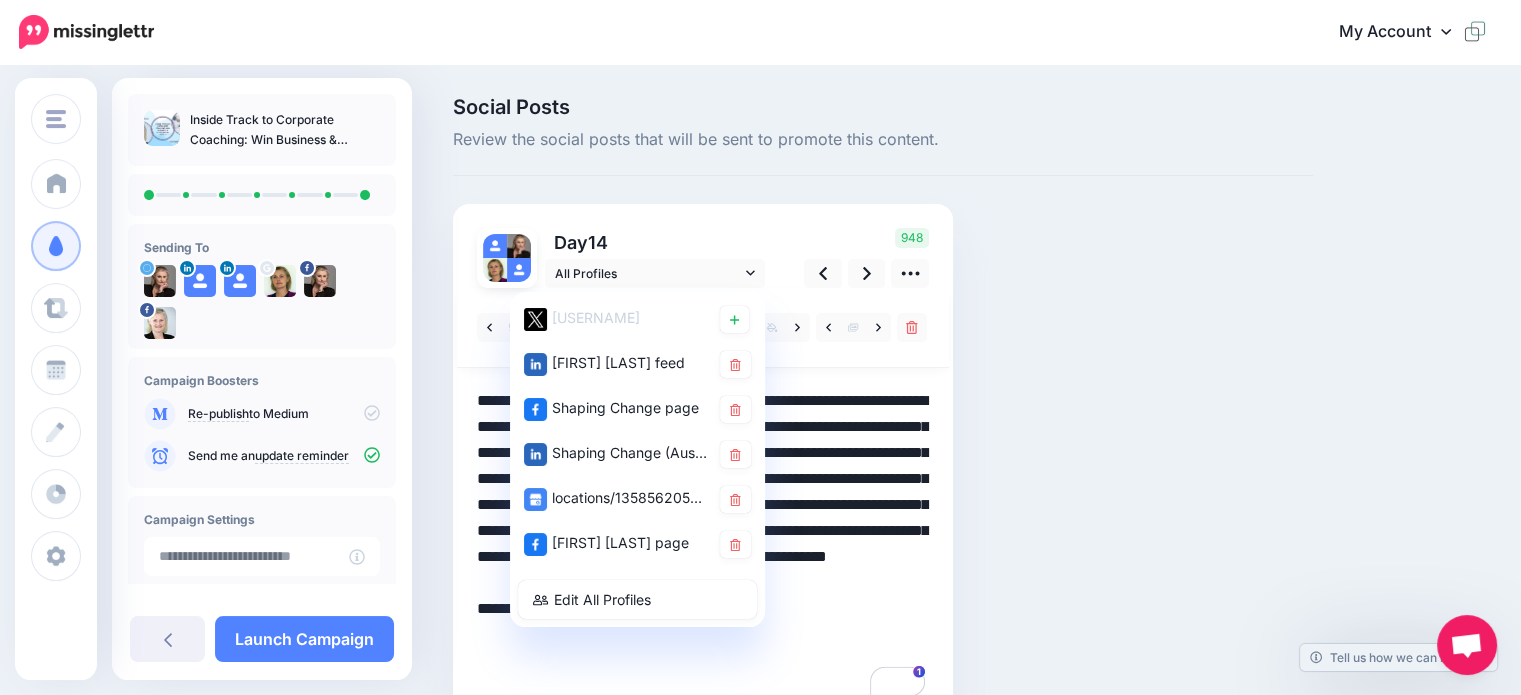 click at bounding box center [703, 618] 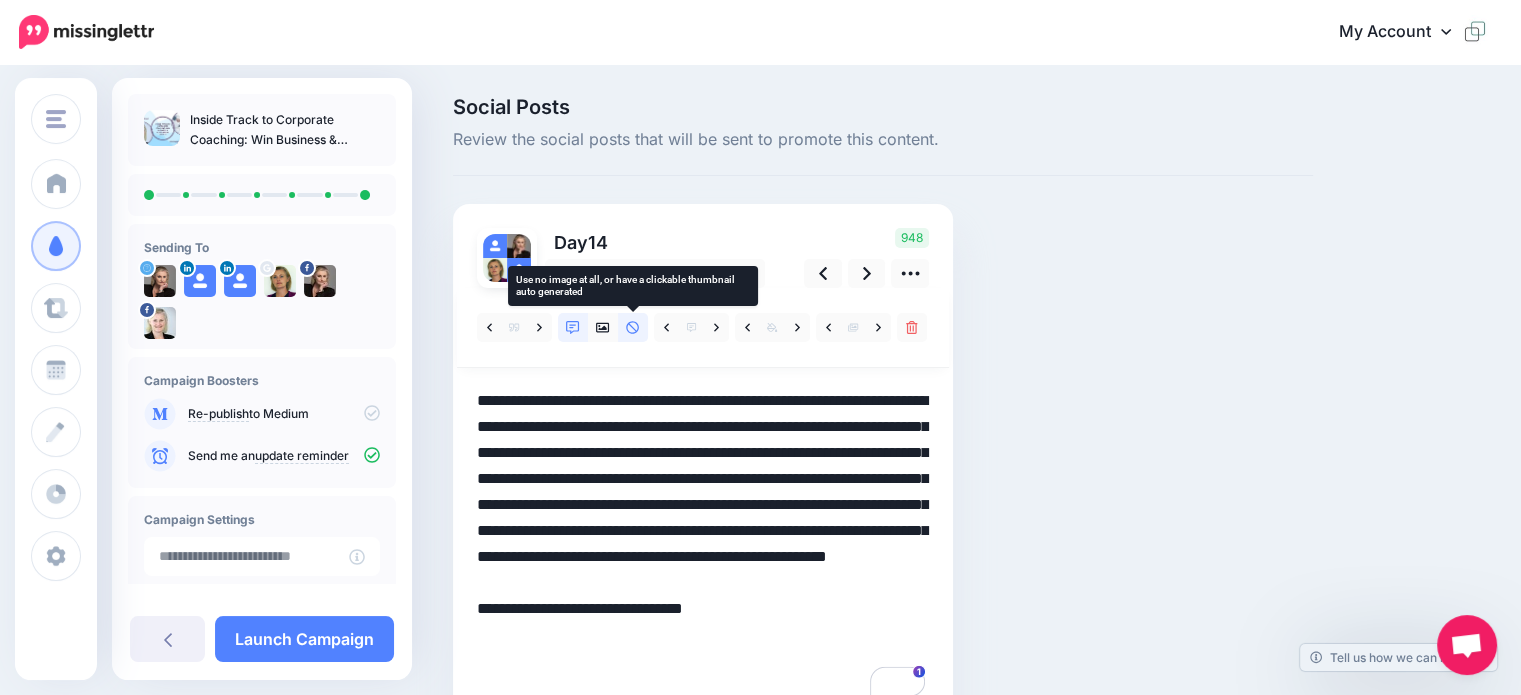click 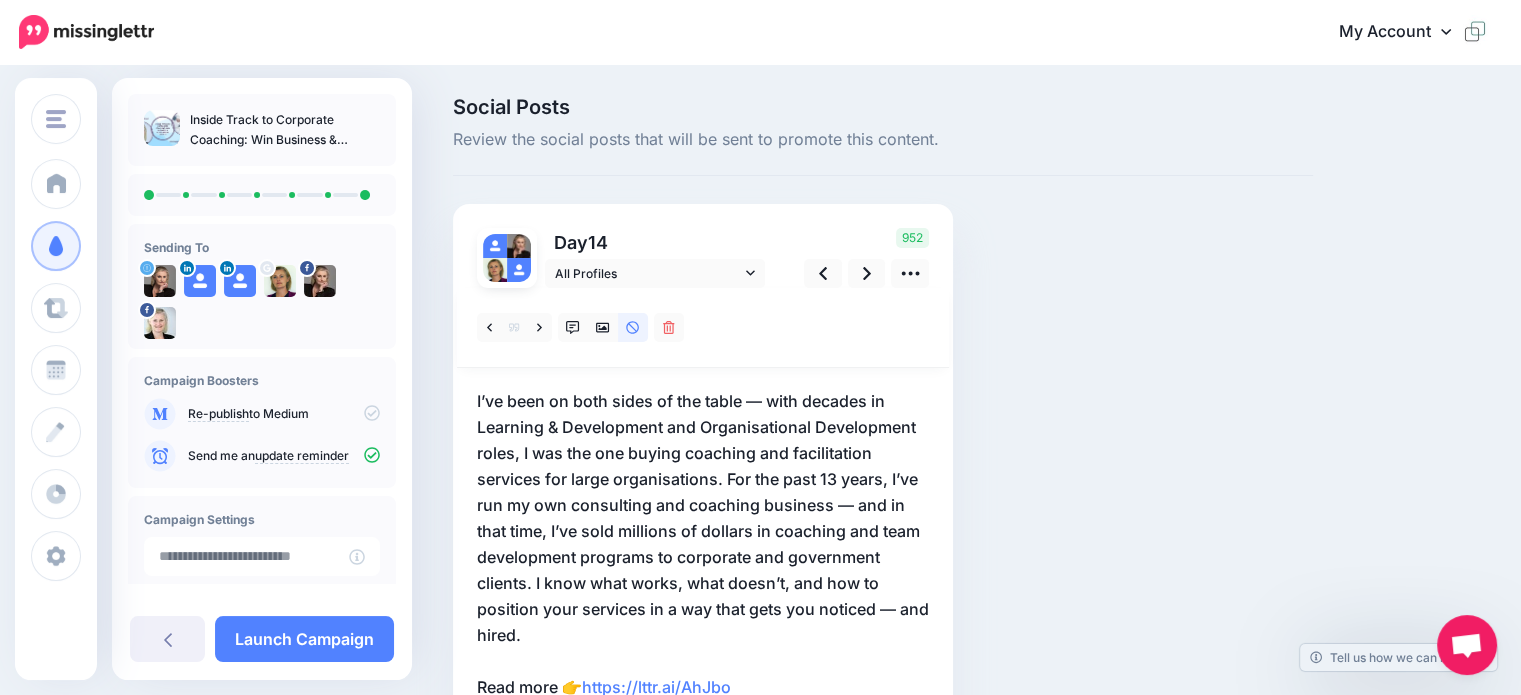 scroll, scrollTop: 0, scrollLeft: 0, axis: both 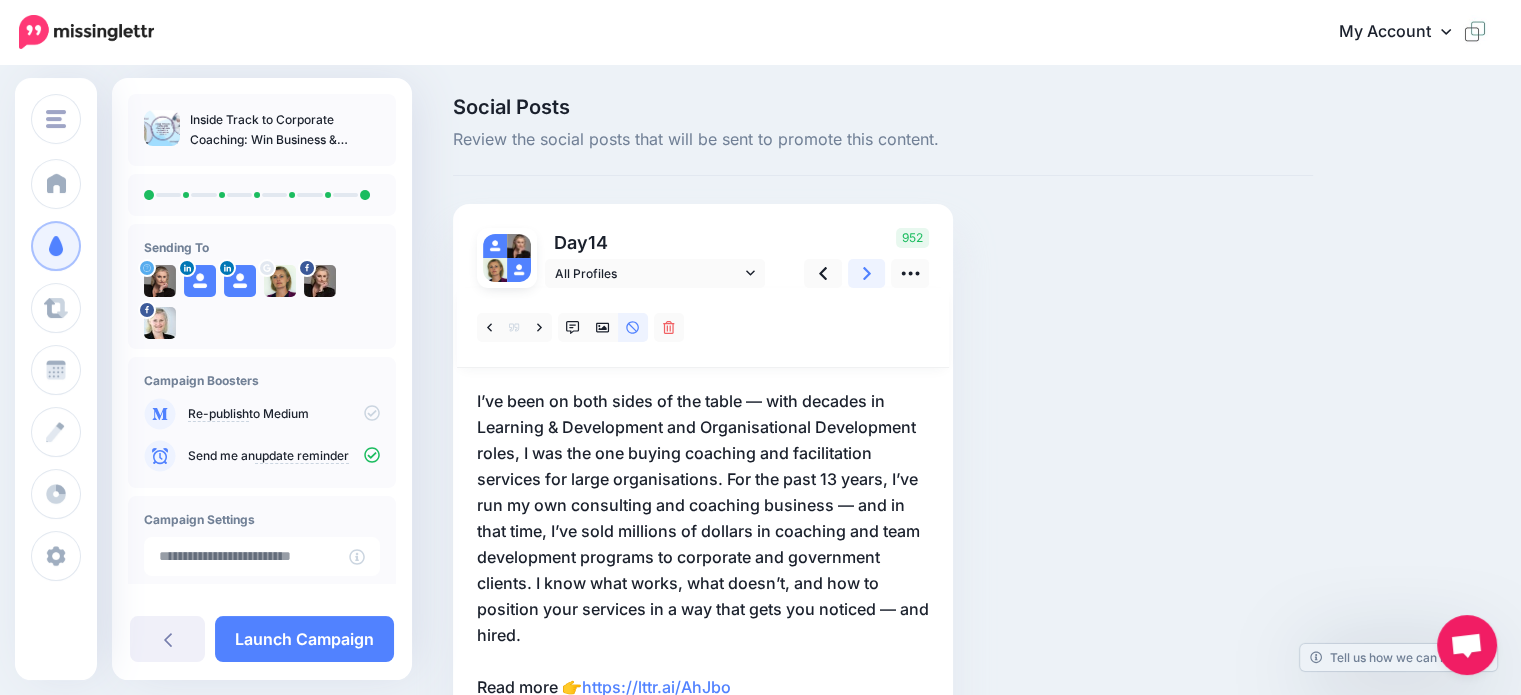 click at bounding box center (867, 273) 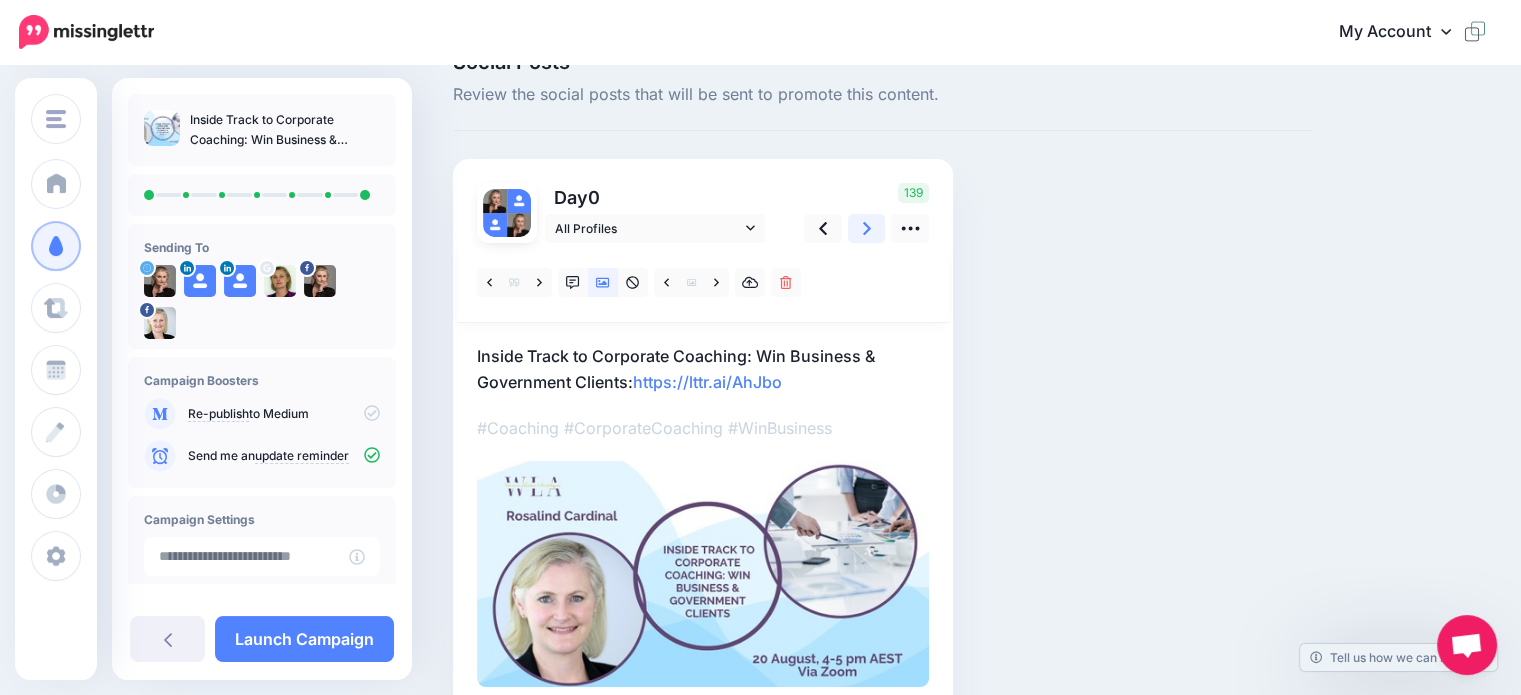 scroll, scrollTop: 150, scrollLeft: 0, axis: vertical 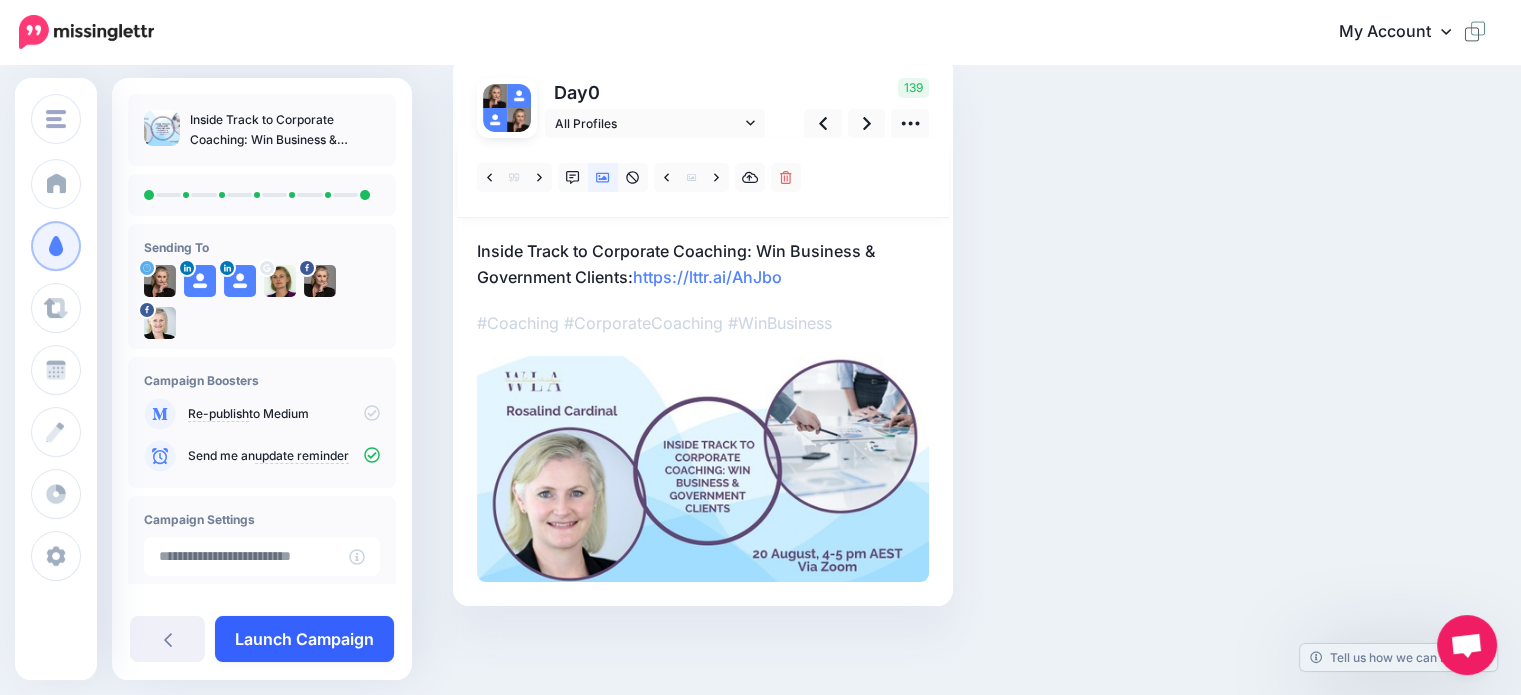 click on "Launch Campaign" at bounding box center (304, 639) 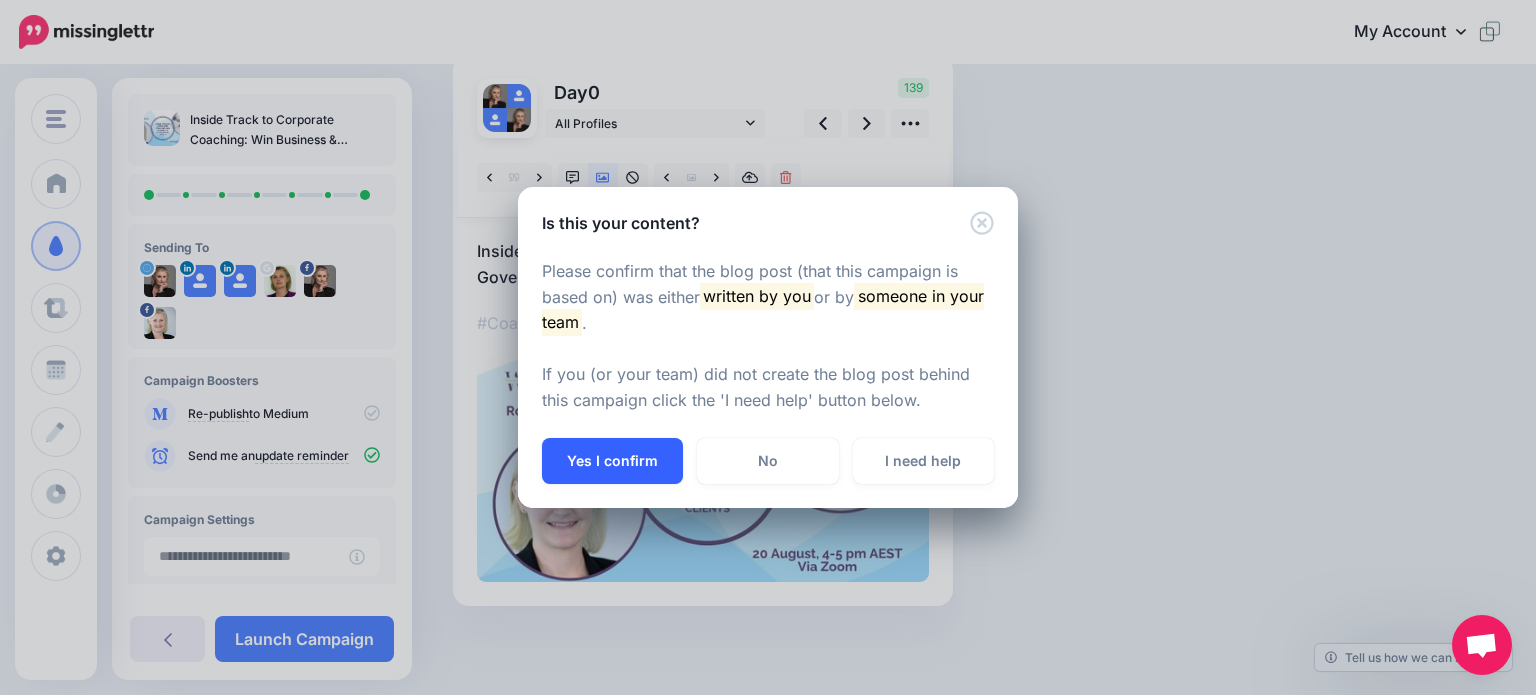 click on "Yes I confirm" at bounding box center (612, 461) 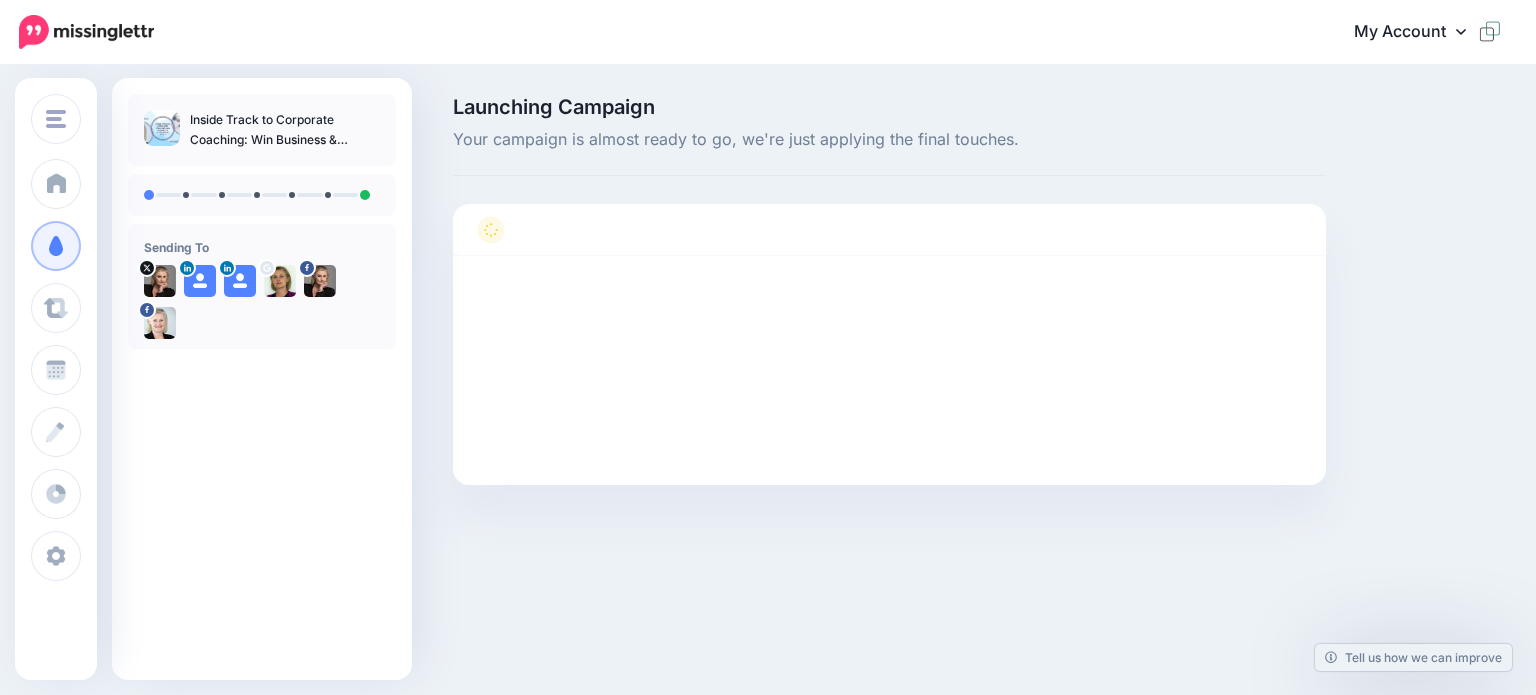 scroll, scrollTop: 0, scrollLeft: 0, axis: both 